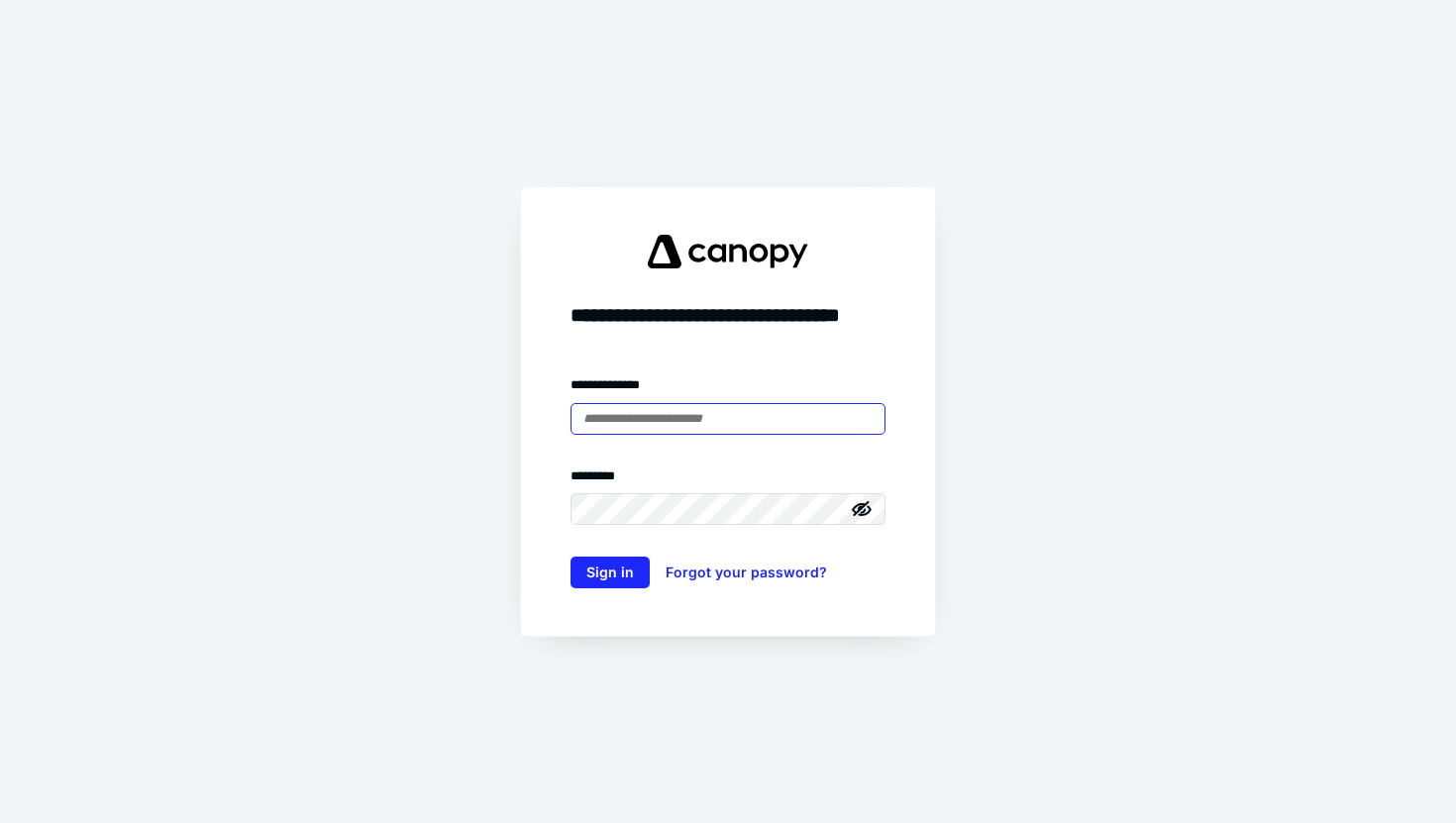 scroll, scrollTop: 0, scrollLeft: 0, axis: both 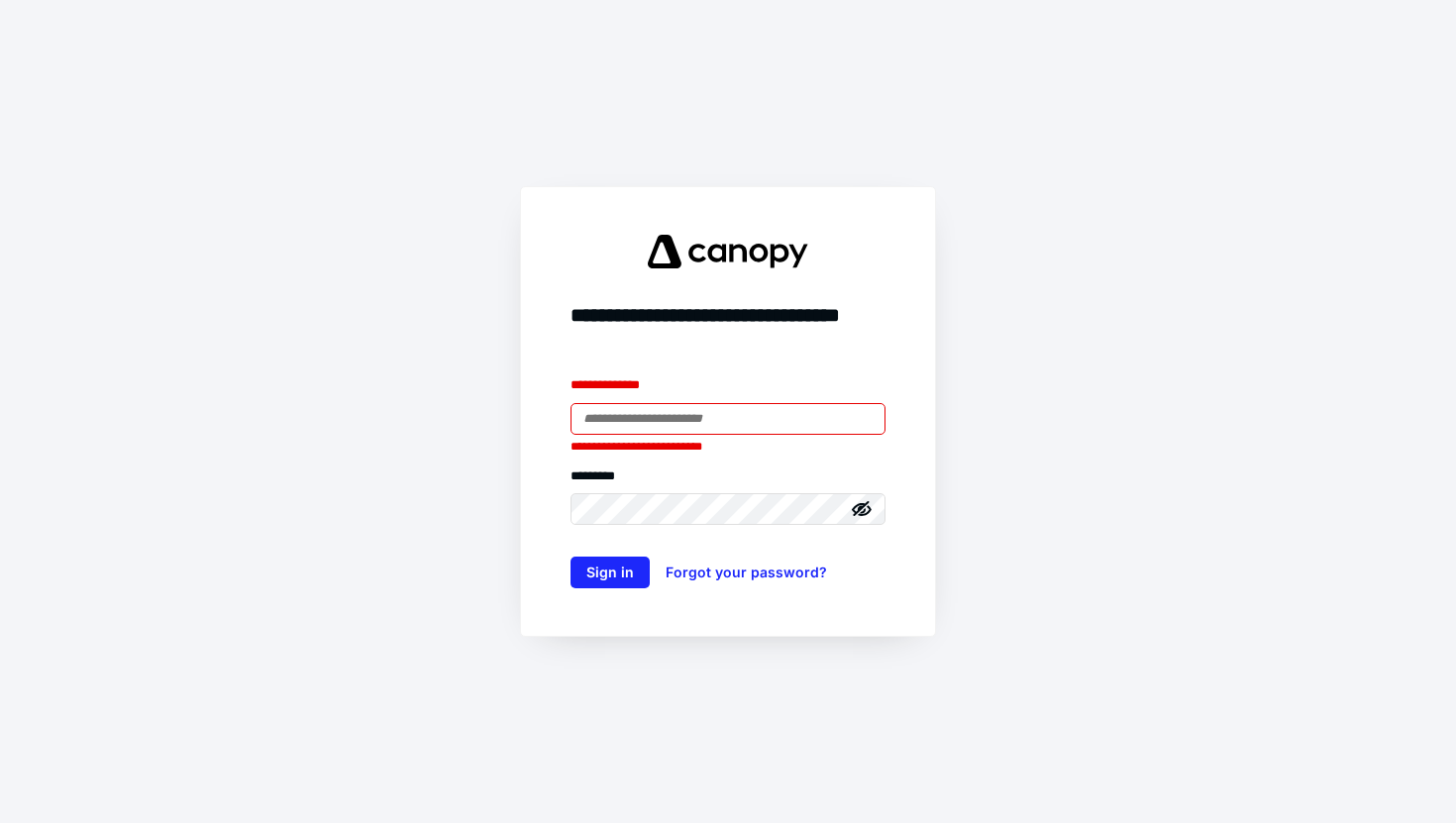 click at bounding box center [728, 419] 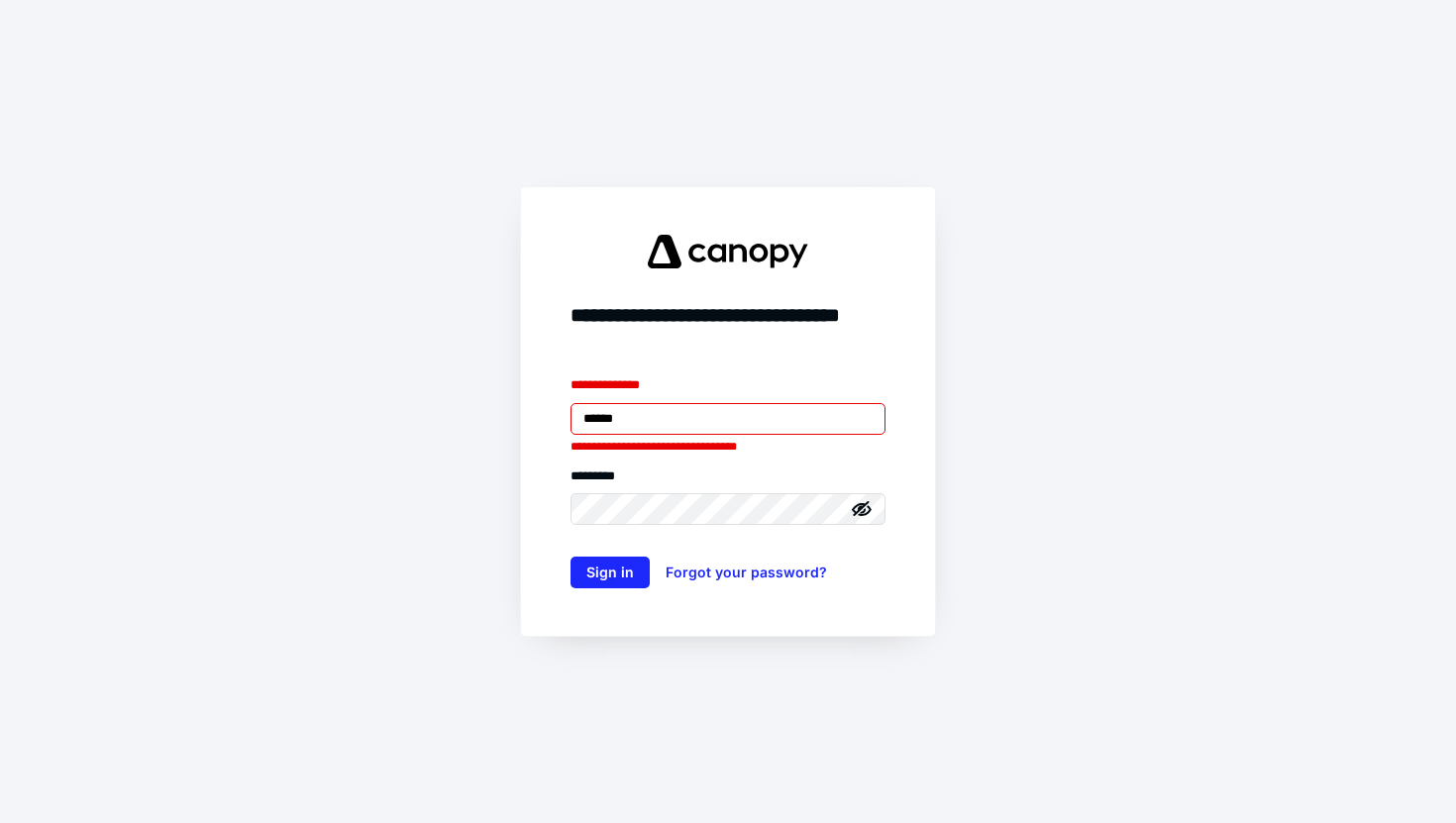 type on "**********" 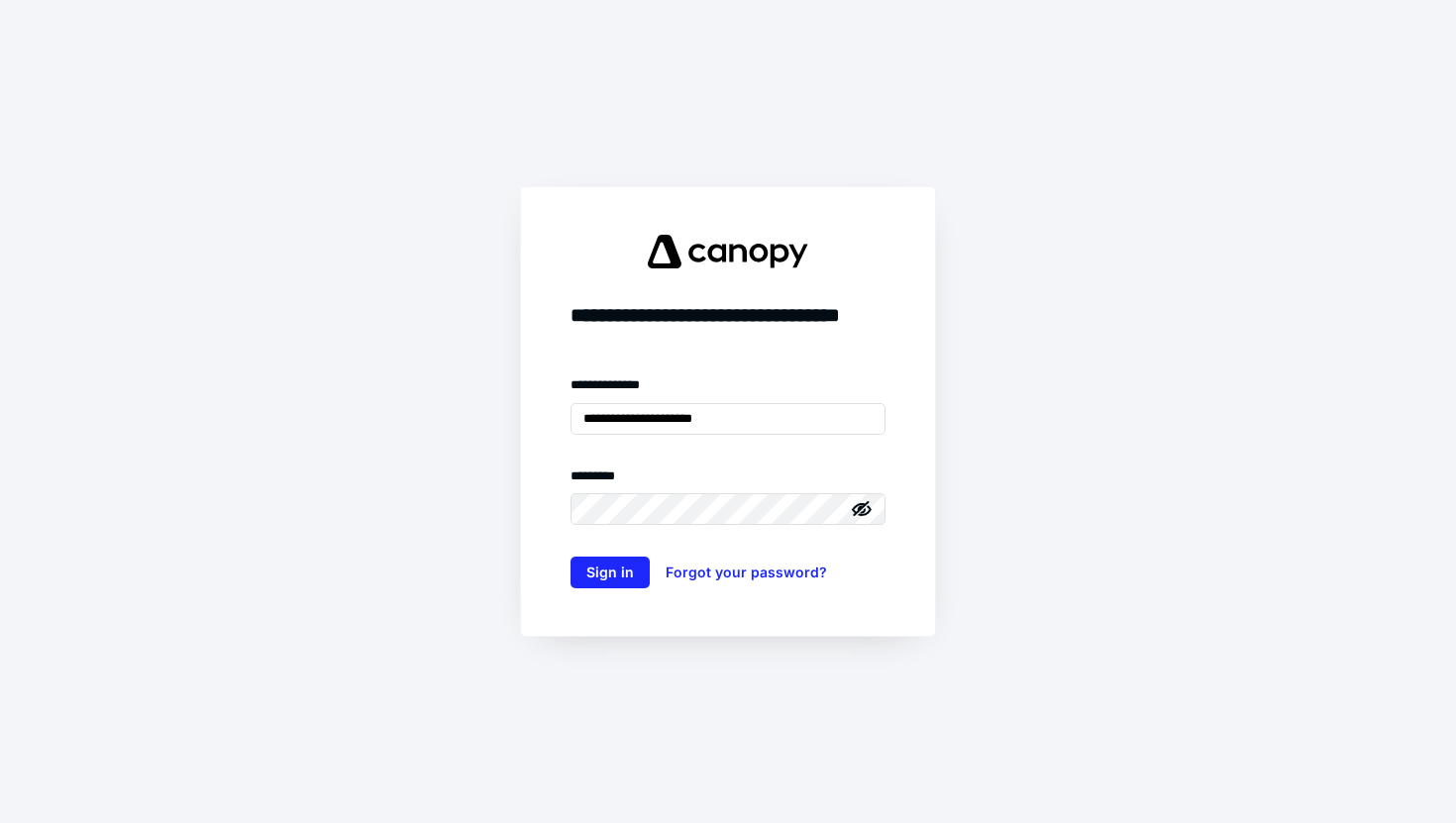 click on "**********" at bounding box center (728, 481) 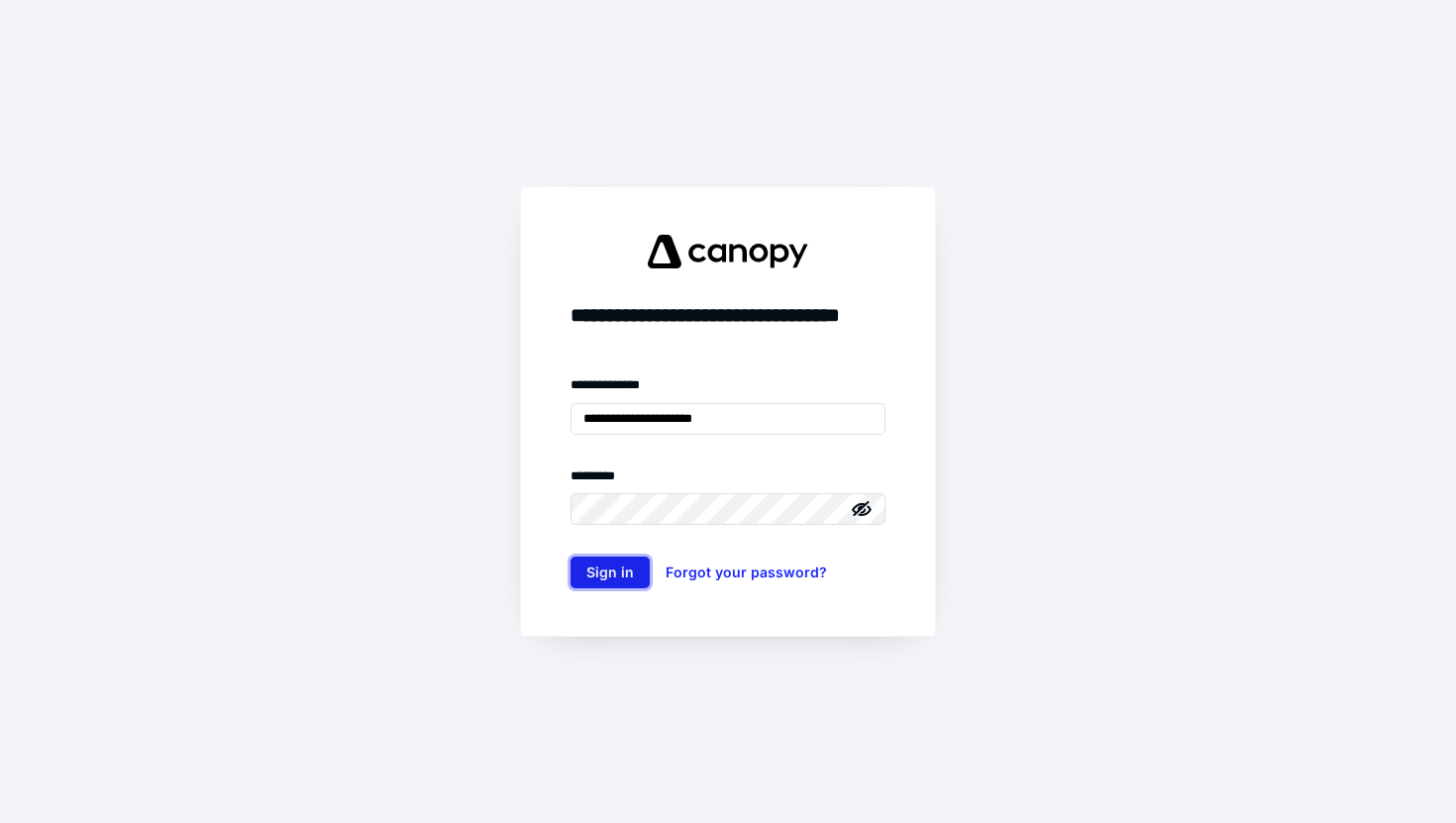 click on "Sign in" at bounding box center [610, 572] 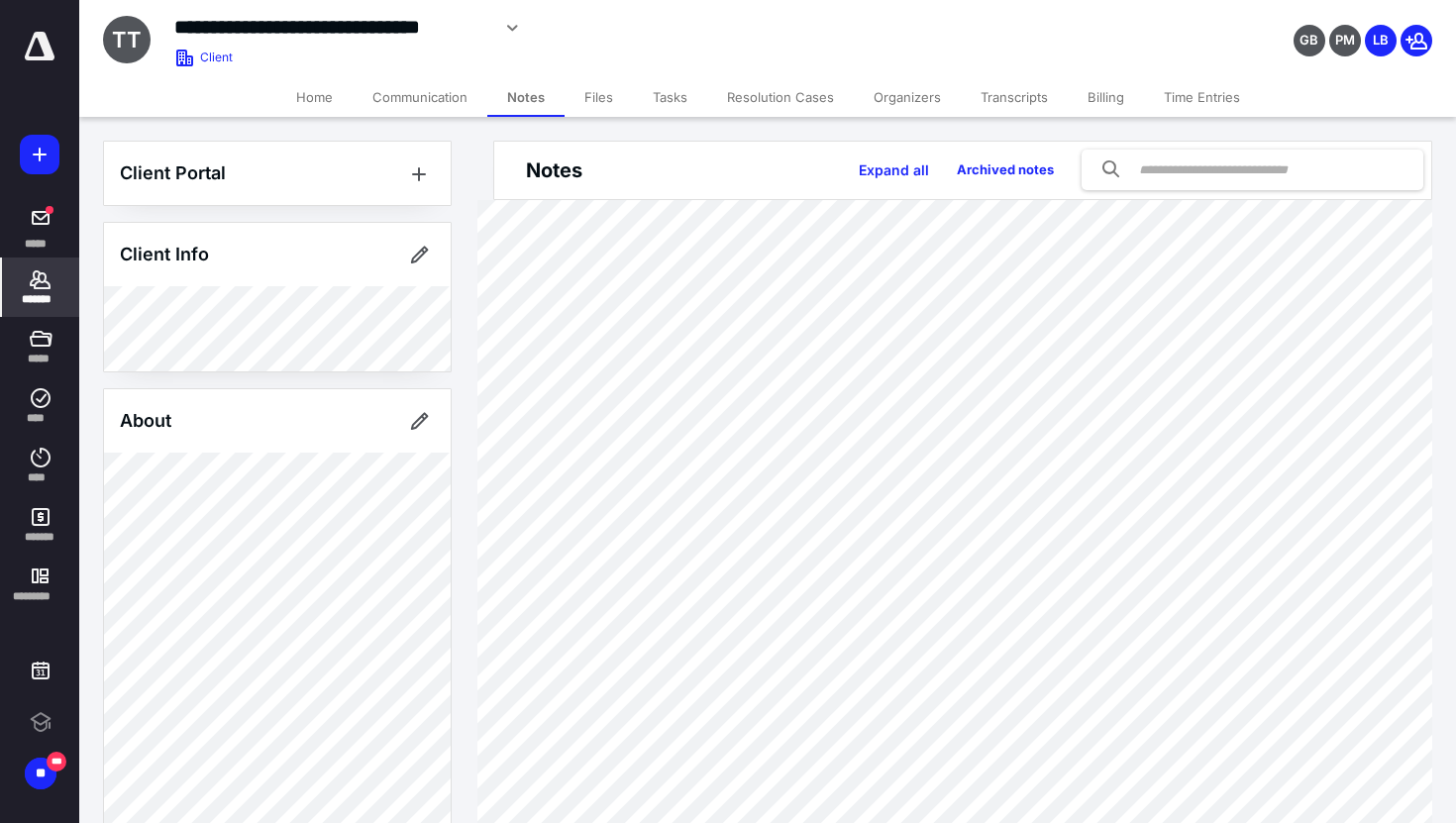 scroll, scrollTop: 0, scrollLeft: 0, axis: both 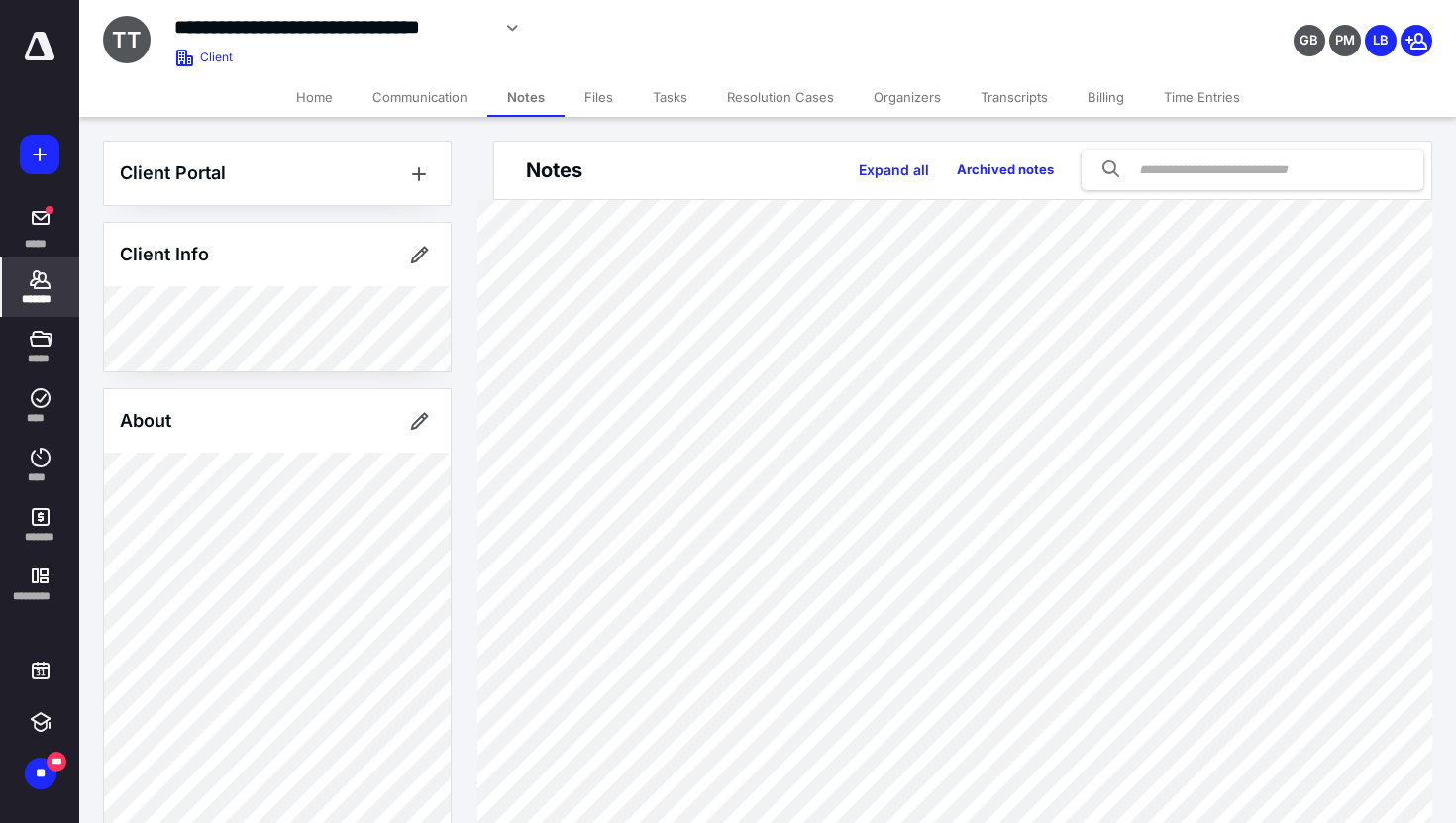 click on "*******" at bounding box center [41, 299] 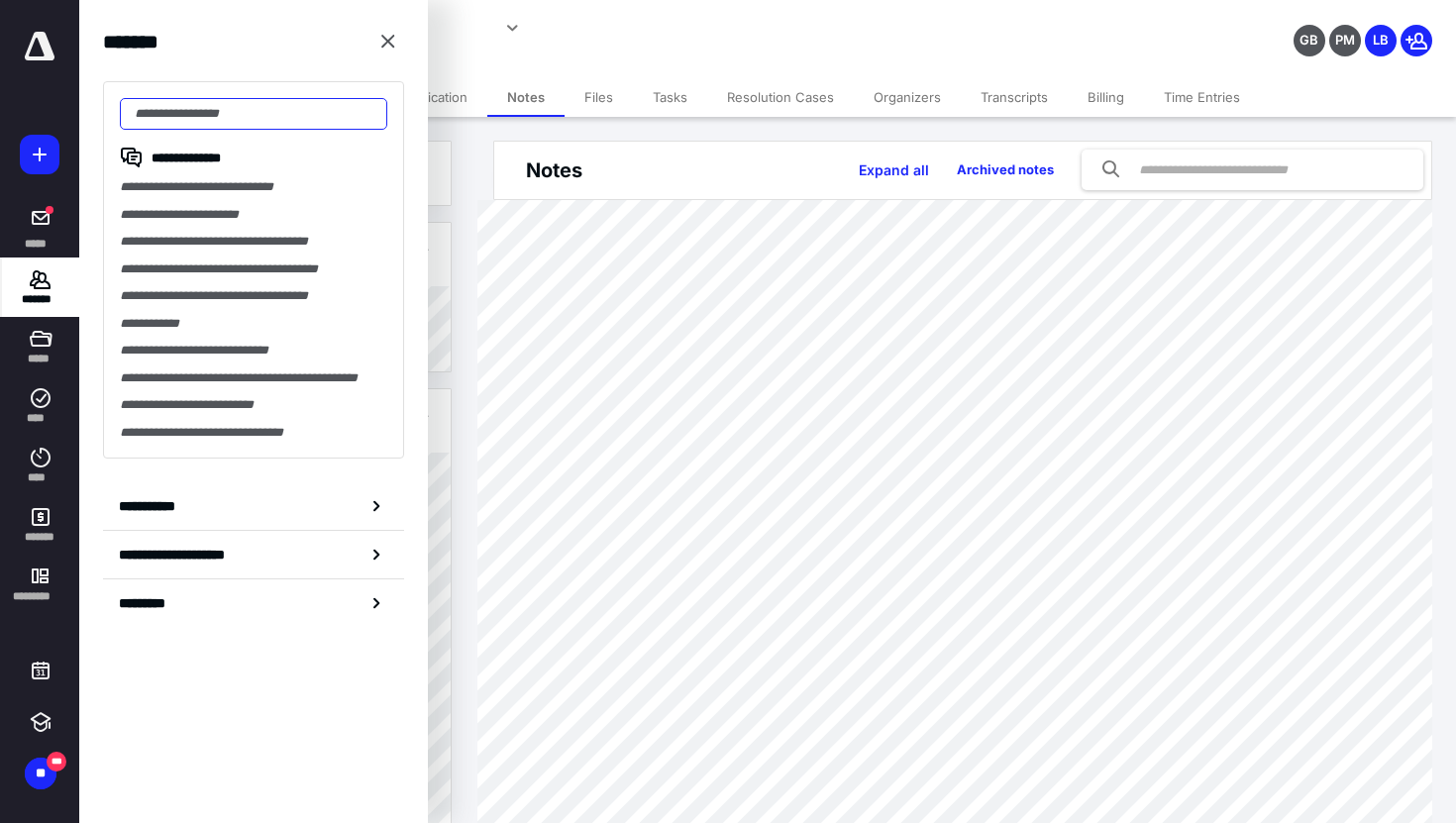 click at bounding box center [254, 114] 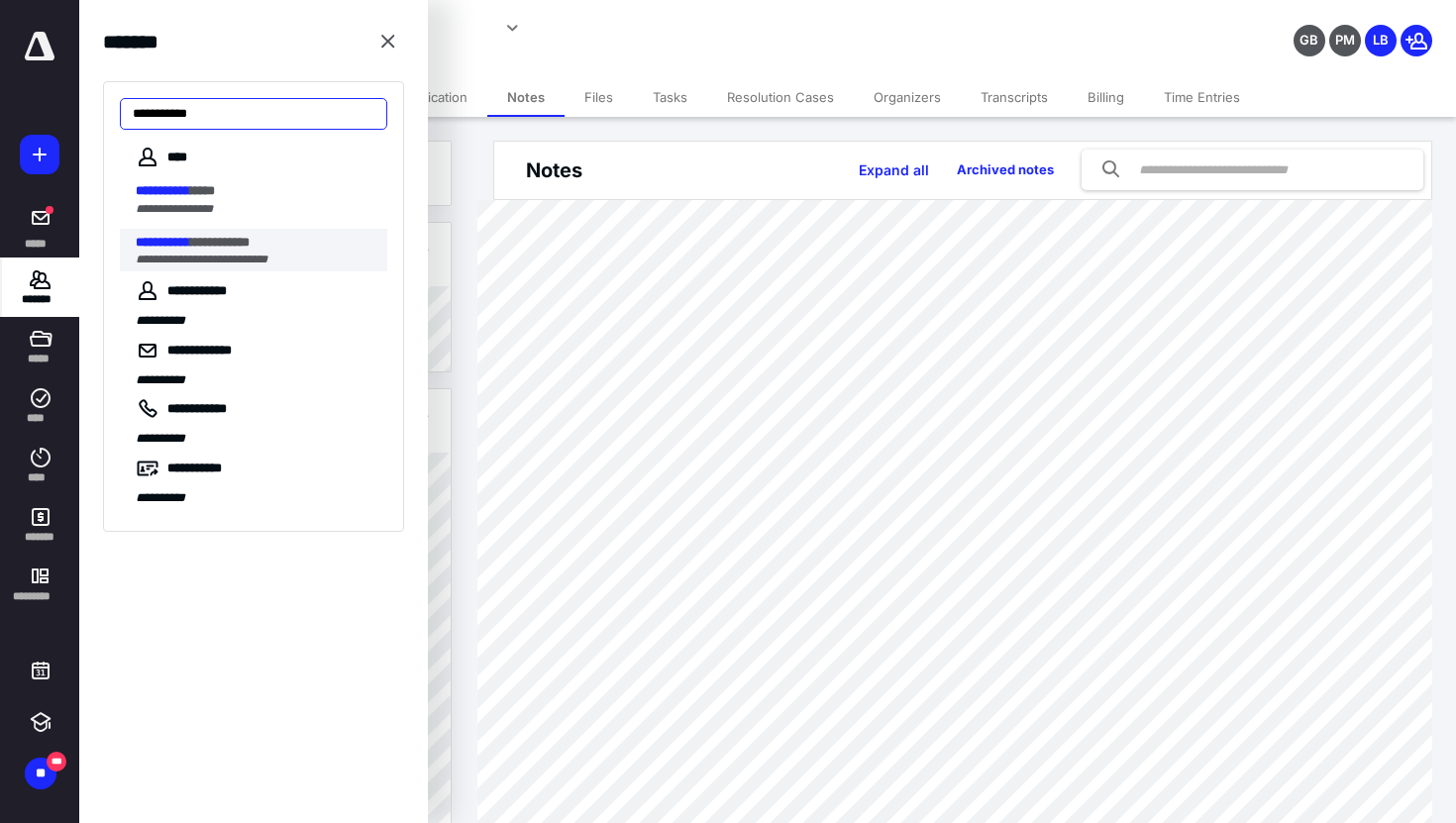 type on "**********" 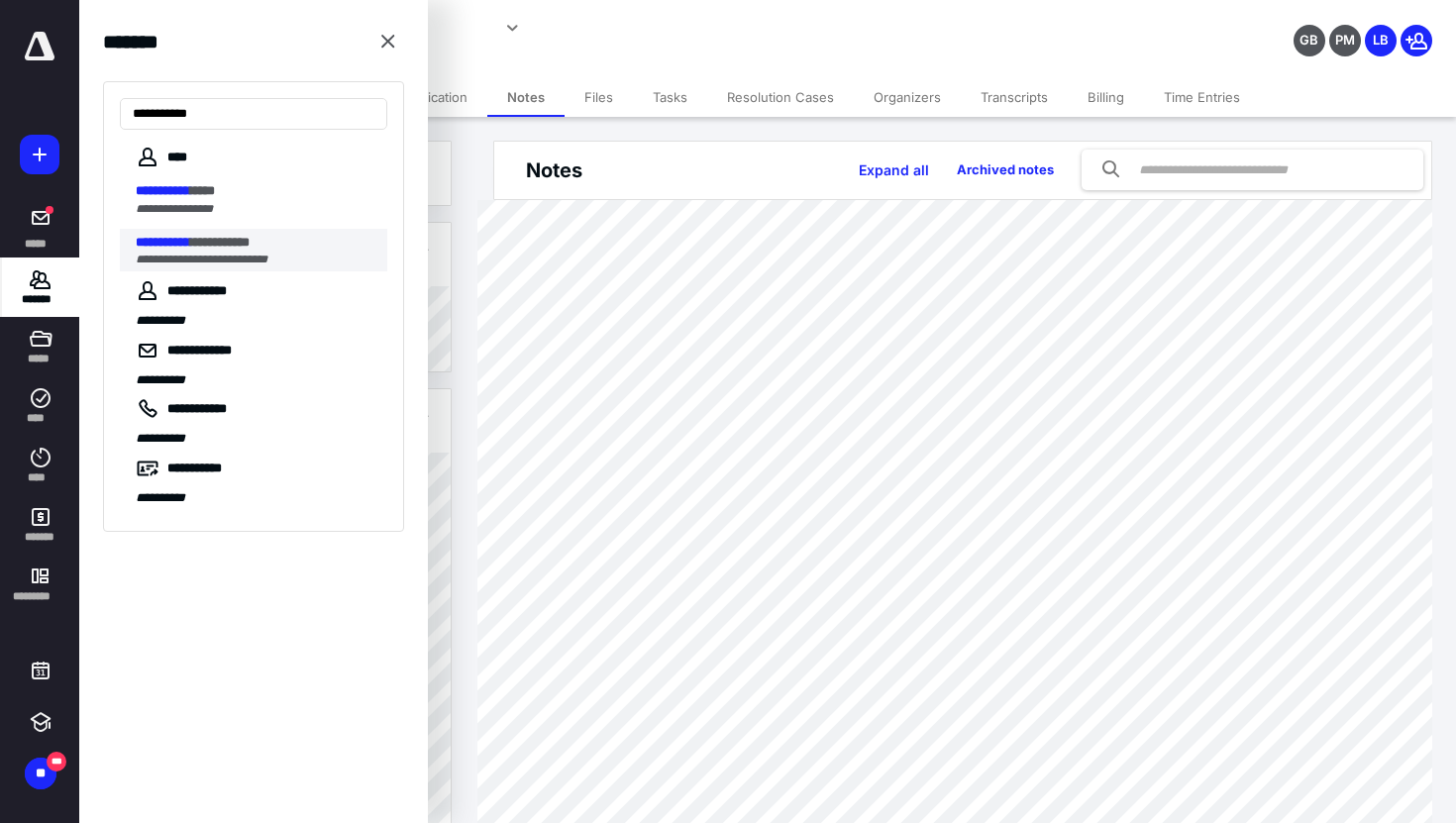 click on "***" at bounding box center [202, 242] 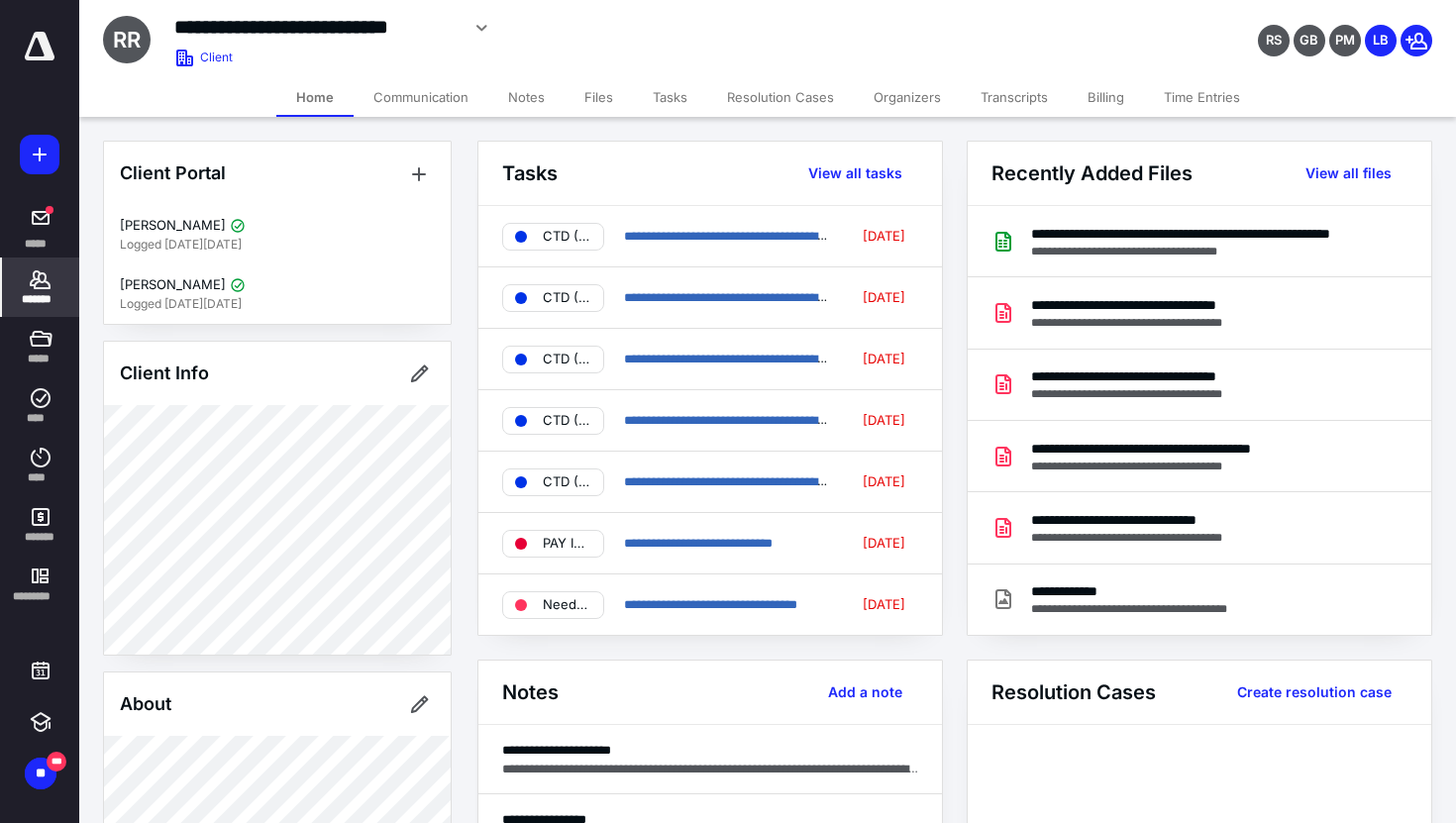 click on "Files" at bounding box center (598, 97) 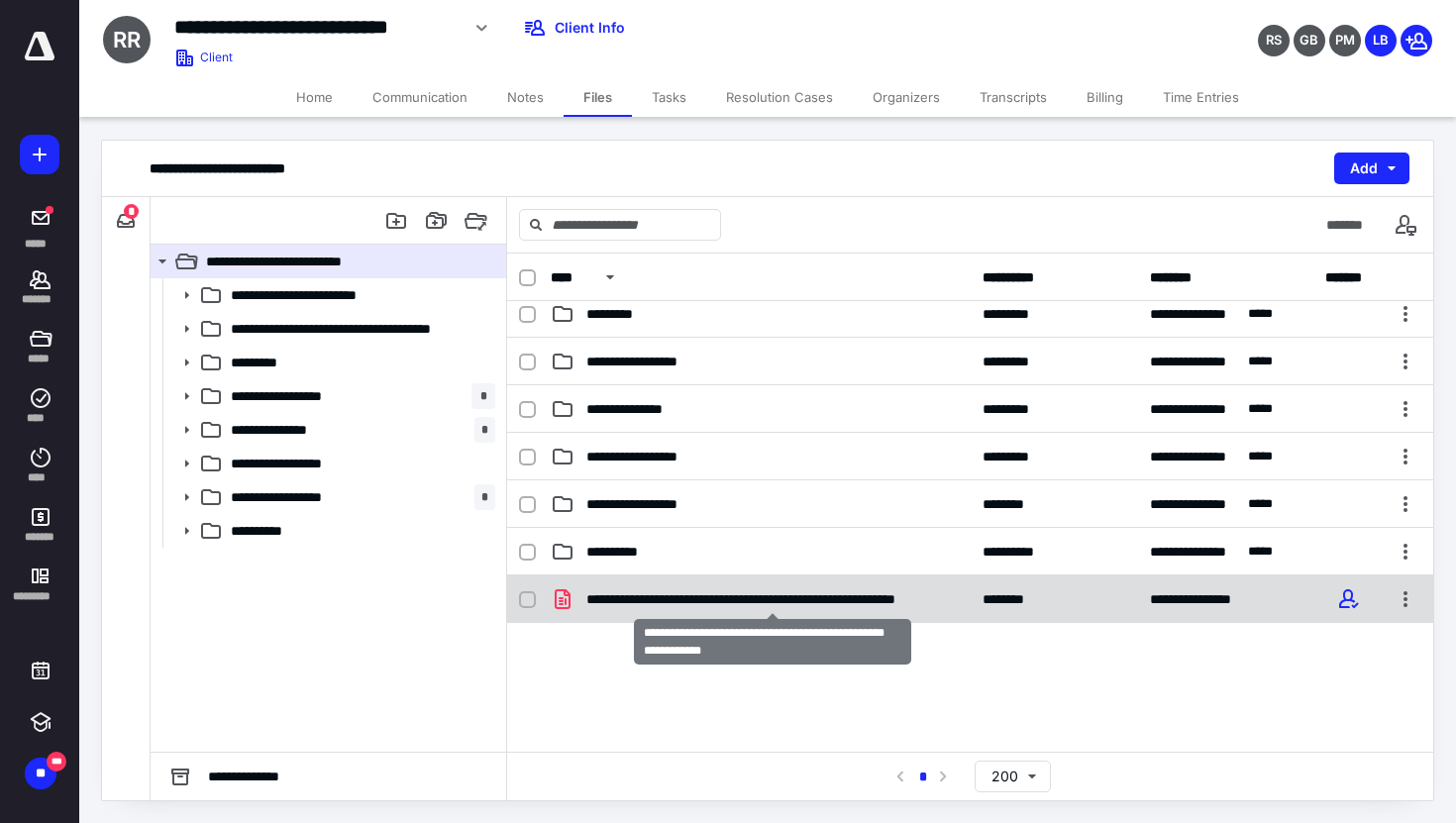 scroll, scrollTop: 0, scrollLeft: 0, axis: both 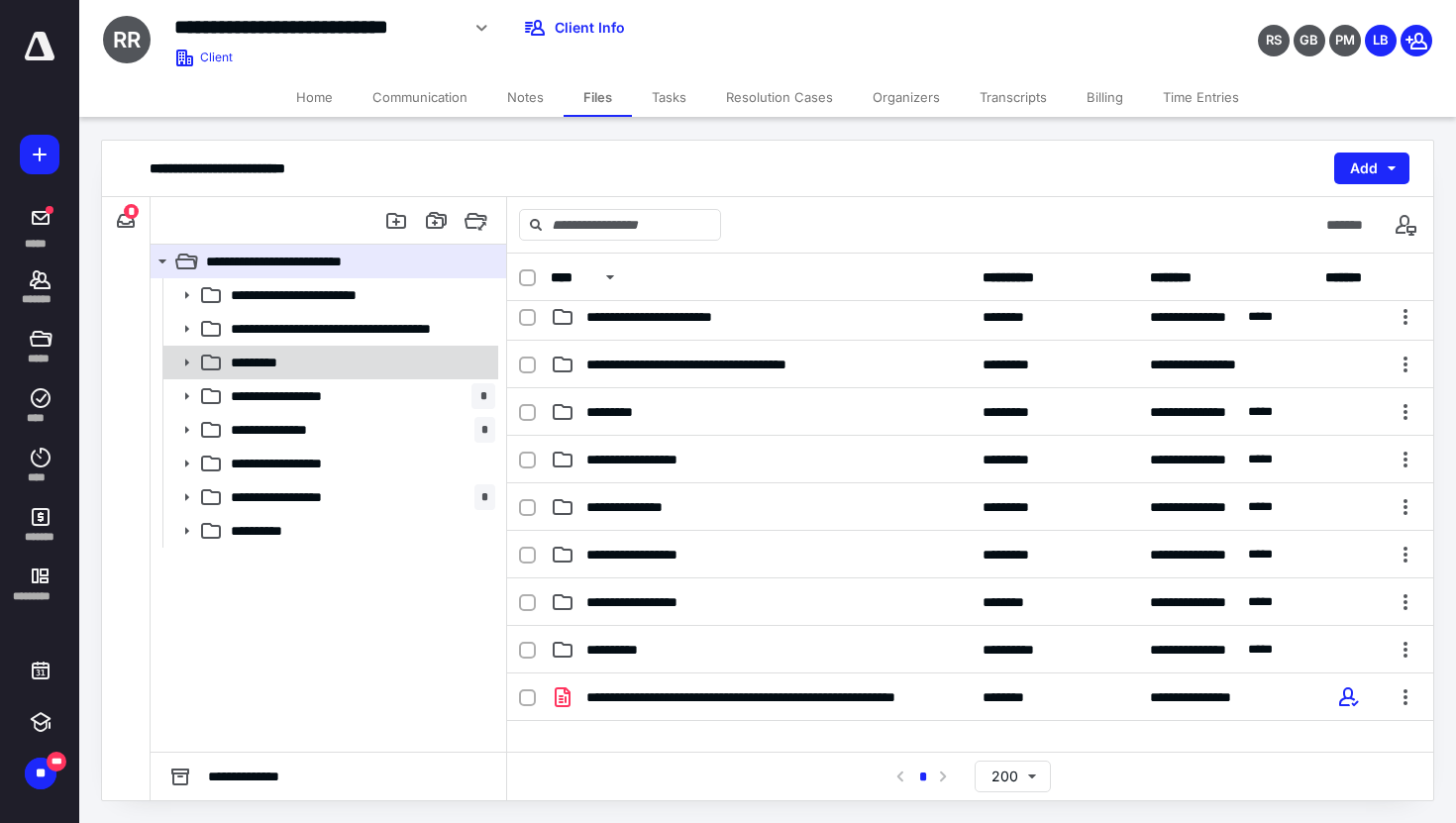 click 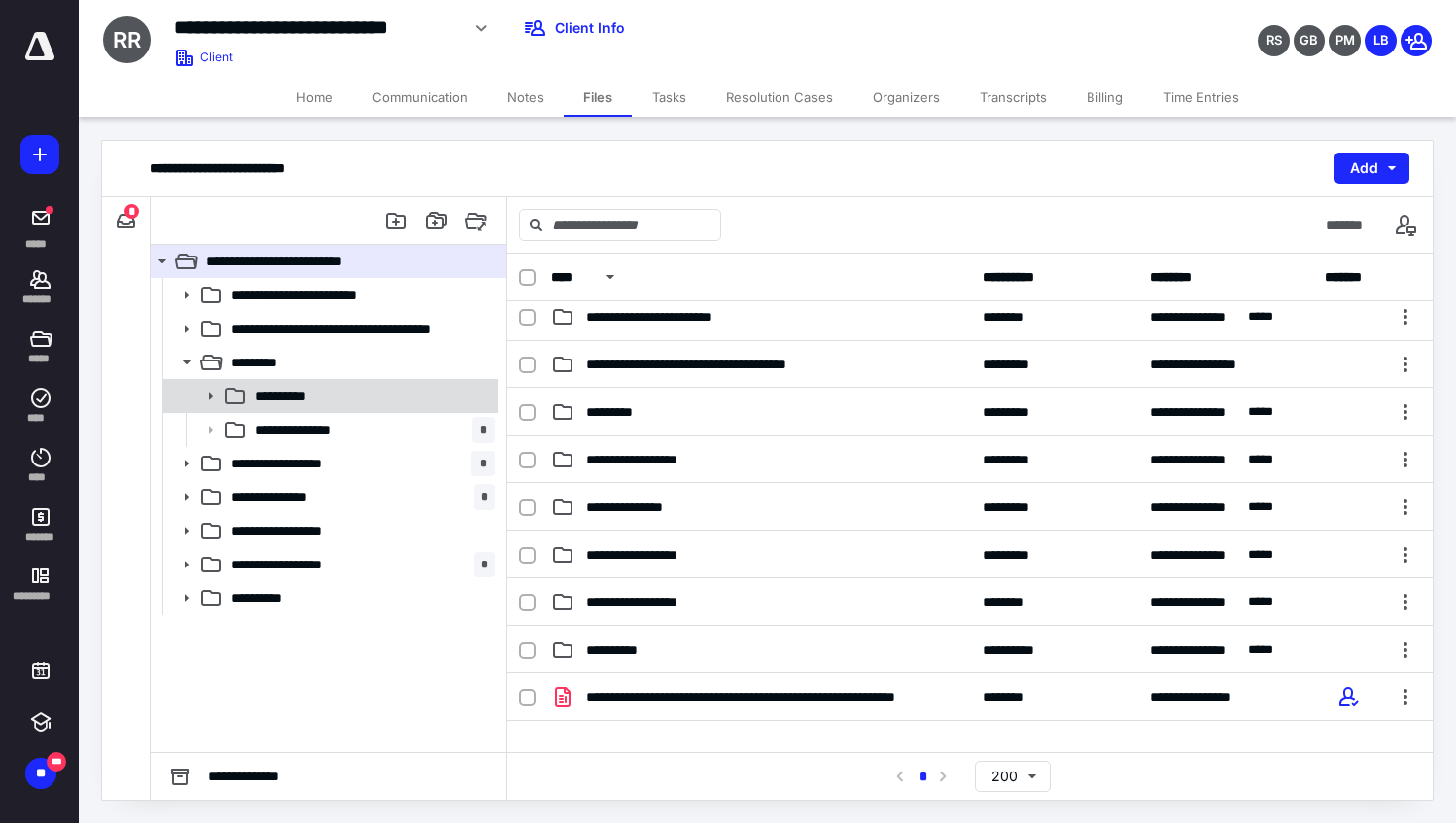 click 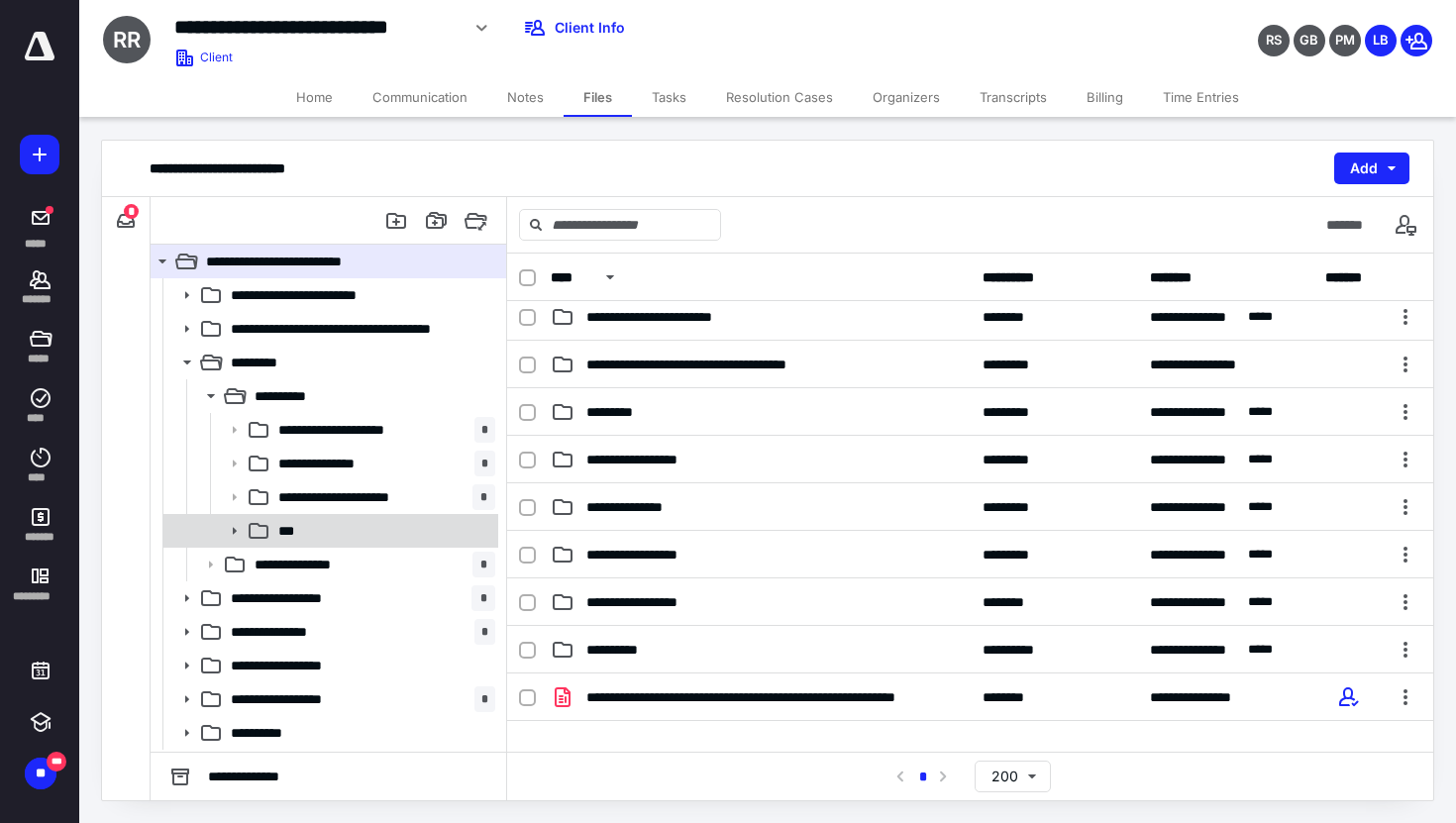 click on "***" at bounding box center [382, 531] 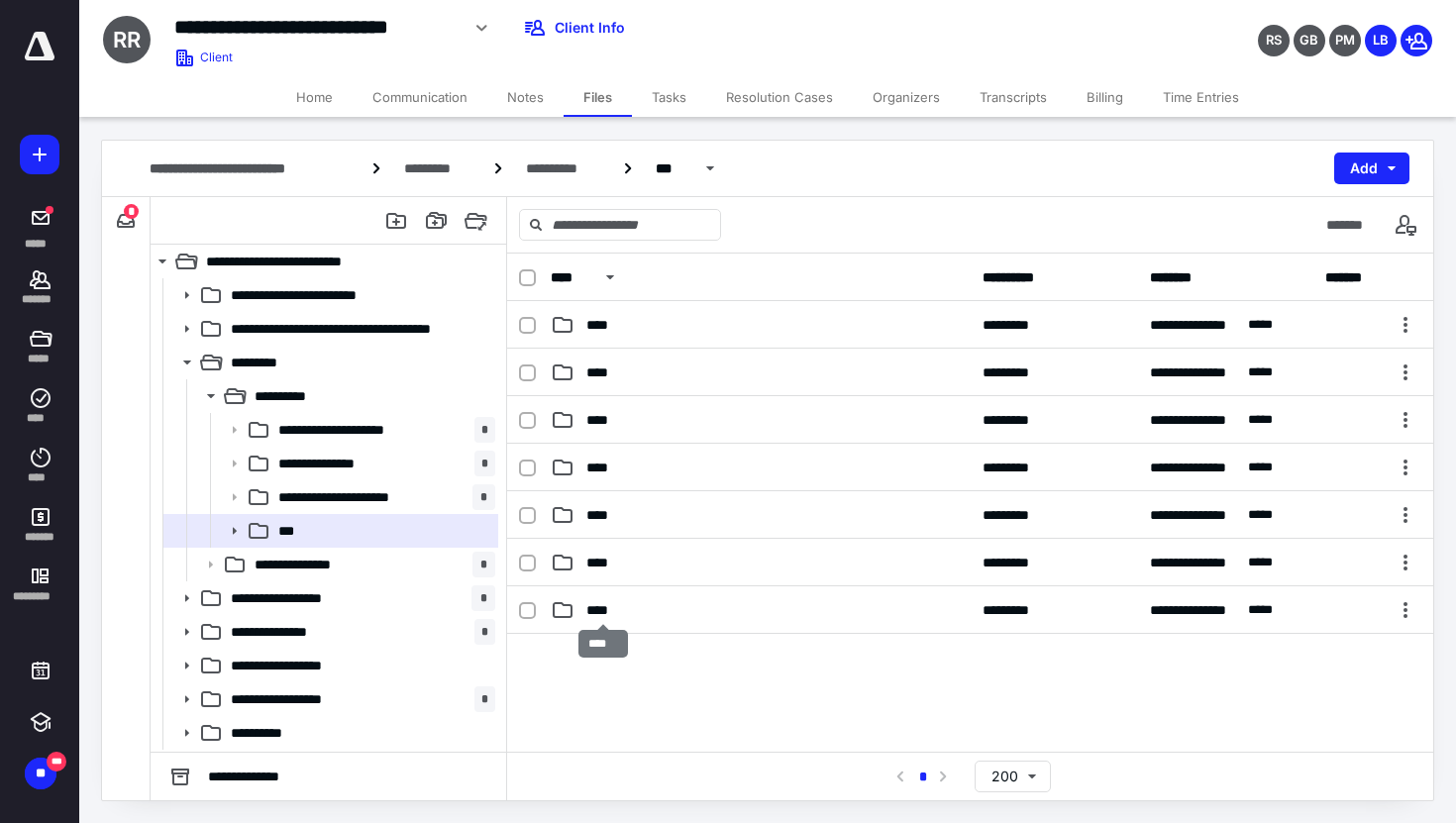 click on "****" at bounding box center [603, 610] 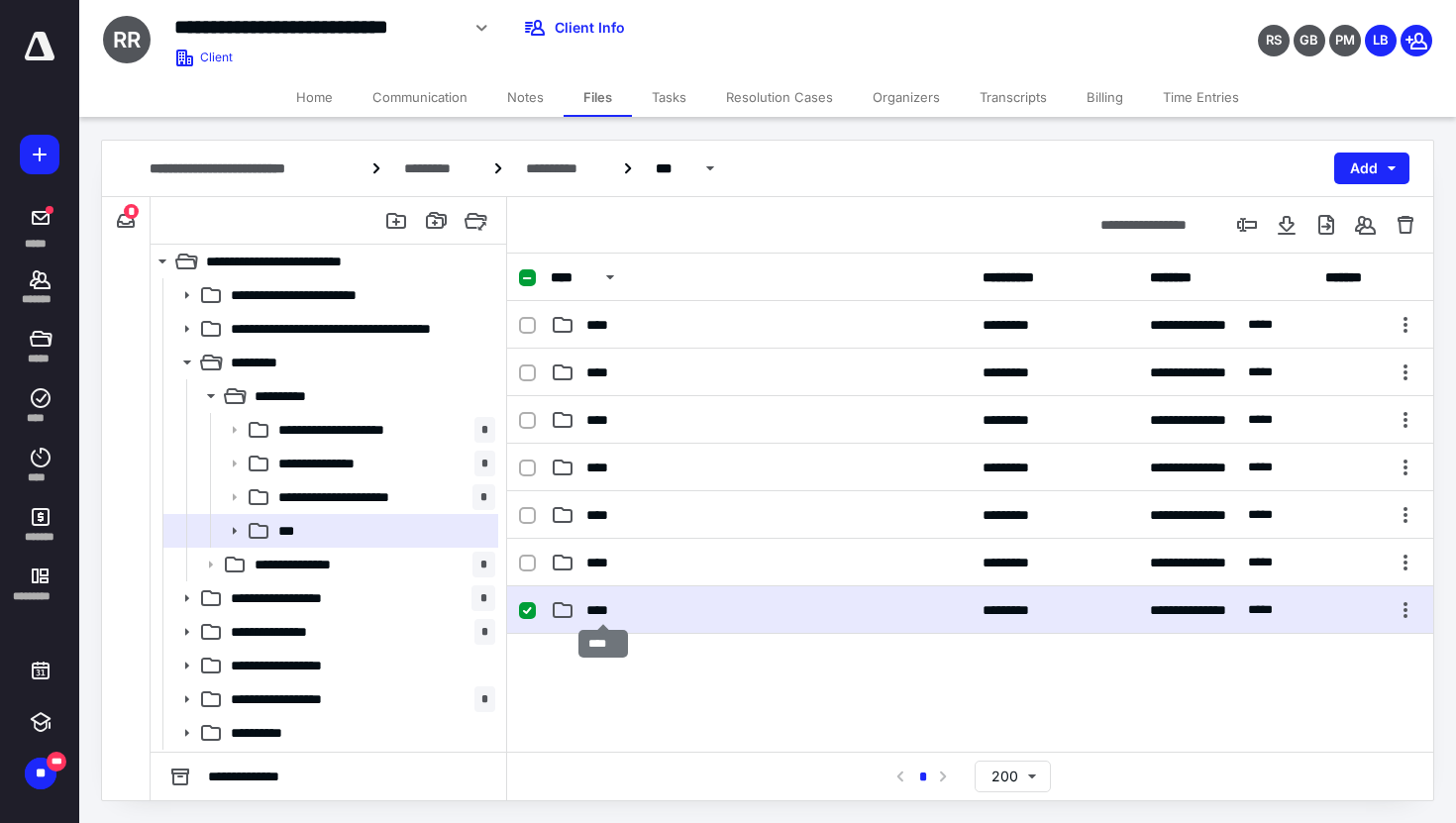 click on "****" at bounding box center [603, 610] 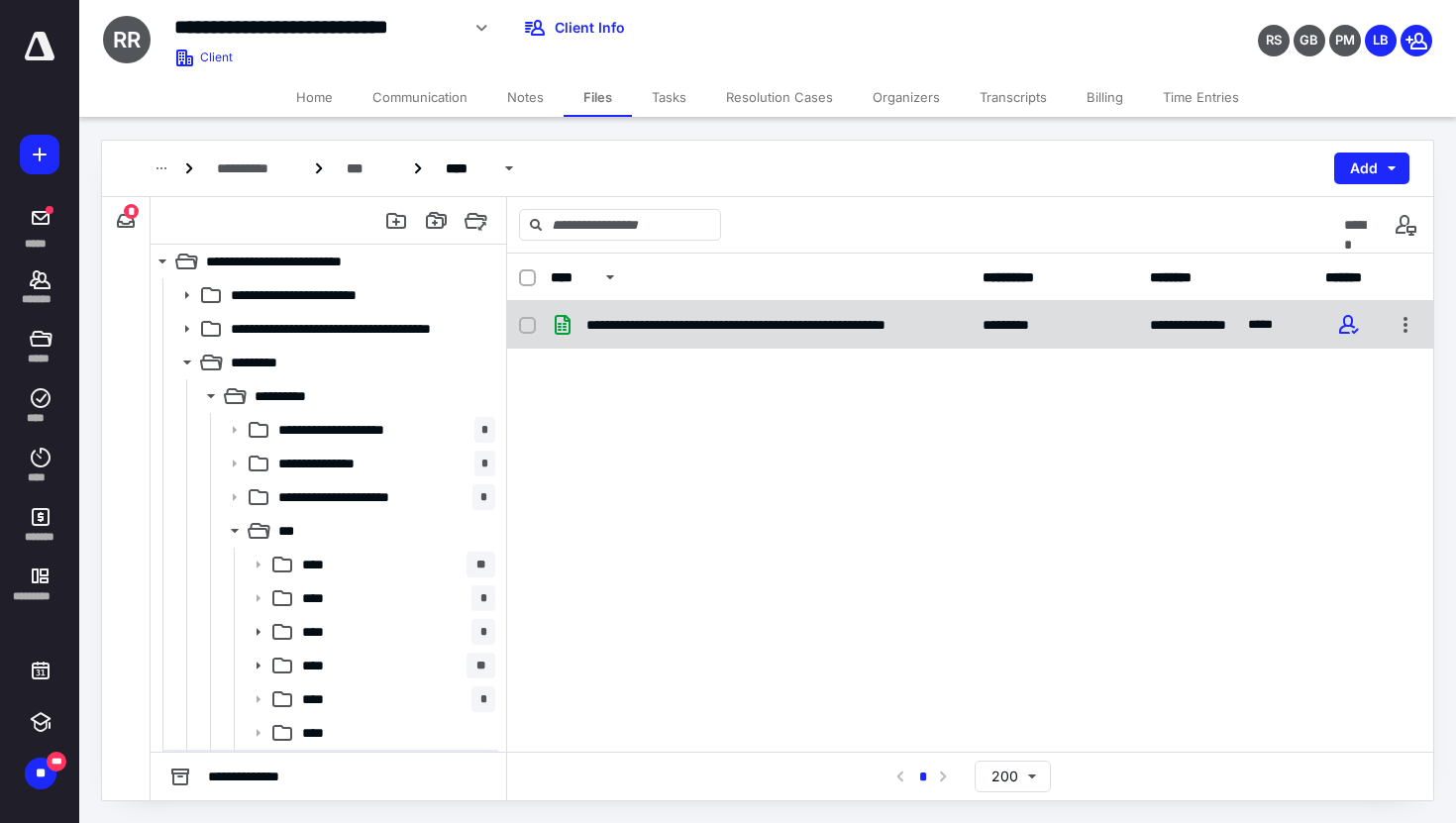 click on "*********" at bounding box center (1015, 325) 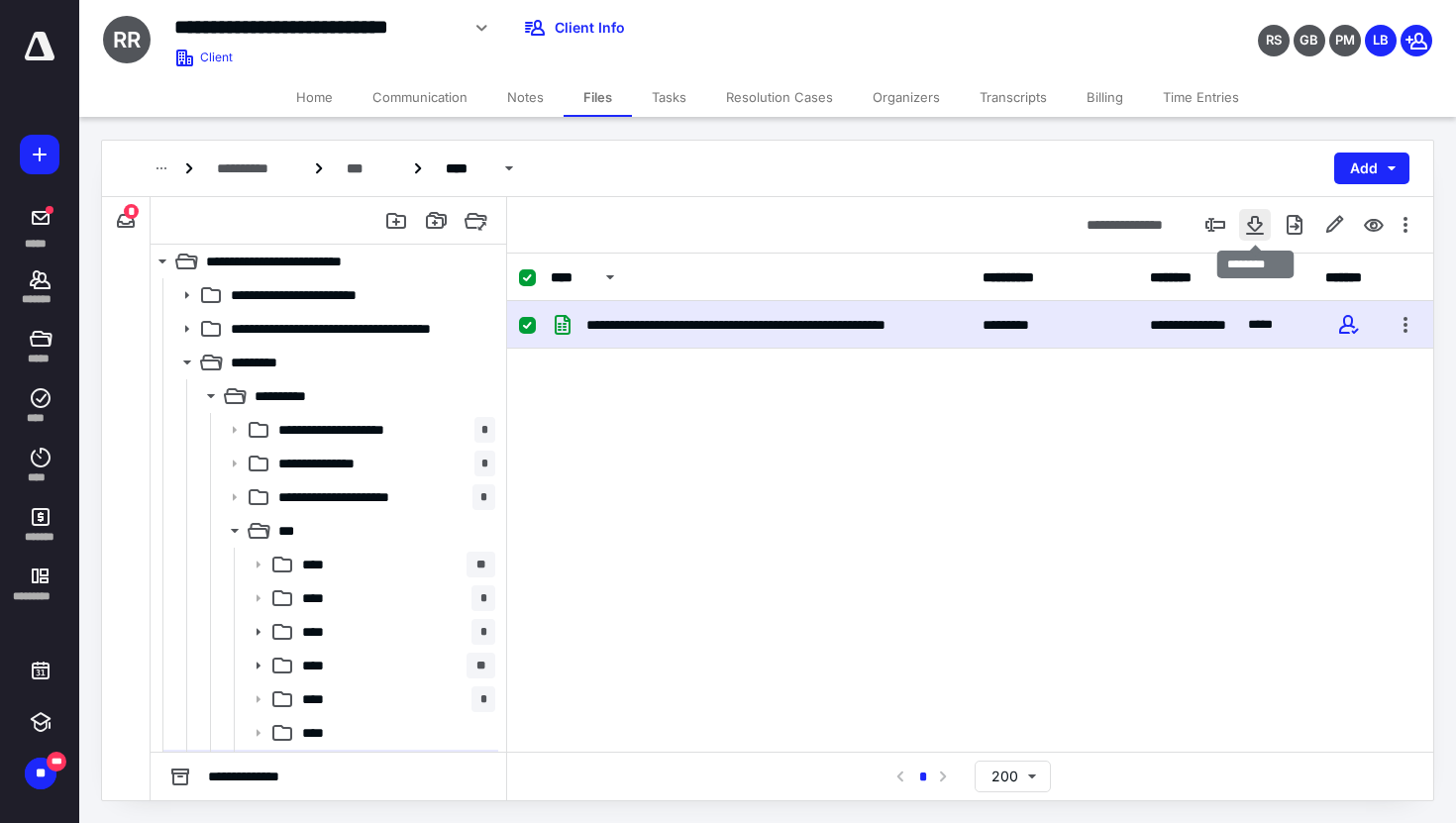 click at bounding box center [1255, 225] 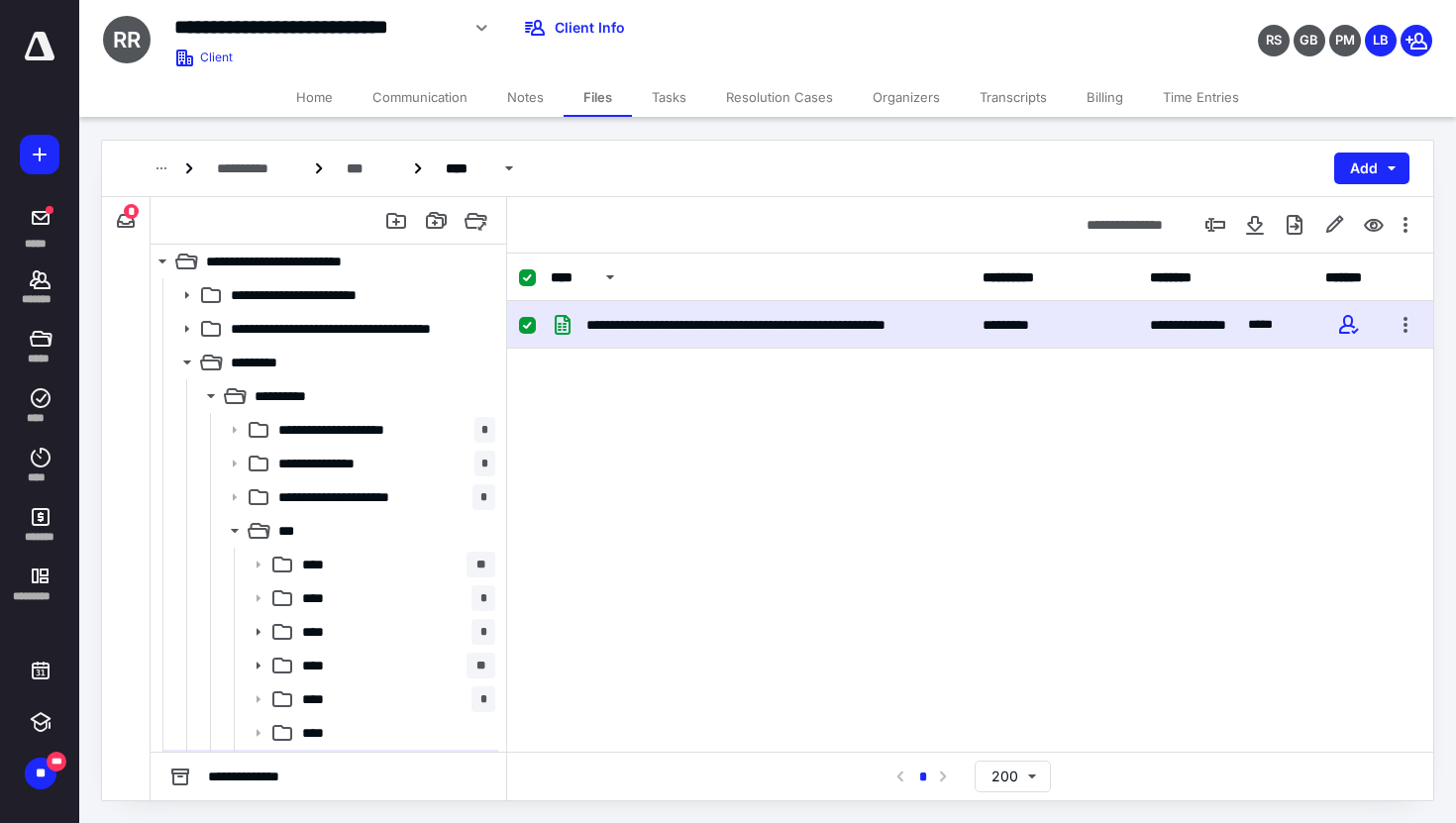 click at bounding box center [527, 326] 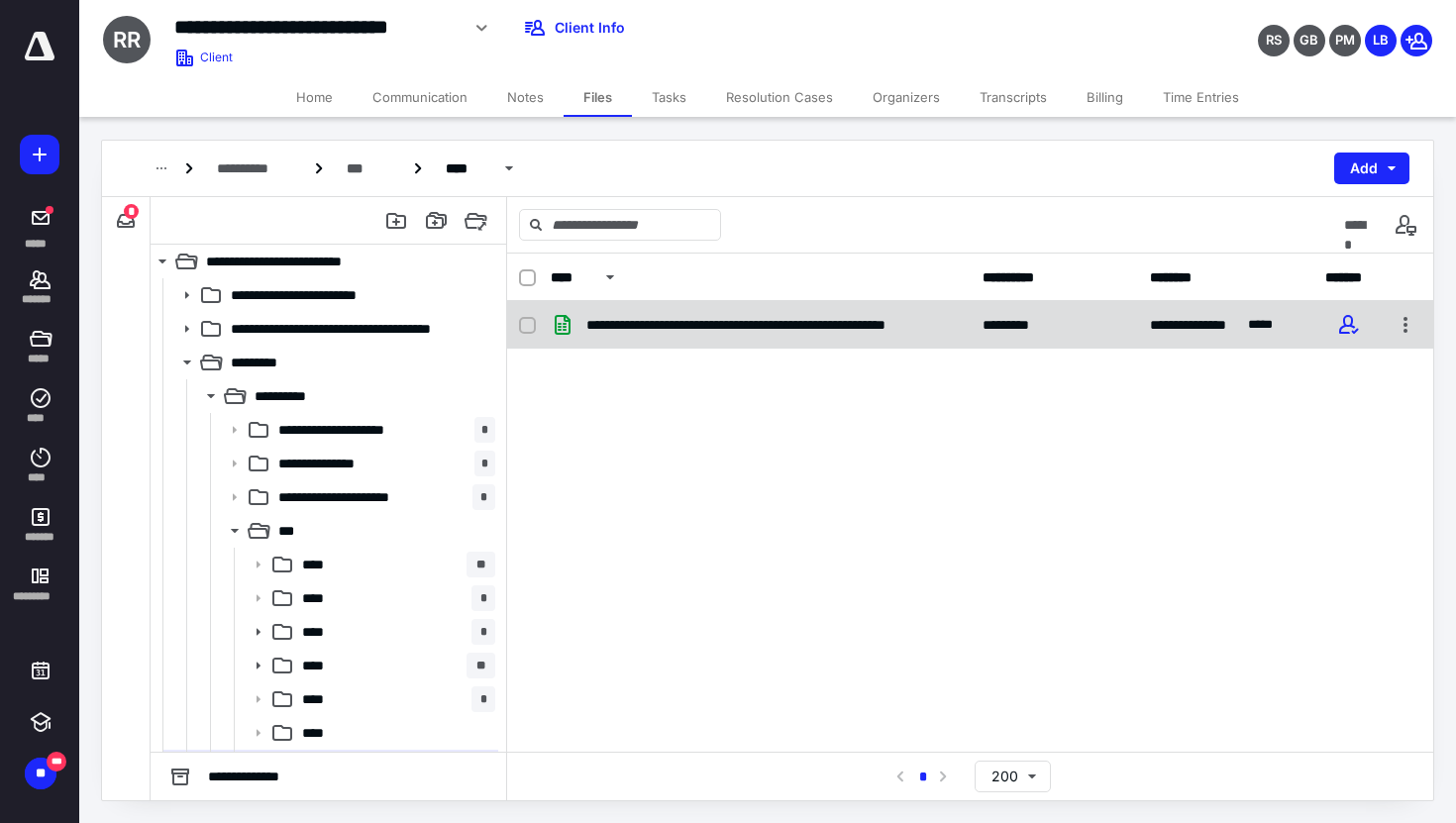click on "**********" at bounding box center [761, 325] 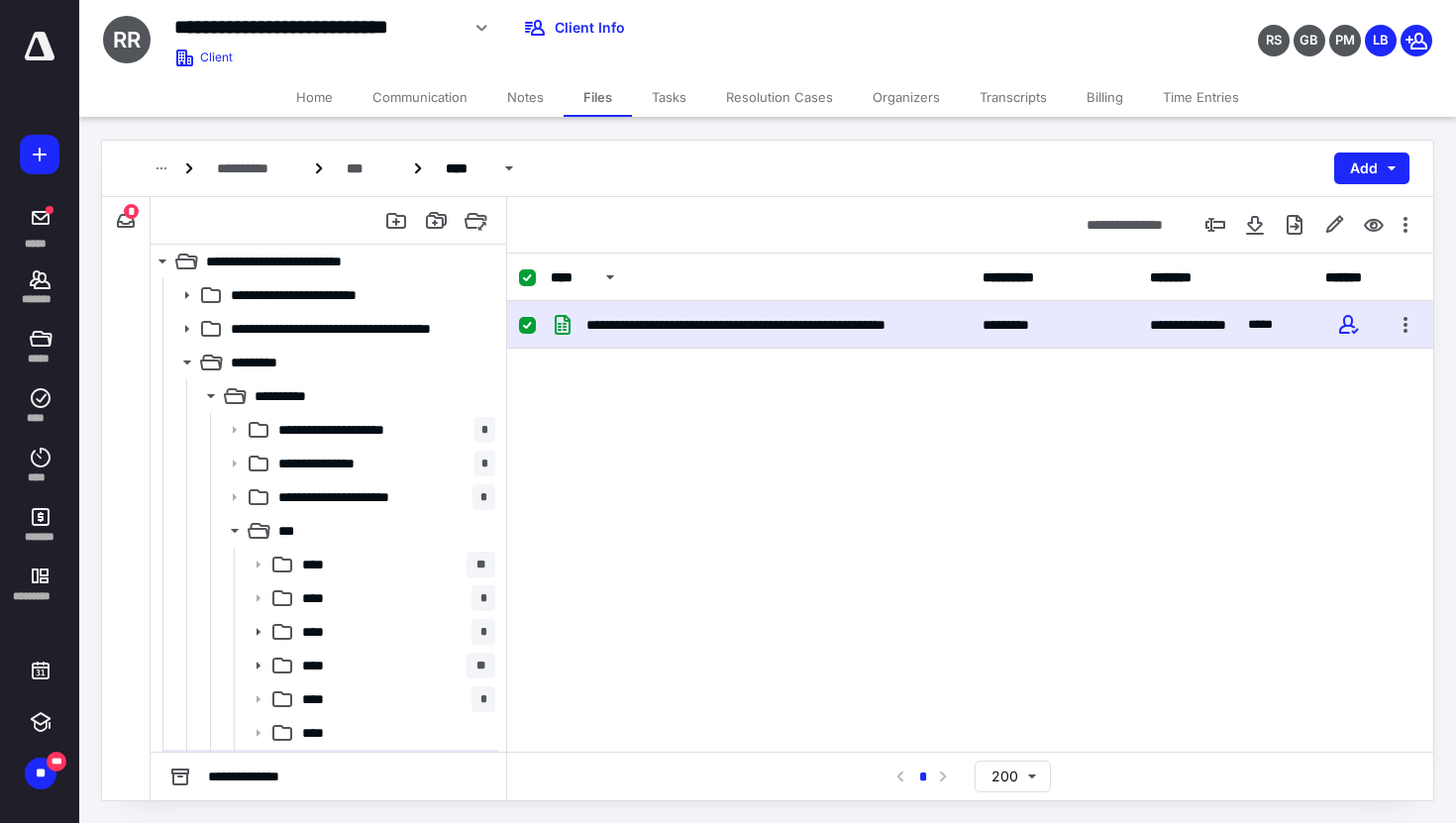 click on "**********" at bounding box center (761, 325) 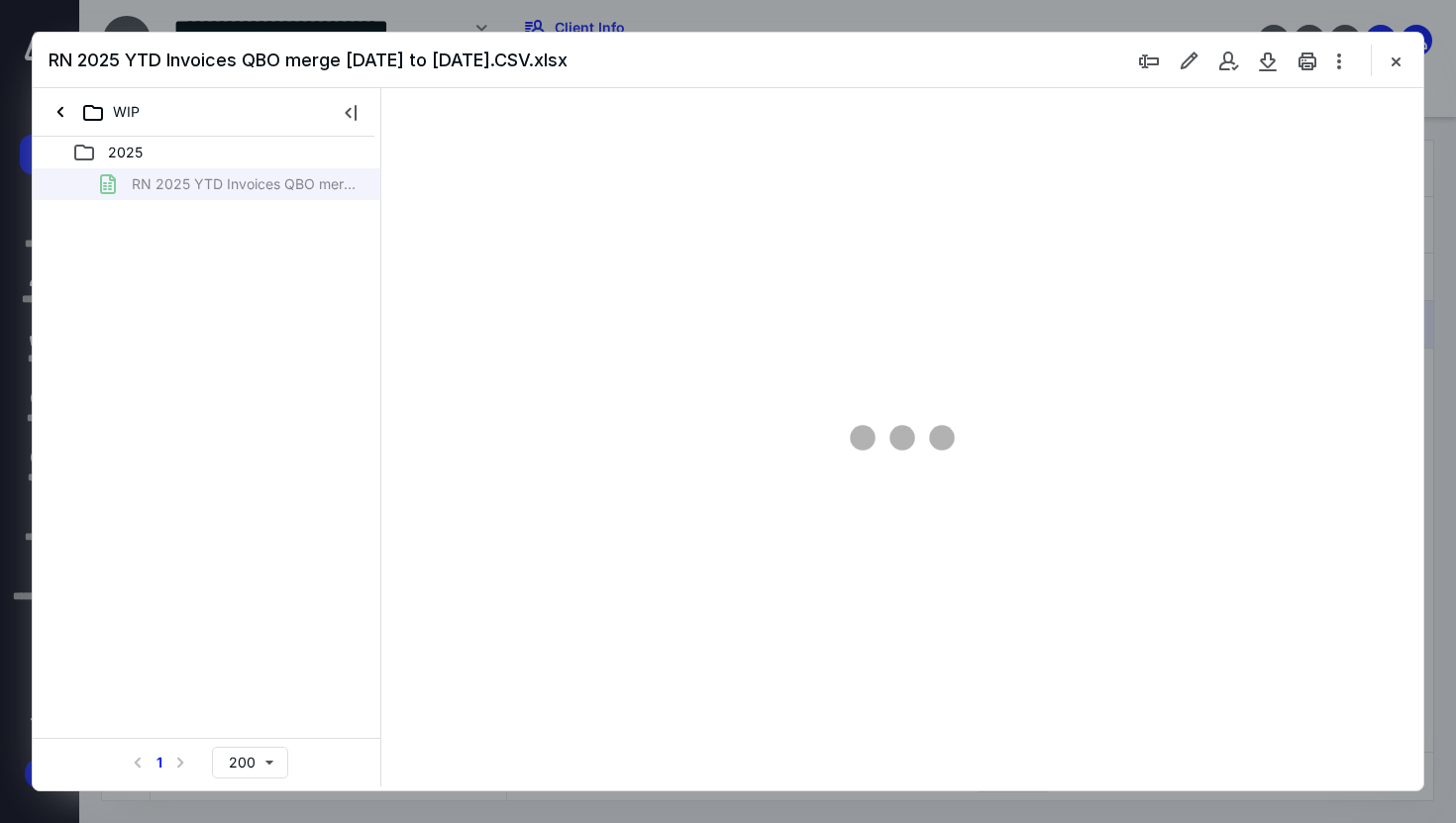 scroll, scrollTop: 0, scrollLeft: 0, axis: both 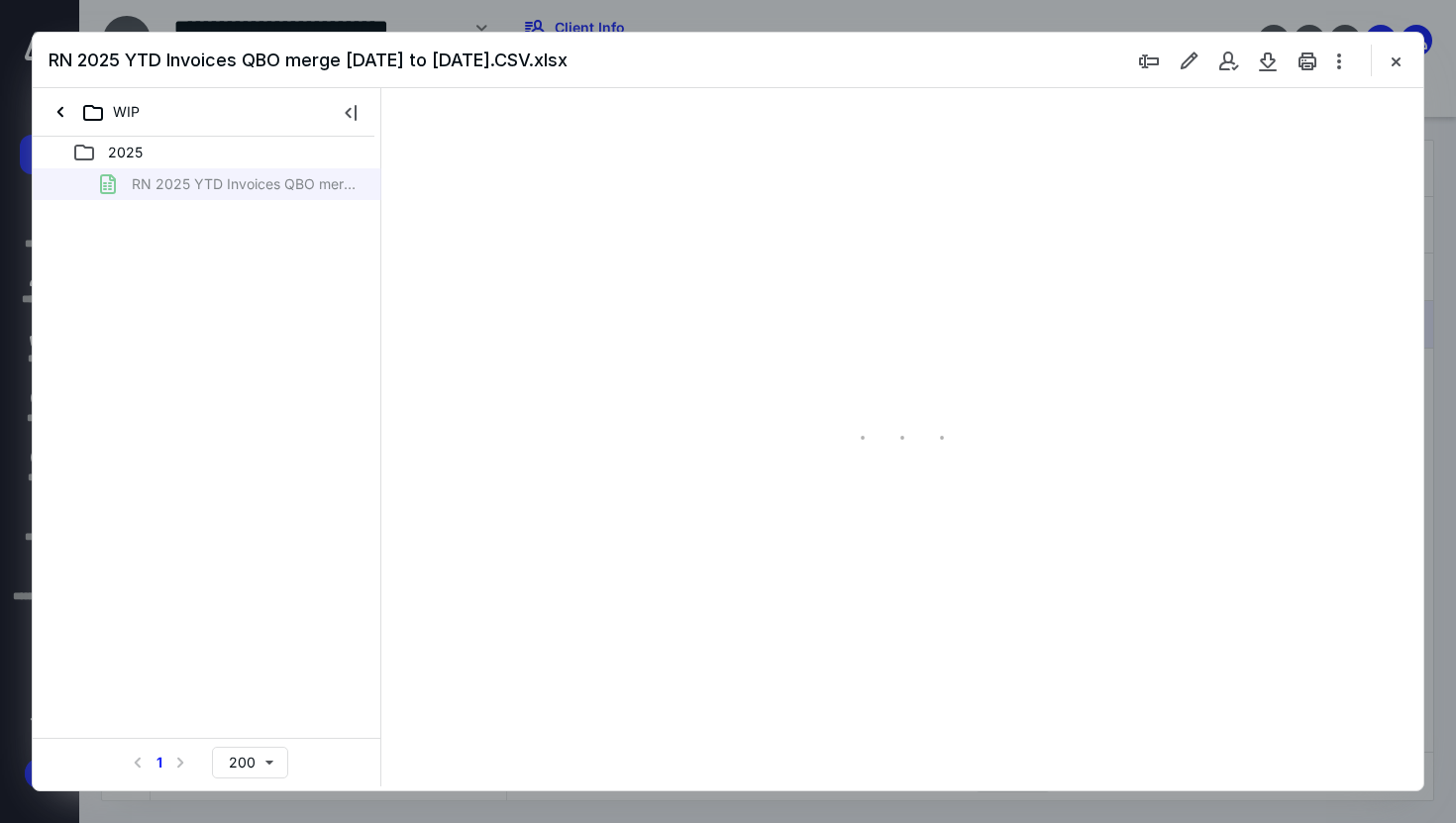 type on "90" 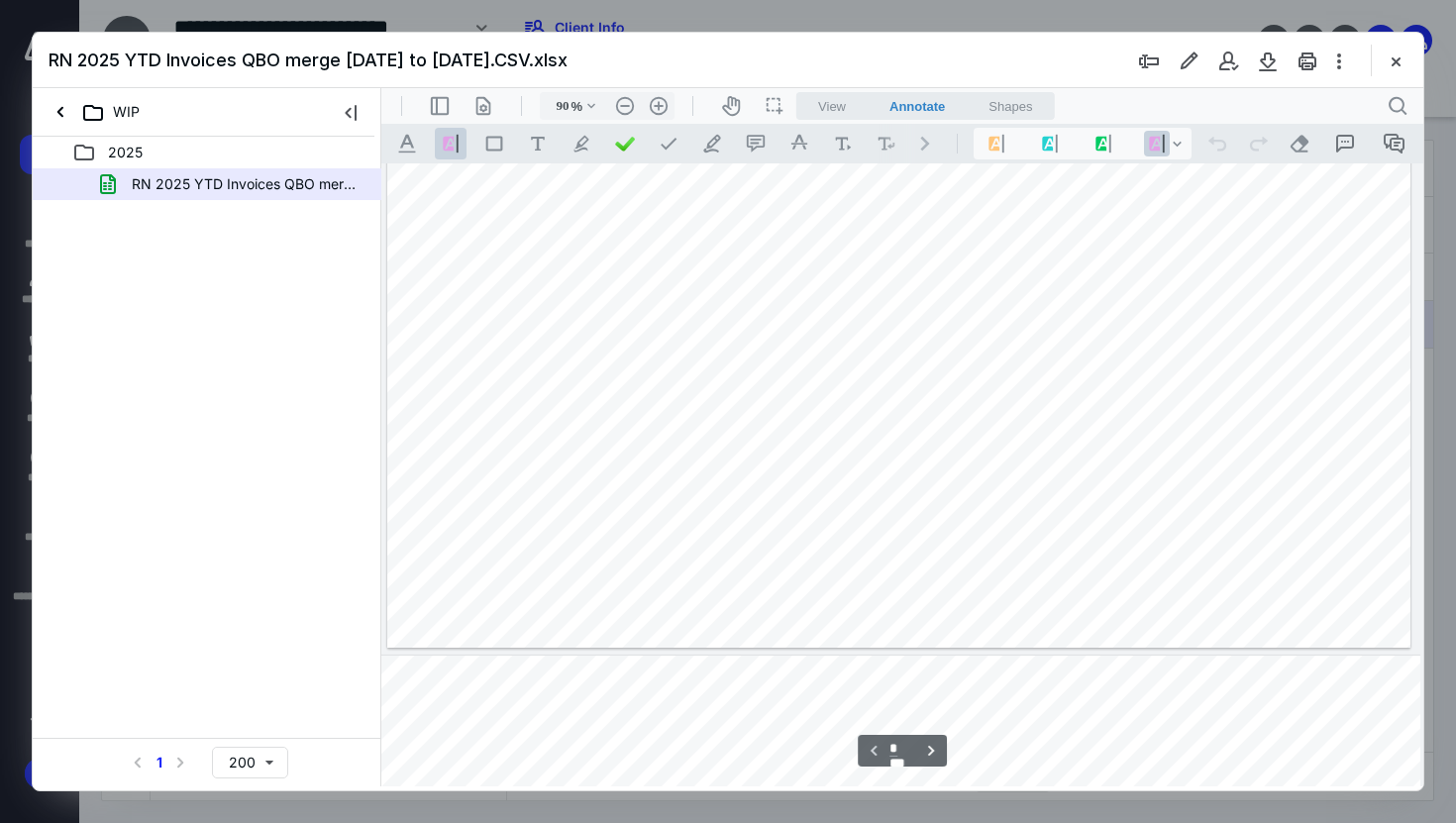 scroll, scrollTop: 78, scrollLeft: 7, axis: both 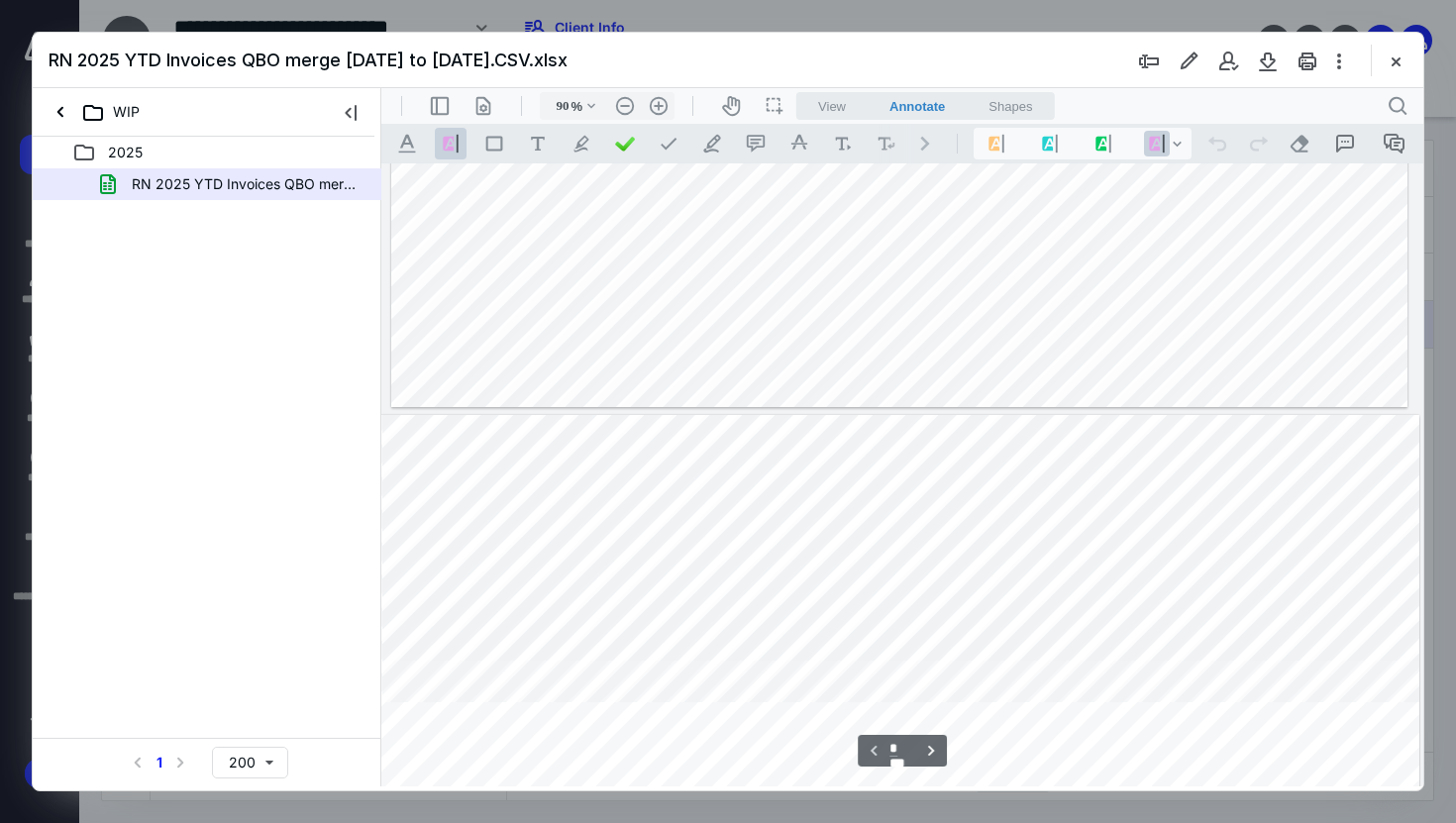 type on "*" 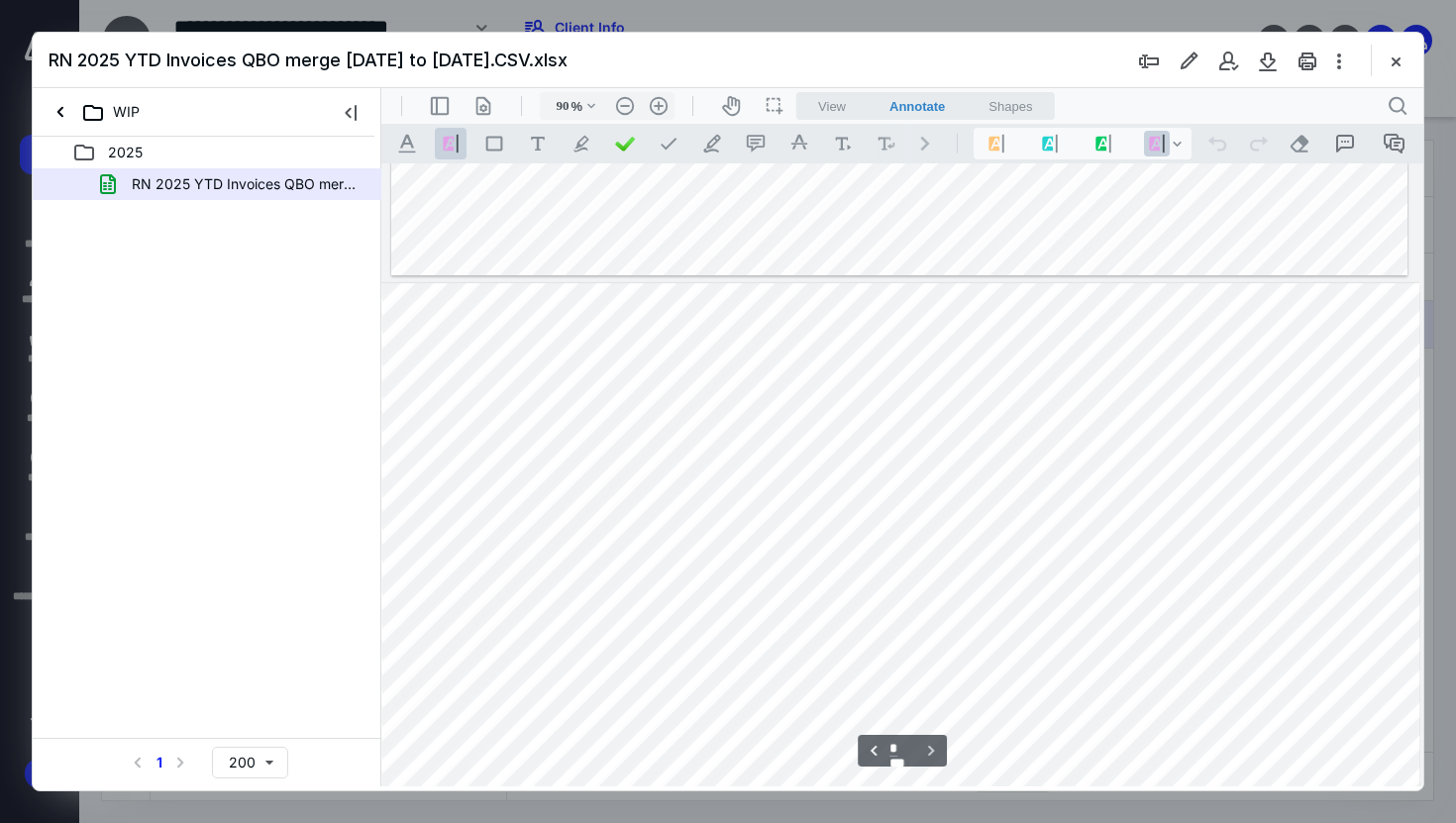 scroll, scrollTop: 453, scrollLeft: 7, axis: both 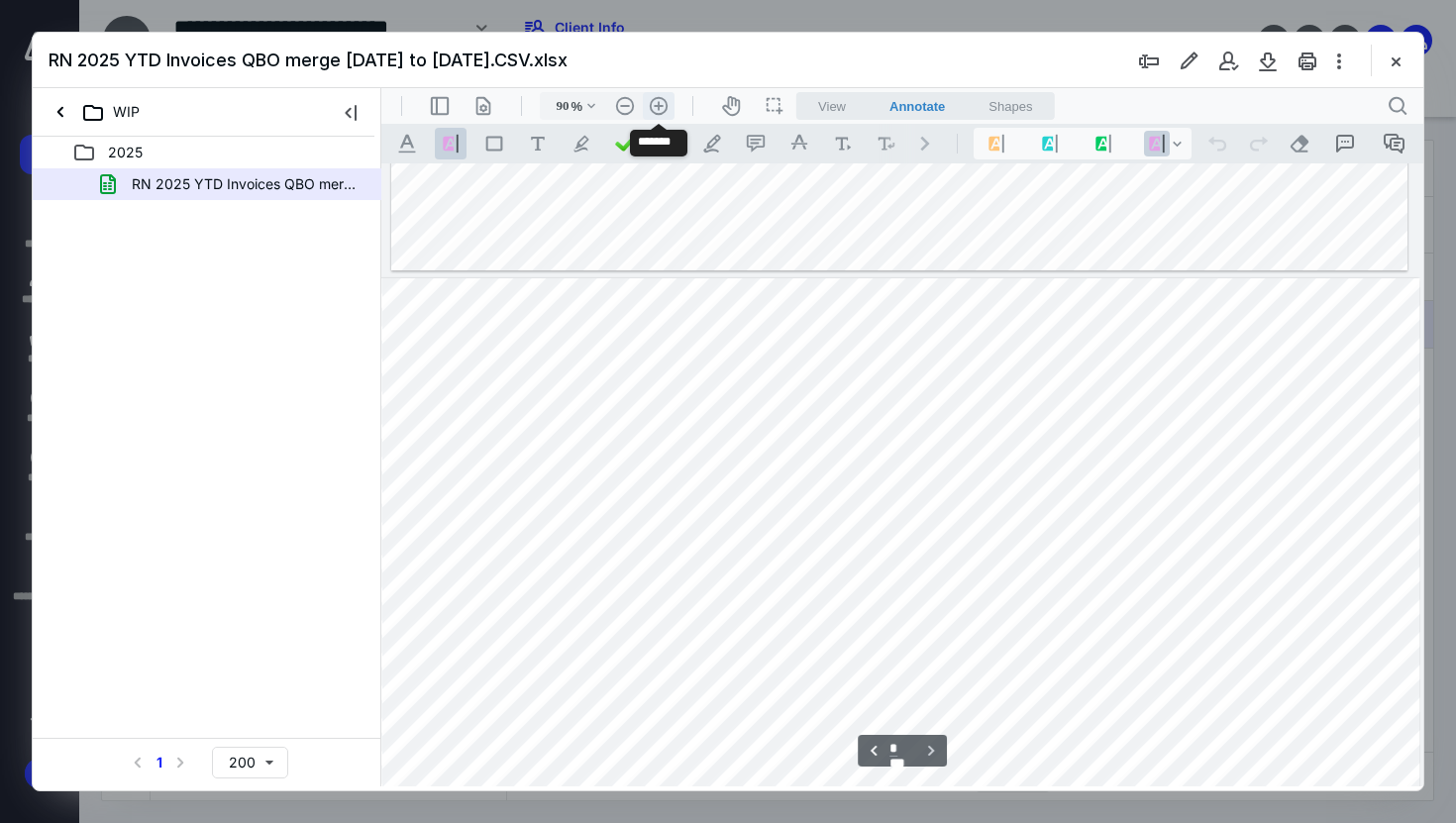 click on ".cls-1{fill:#abb0c4;} icon - header - zoom - in - line" at bounding box center [659, 106] 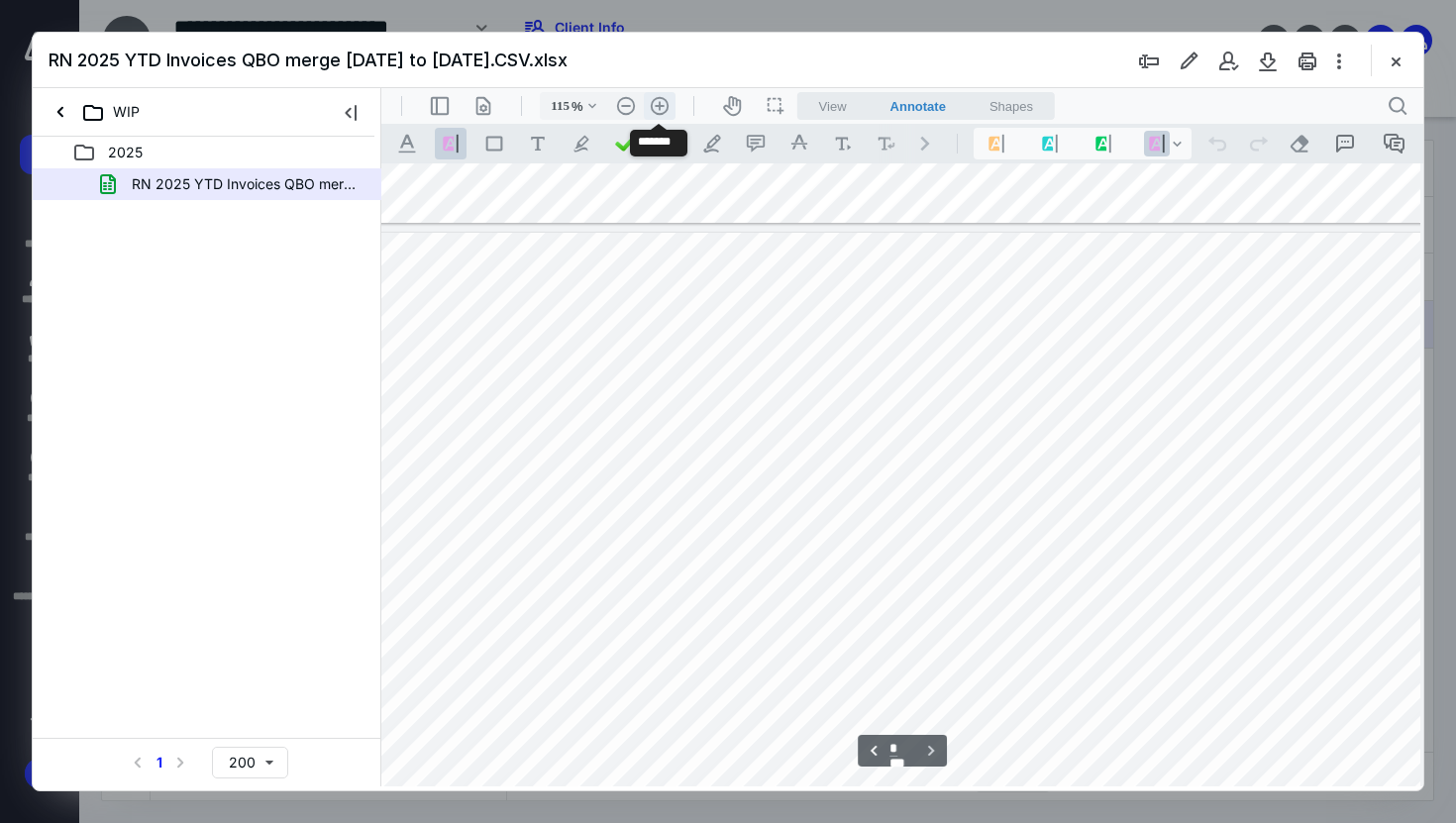 click on ".cls-1{fill:#abb0c4;} icon - header - zoom - in - line" at bounding box center (660, 106) 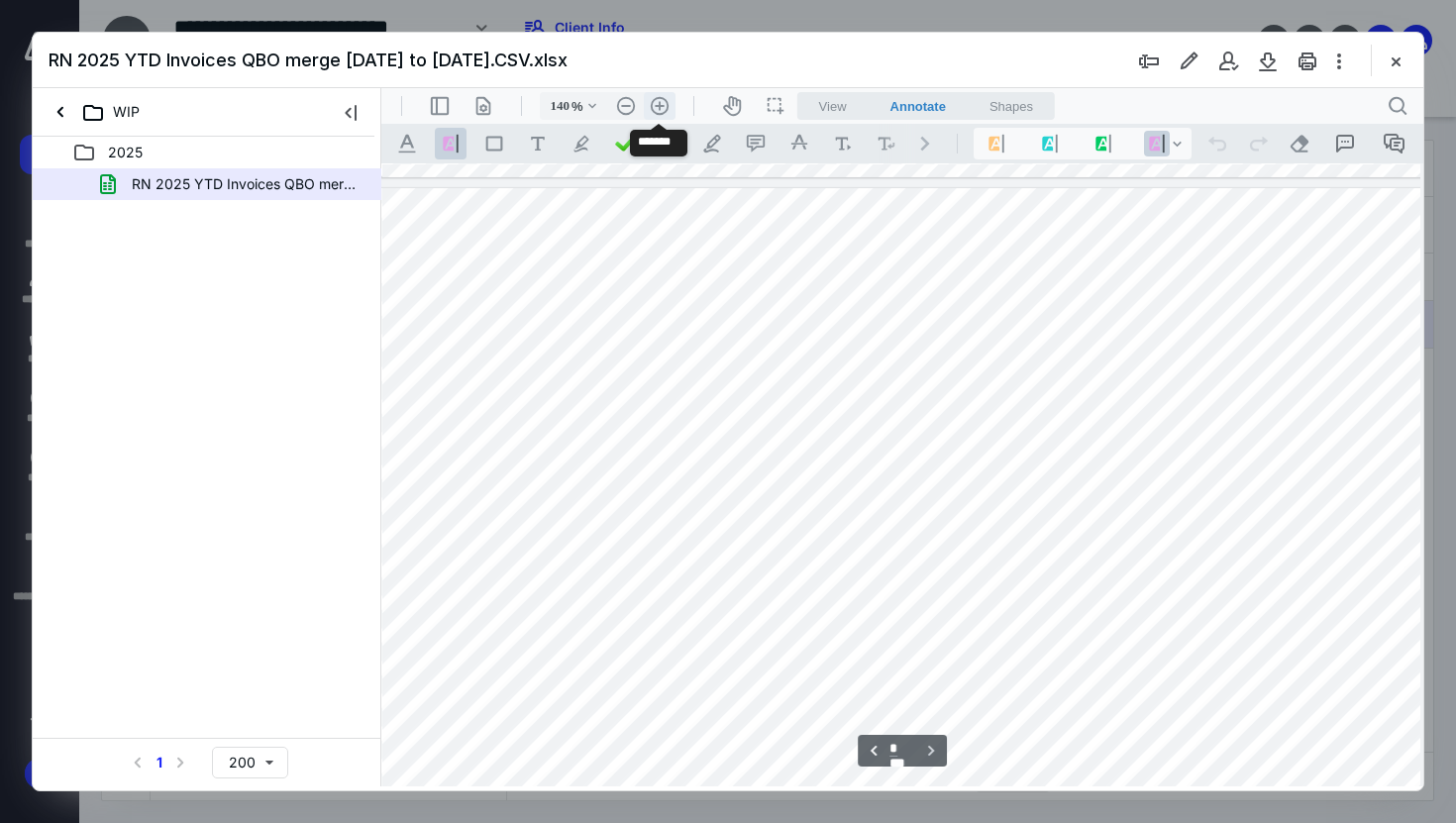 click on ".cls-1{fill:#abb0c4;} icon - header - zoom - in - line" at bounding box center [660, 106] 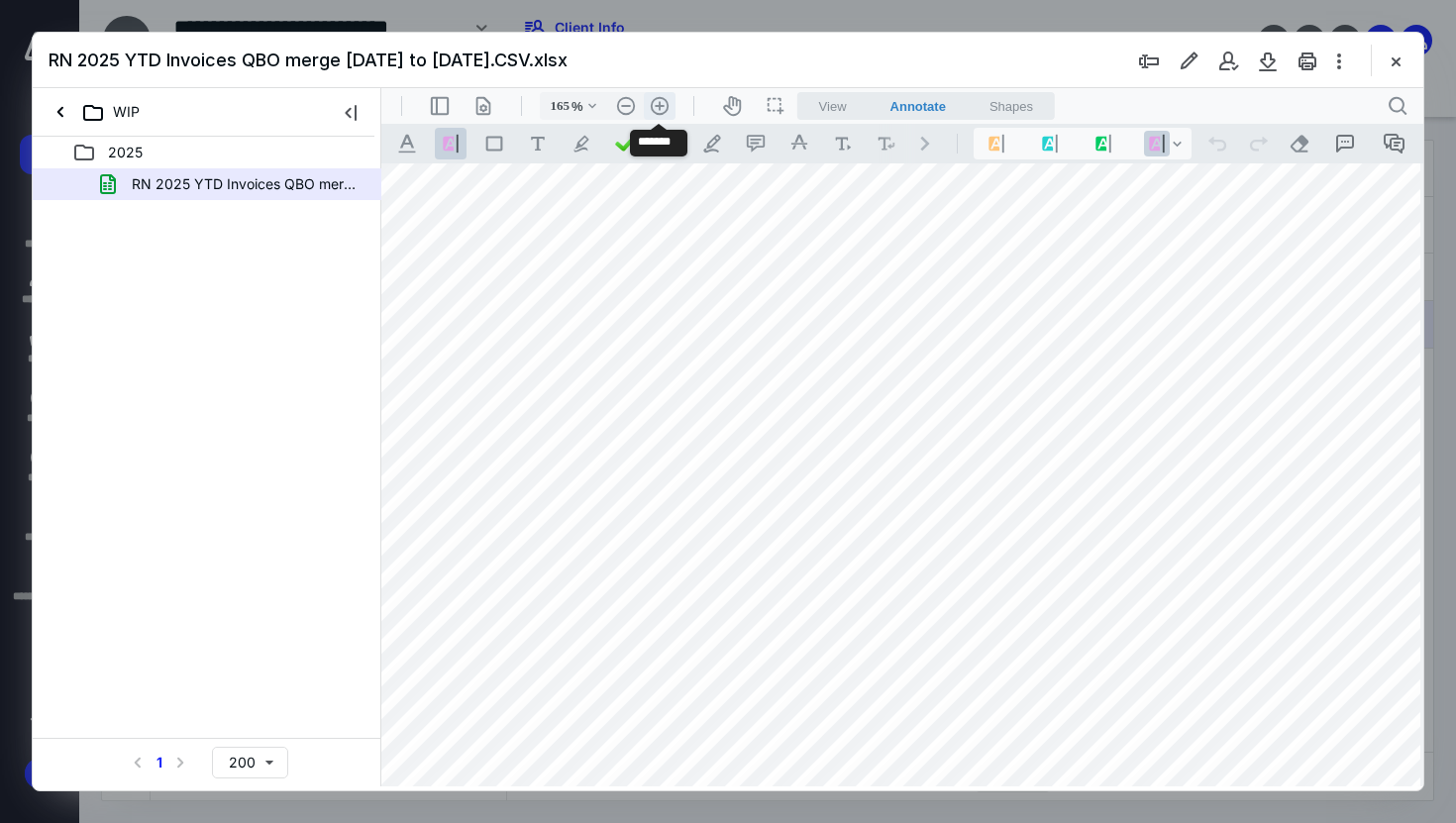 click on ".cls-1{fill:#abb0c4;} icon - header - zoom - in - line" at bounding box center [660, 106] 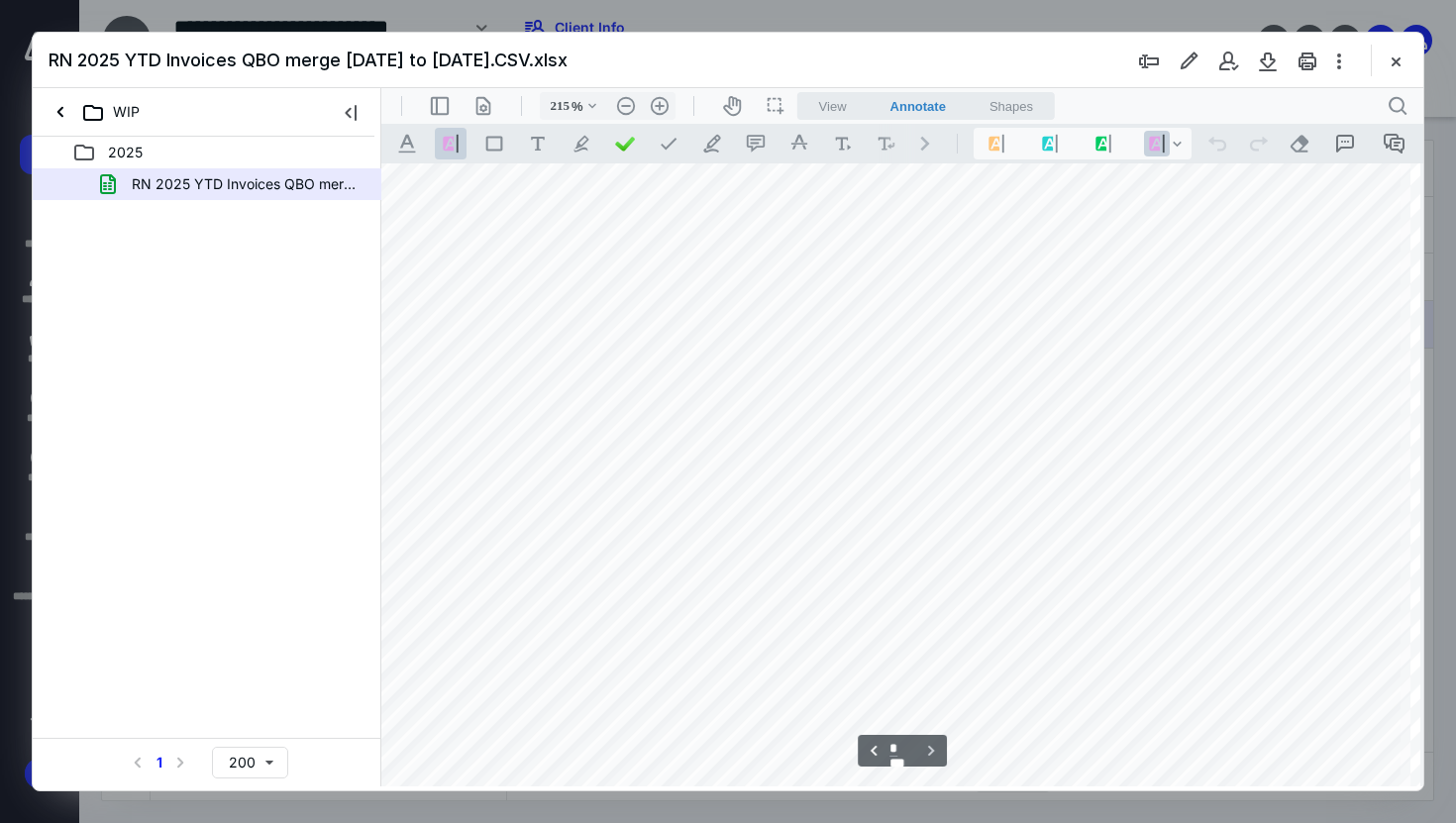 scroll, scrollTop: 1368, scrollLeft: 1276, axis: both 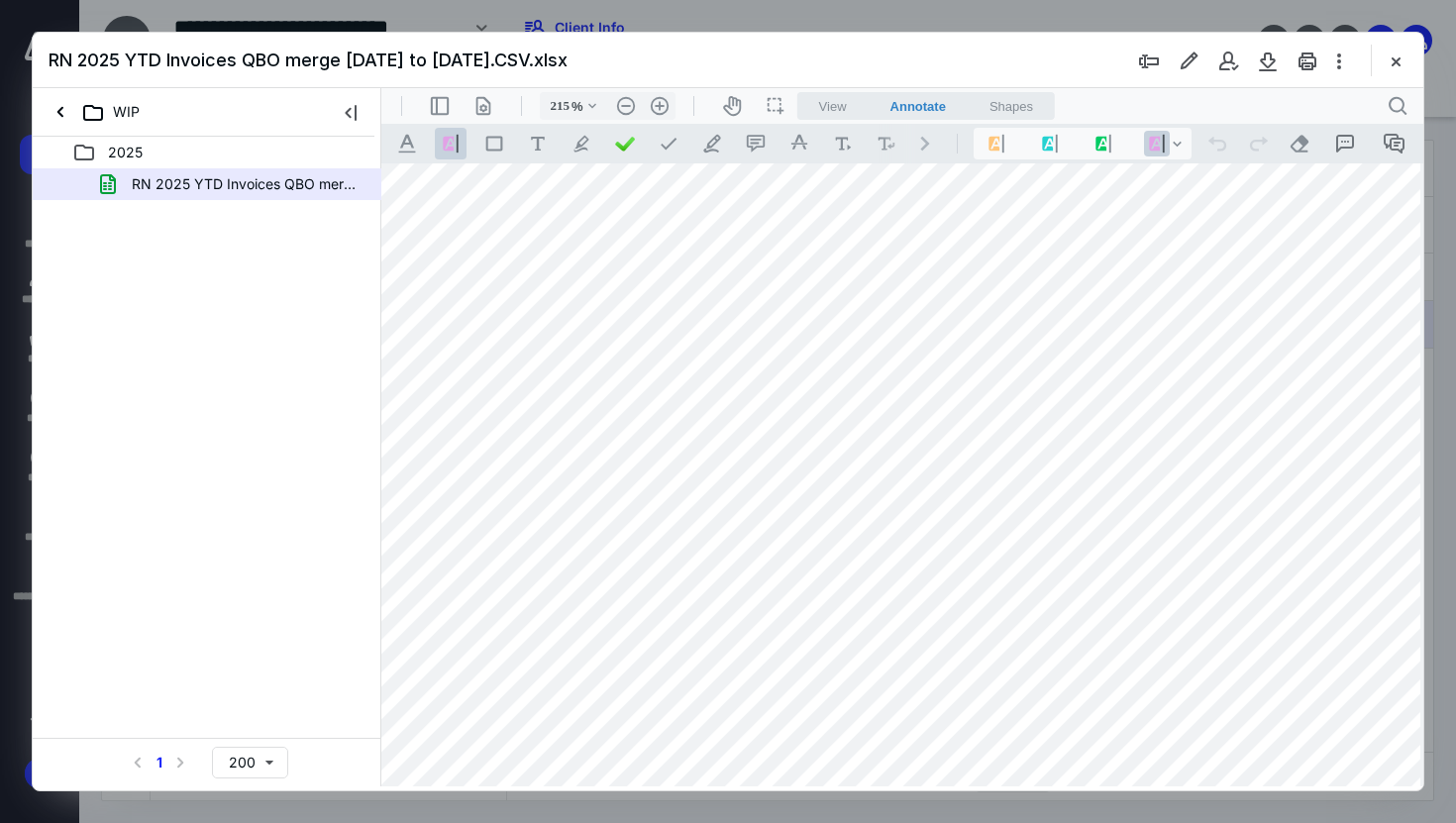 click at bounding box center [364, 1417] 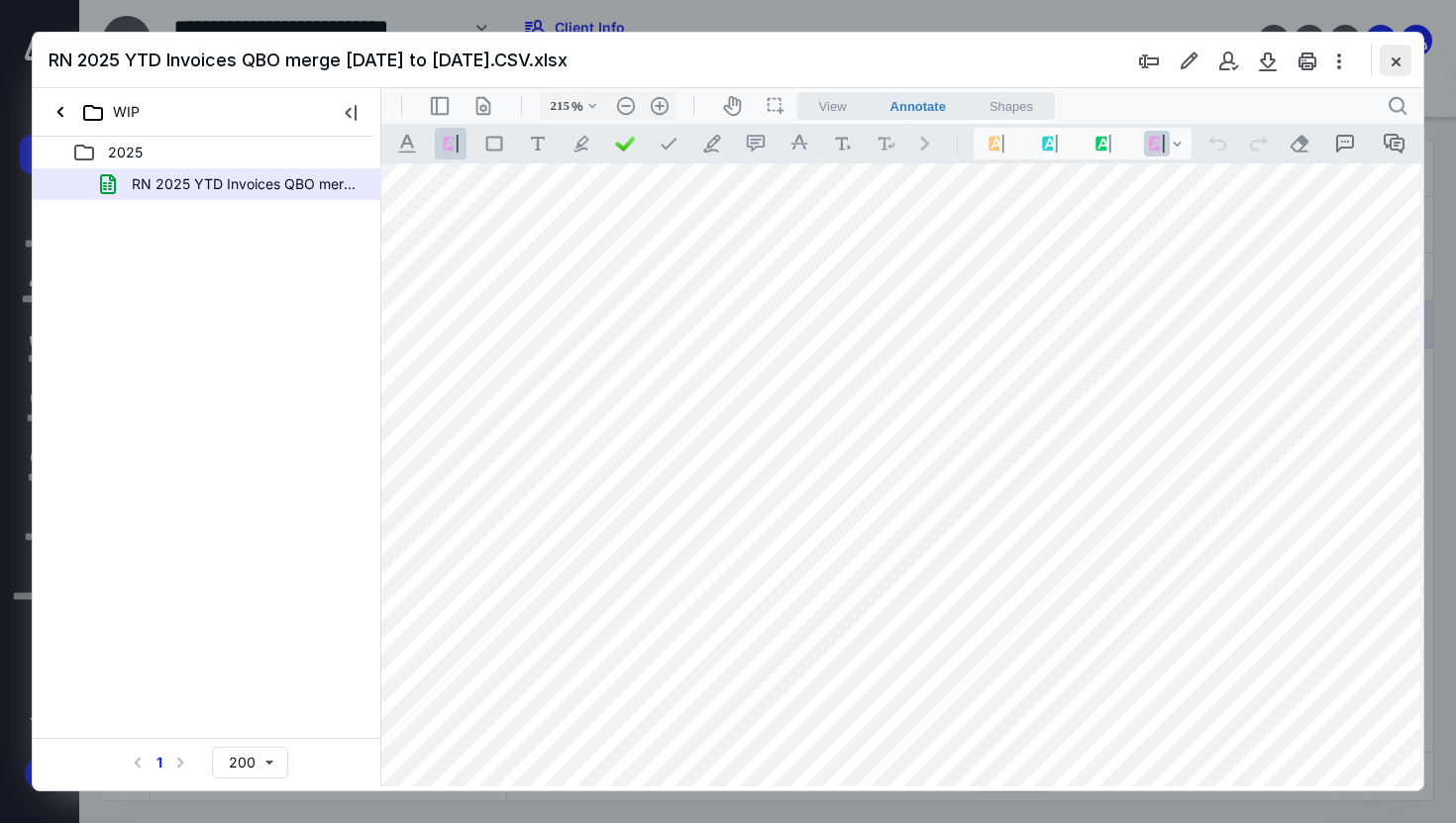 click at bounding box center (1396, 60) 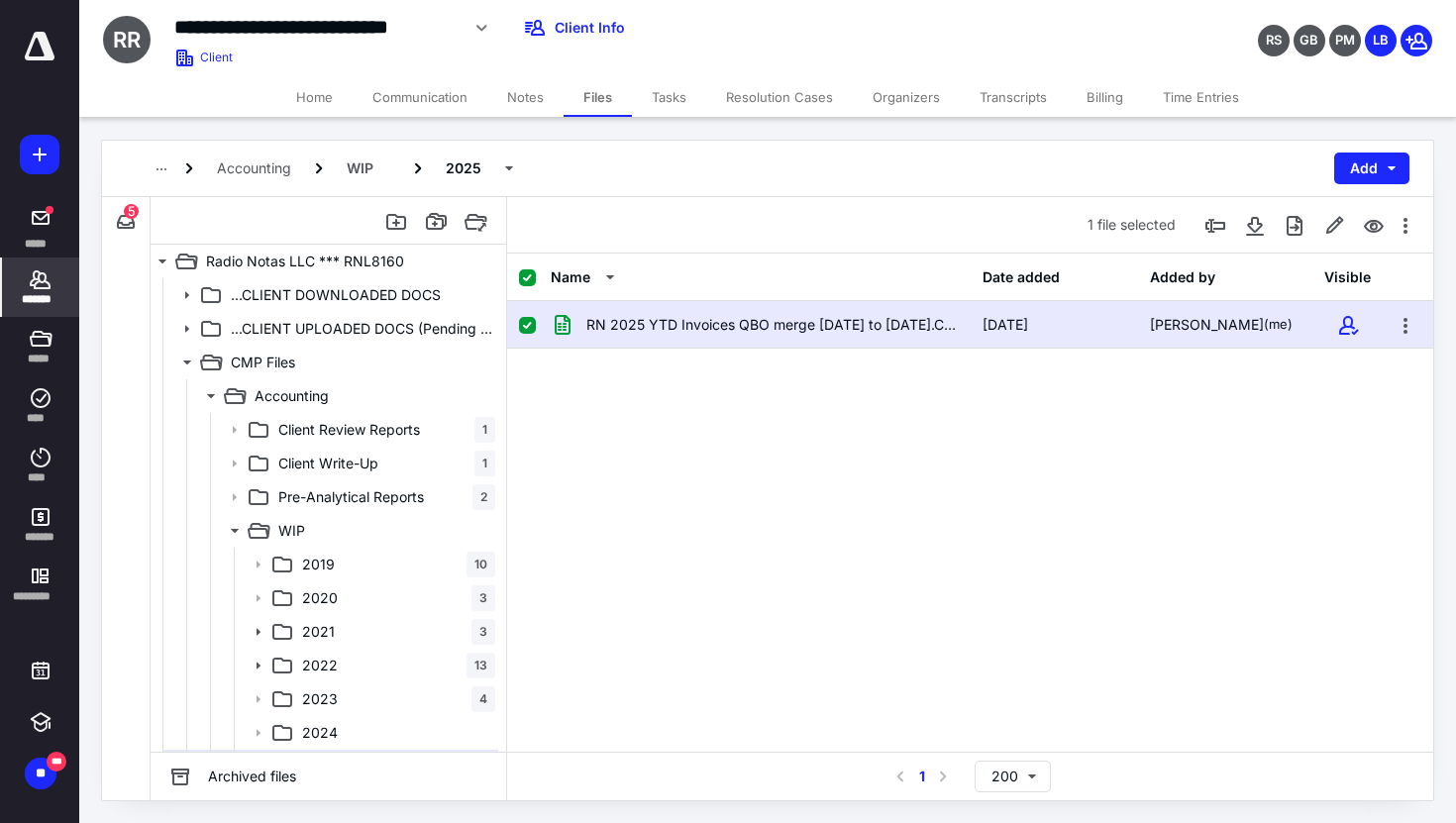 click 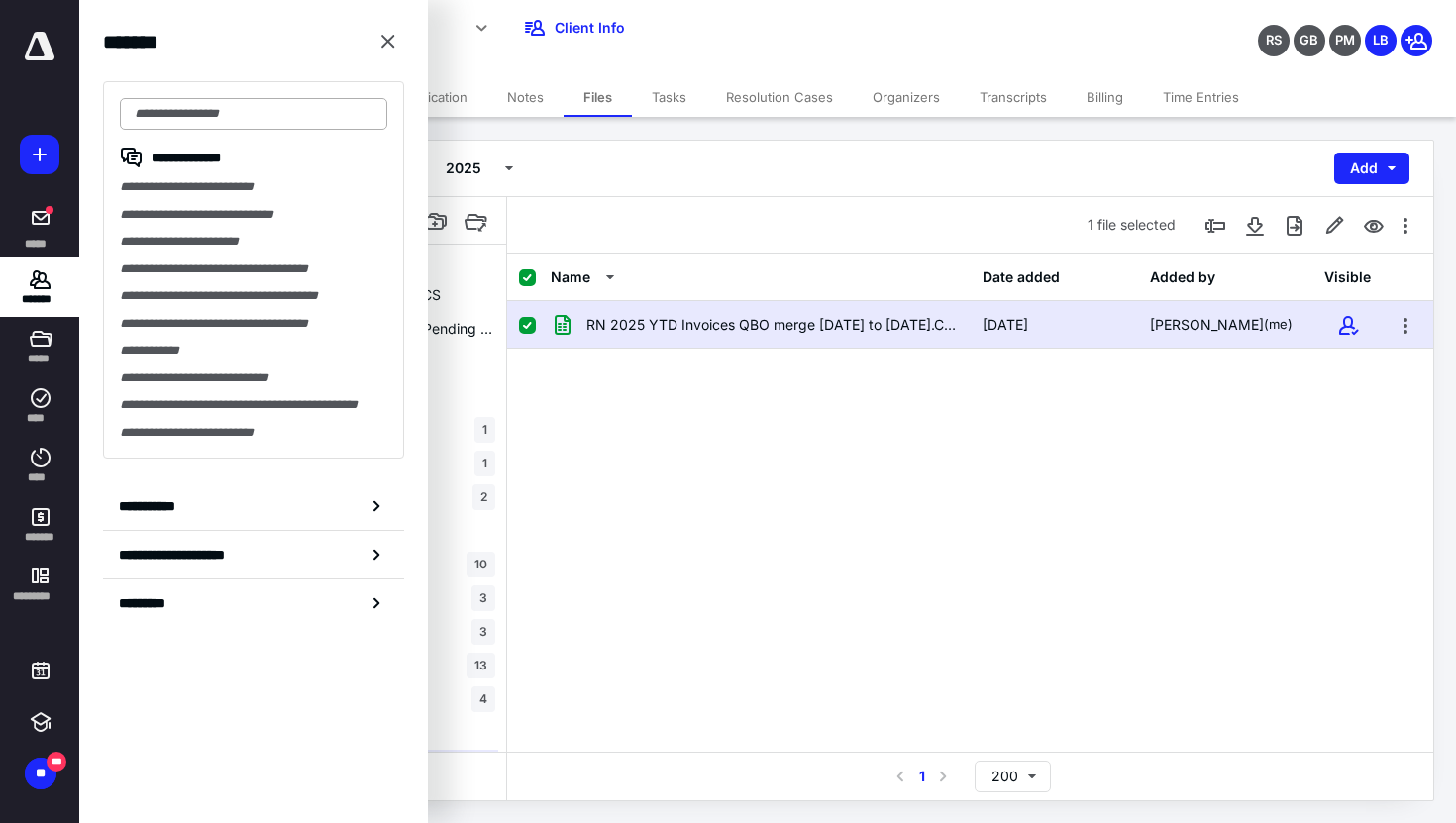 click at bounding box center [254, 114] 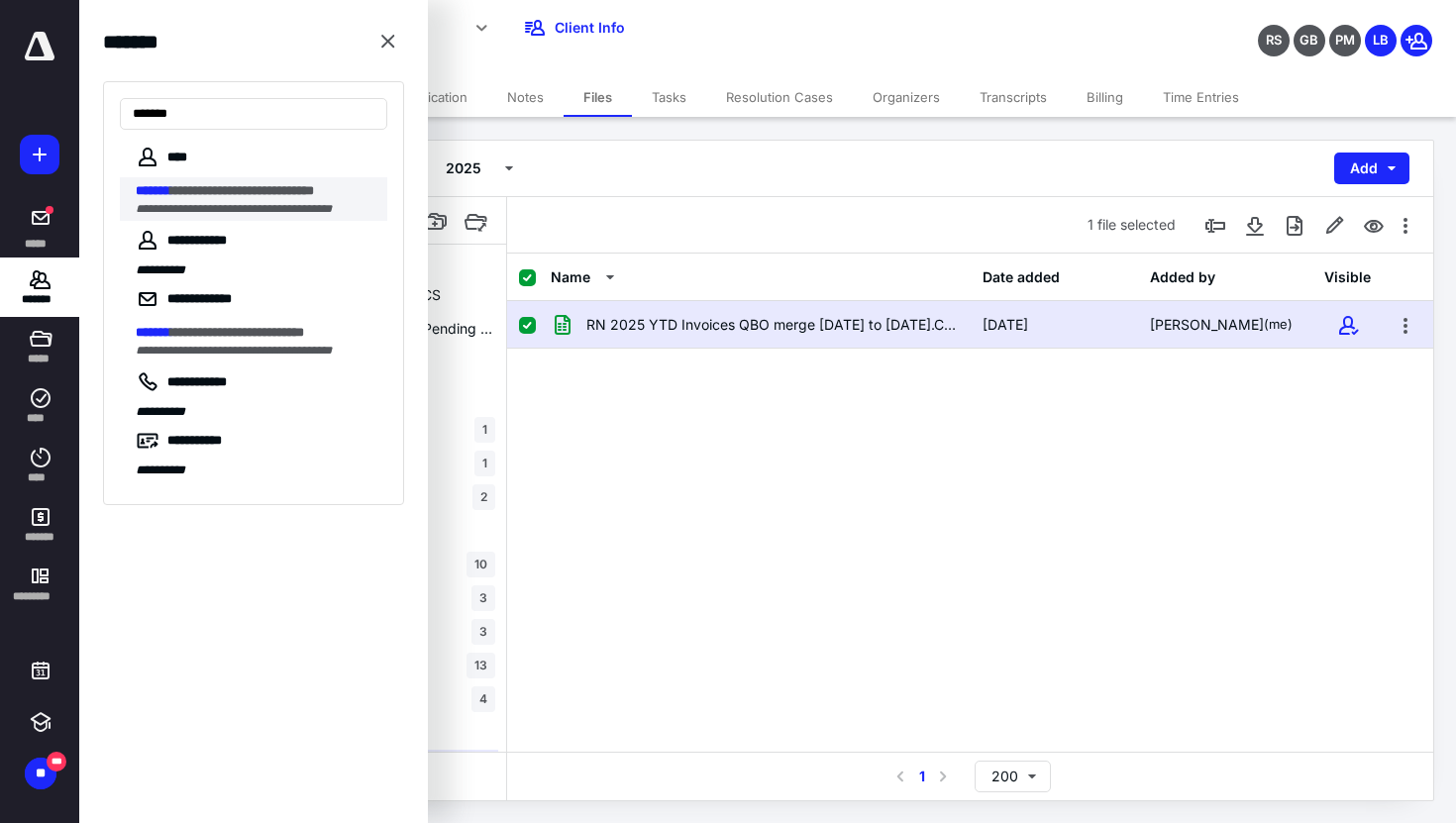 type on "*******" 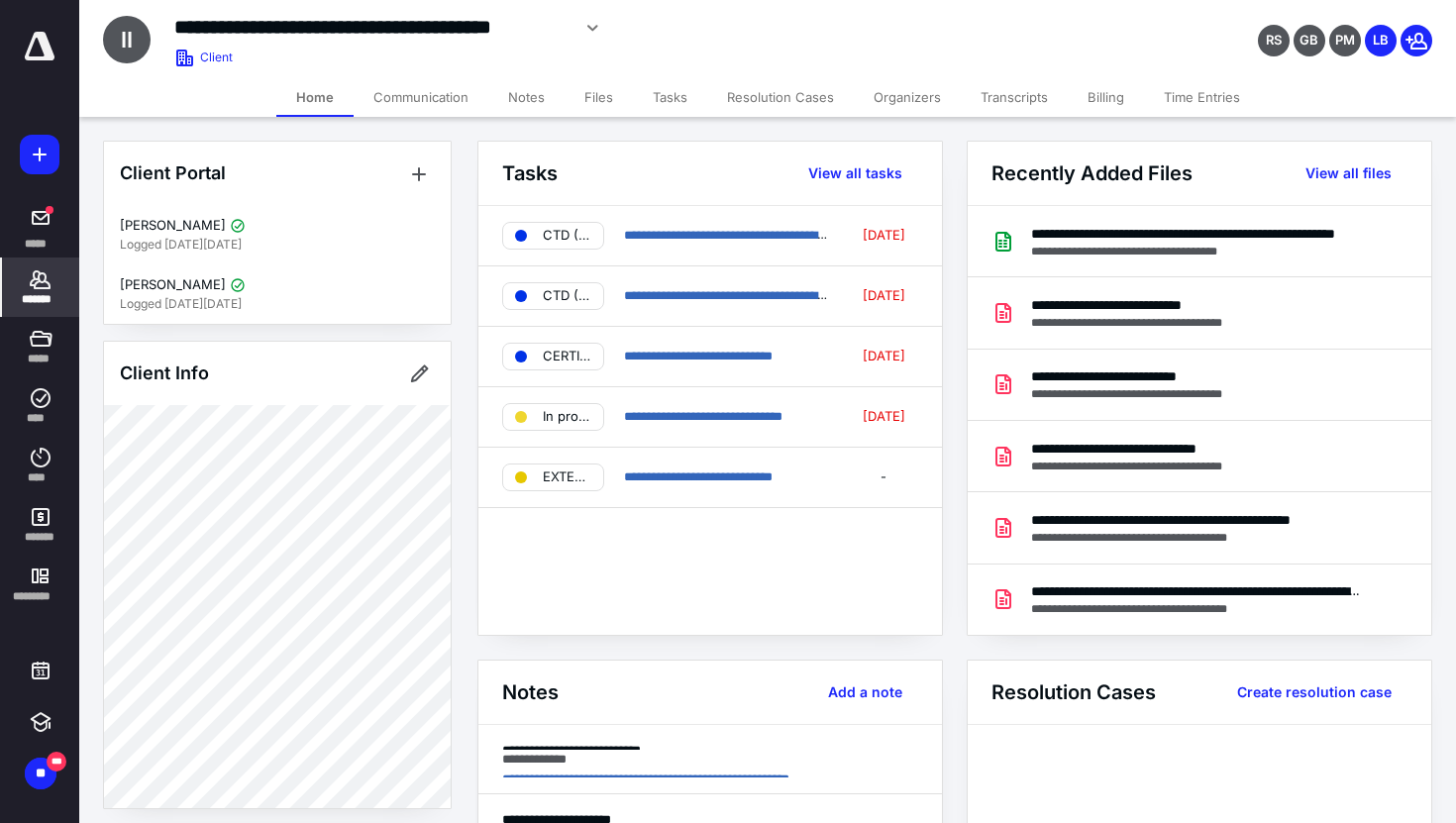 click on "Files" at bounding box center [598, 97] 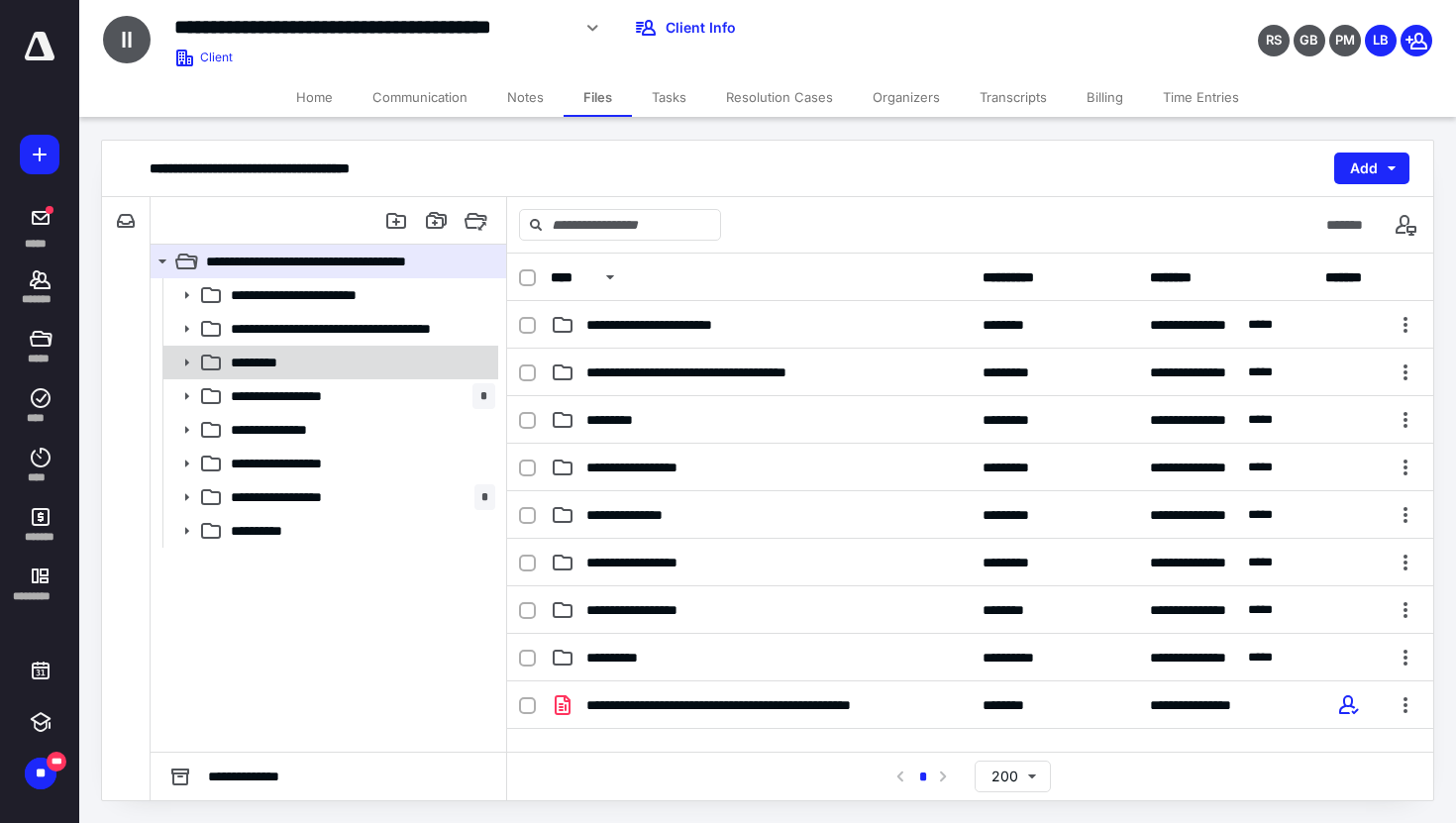 click at bounding box center [180, 362] 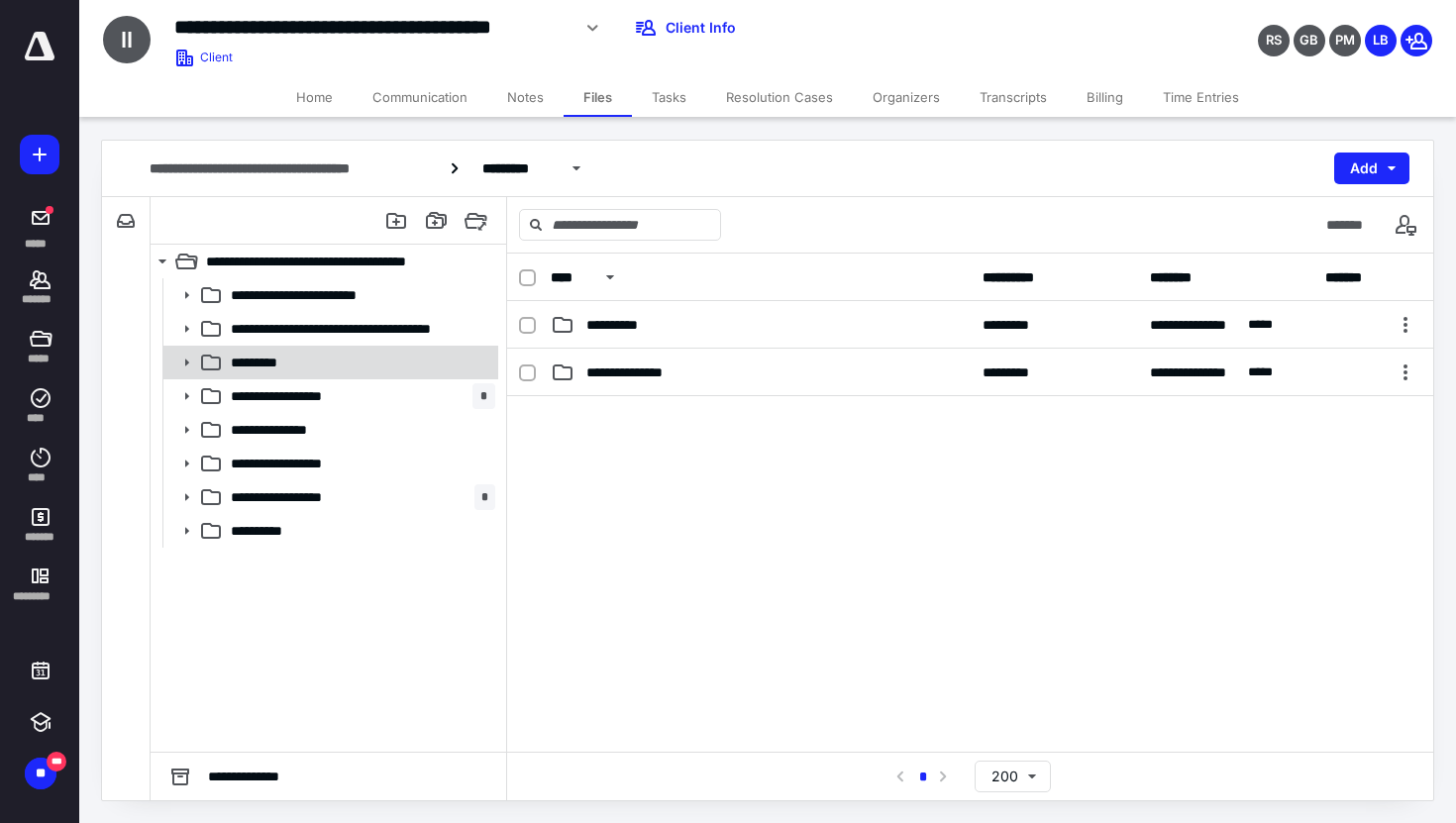click 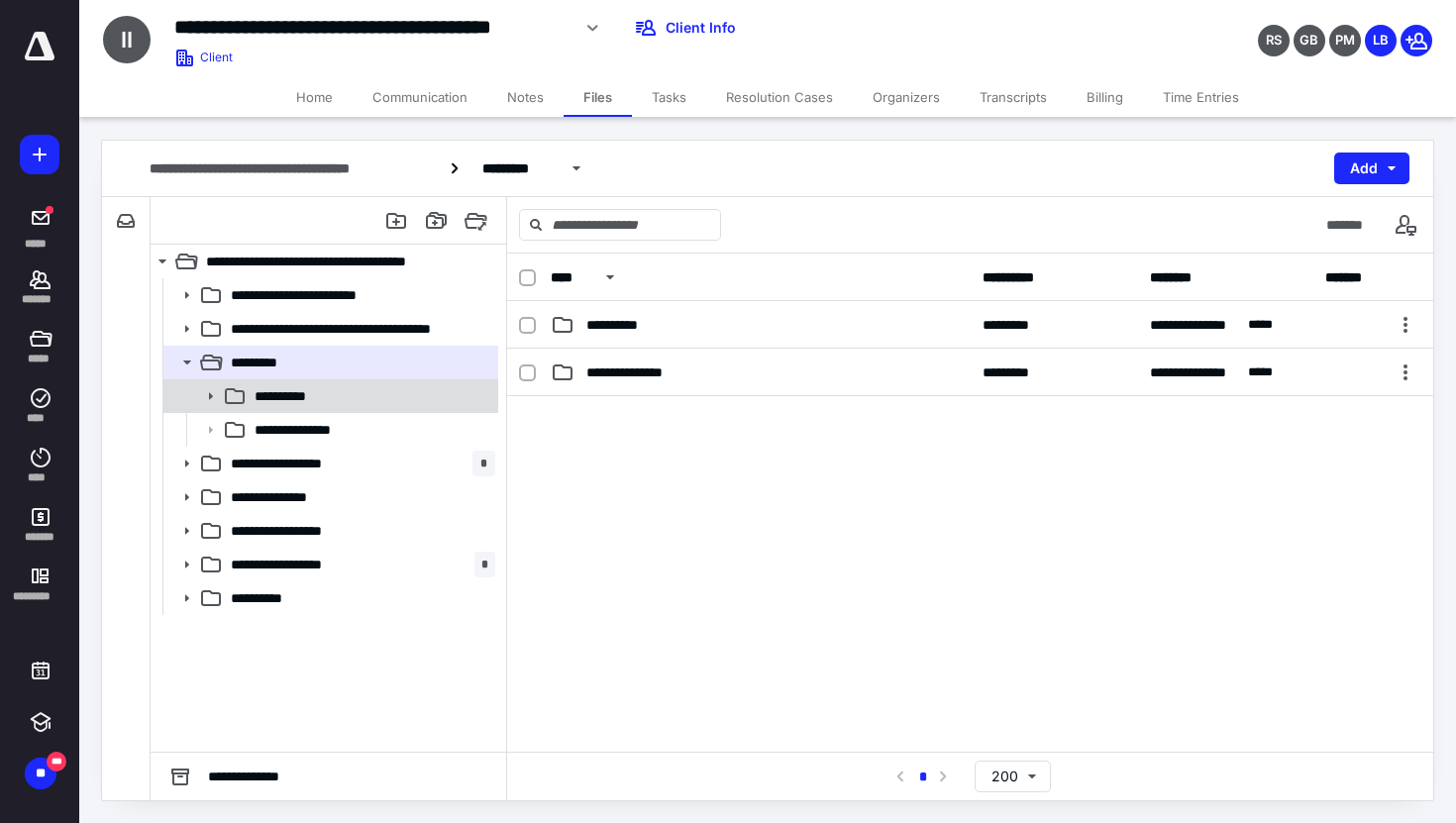 click on "**********" at bounding box center [291, 396] 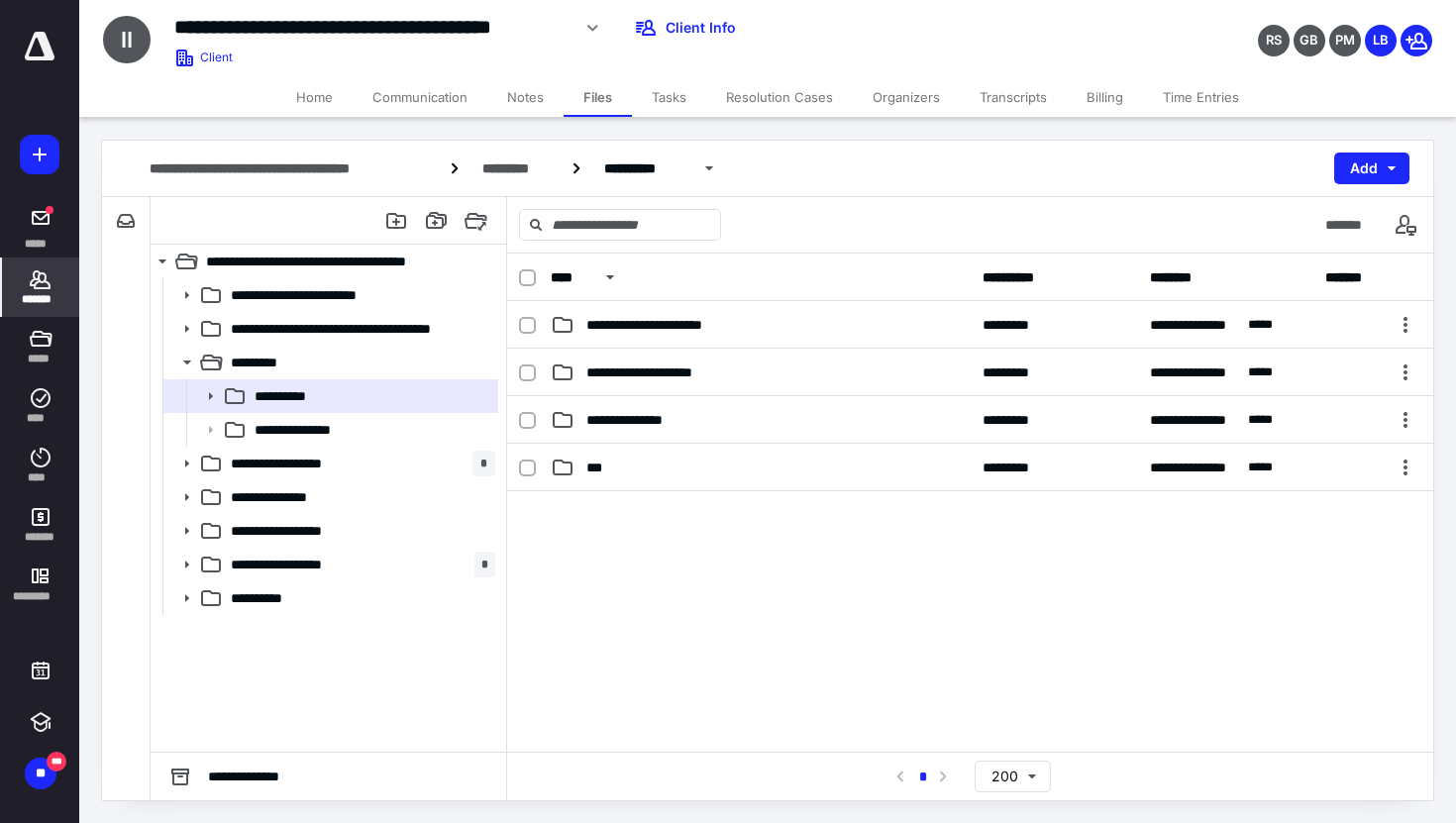 click on "*******" at bounding box center [41, 299] 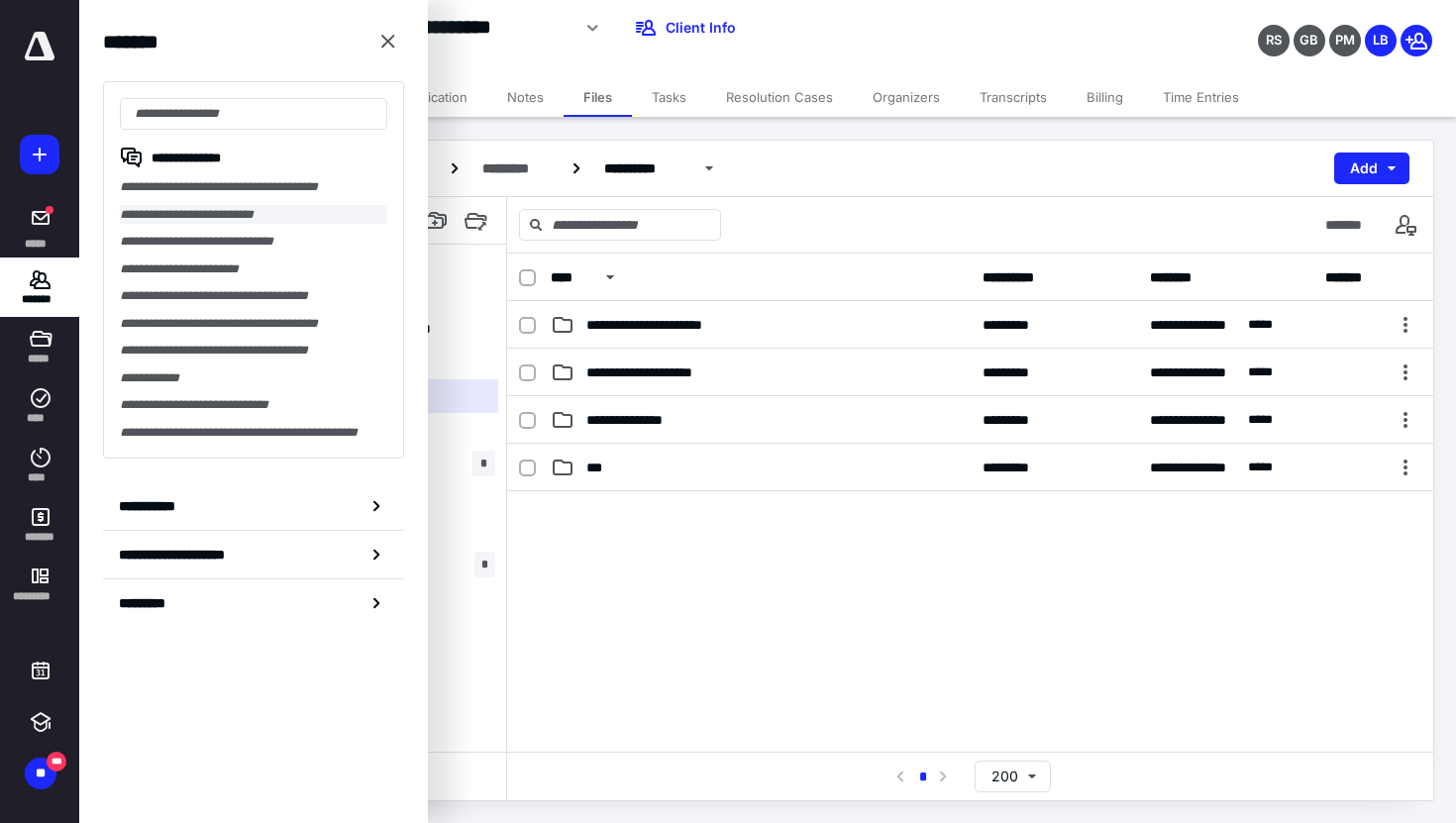 click on "**********" at bounding box center [254, 215] 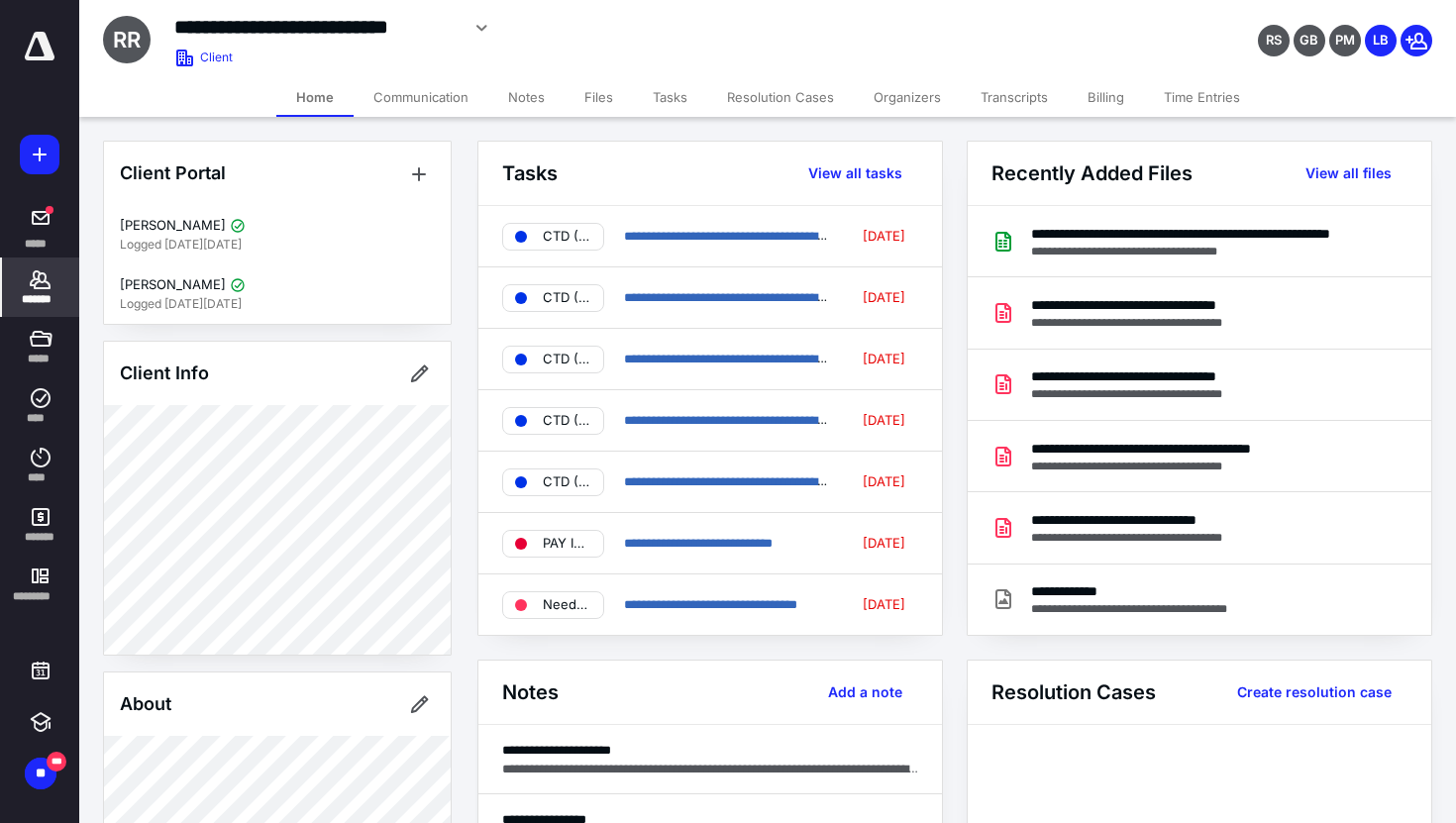 click on "Files" at bounding box center (598, 97) 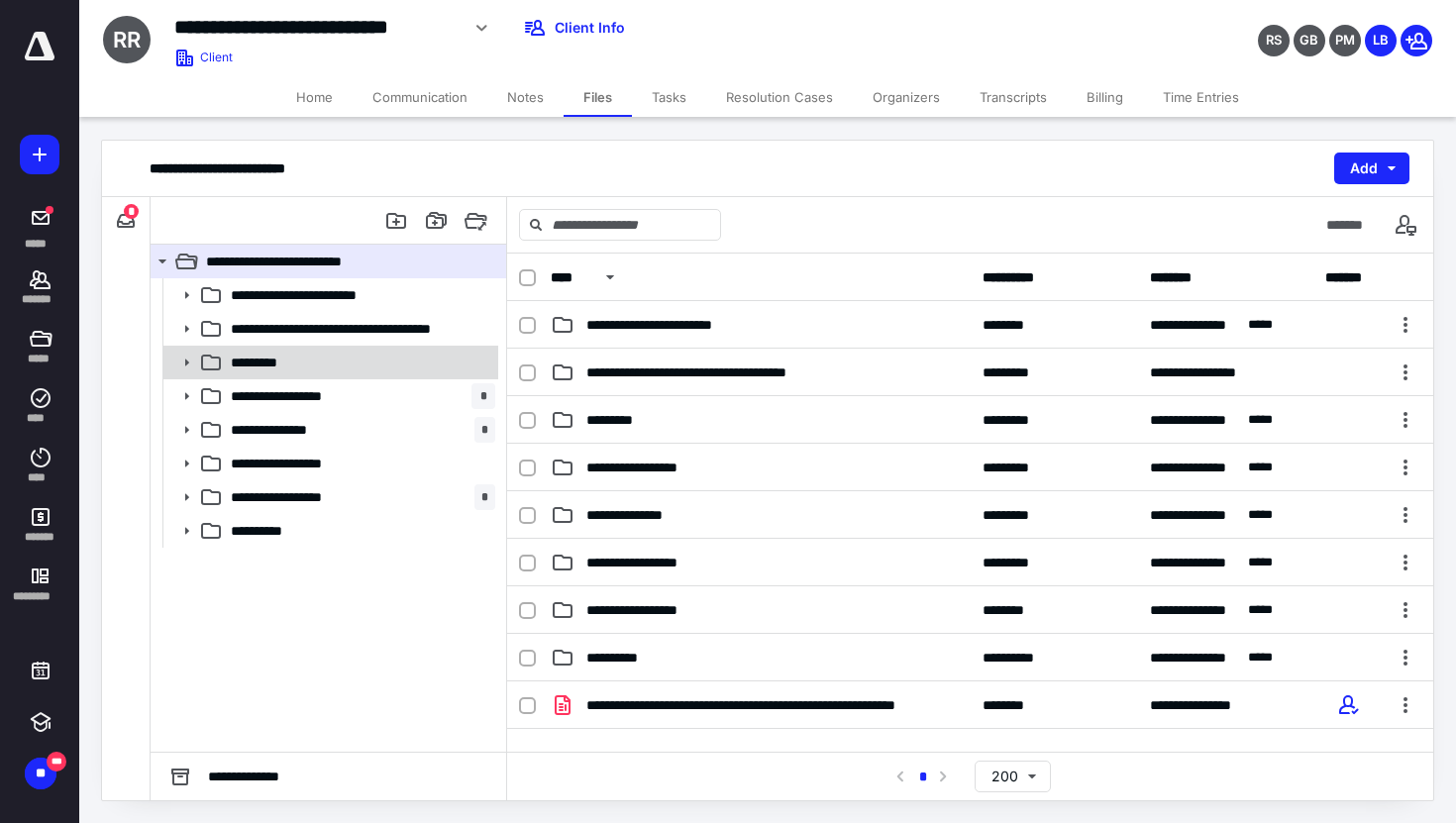 click 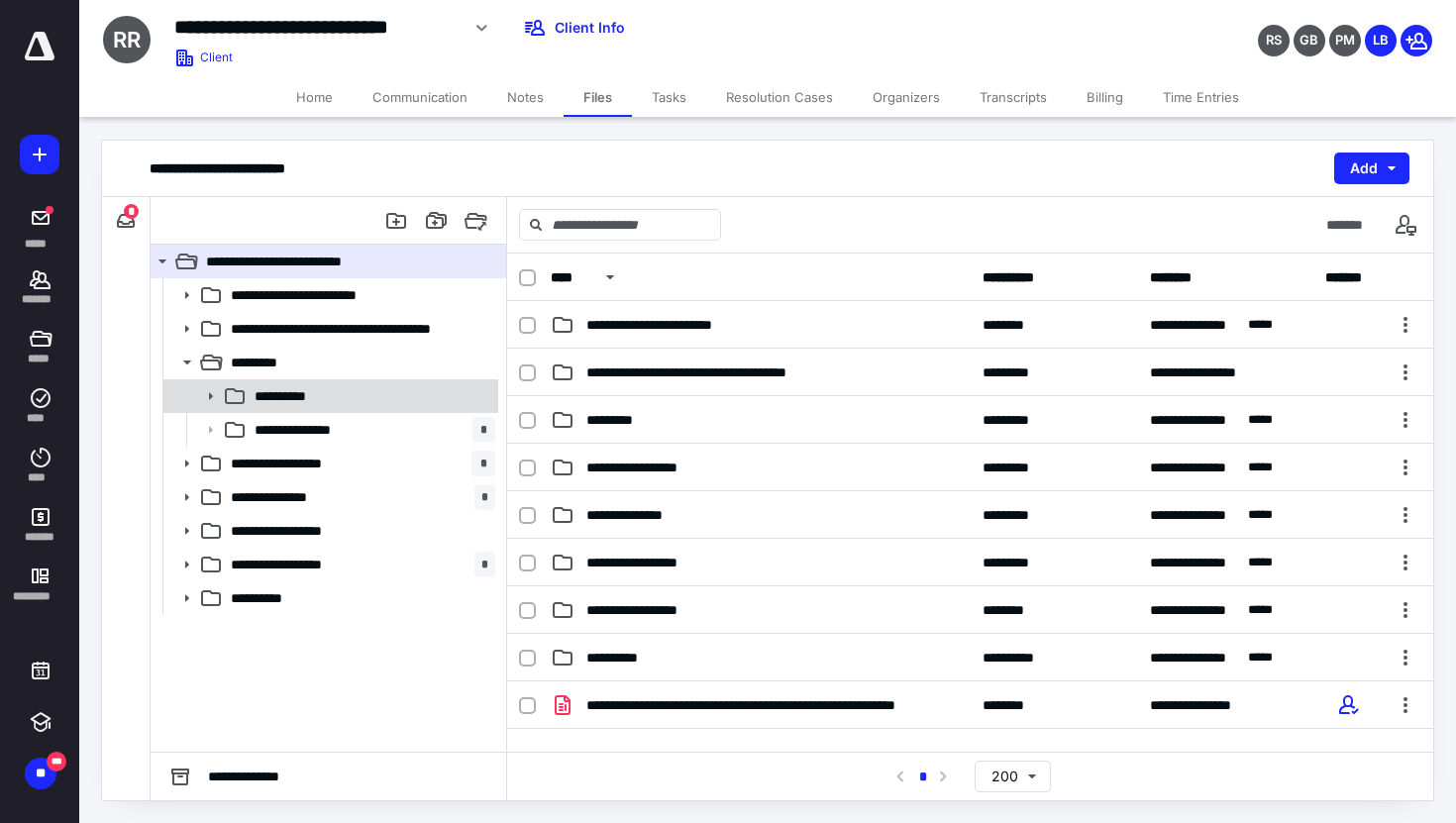 click 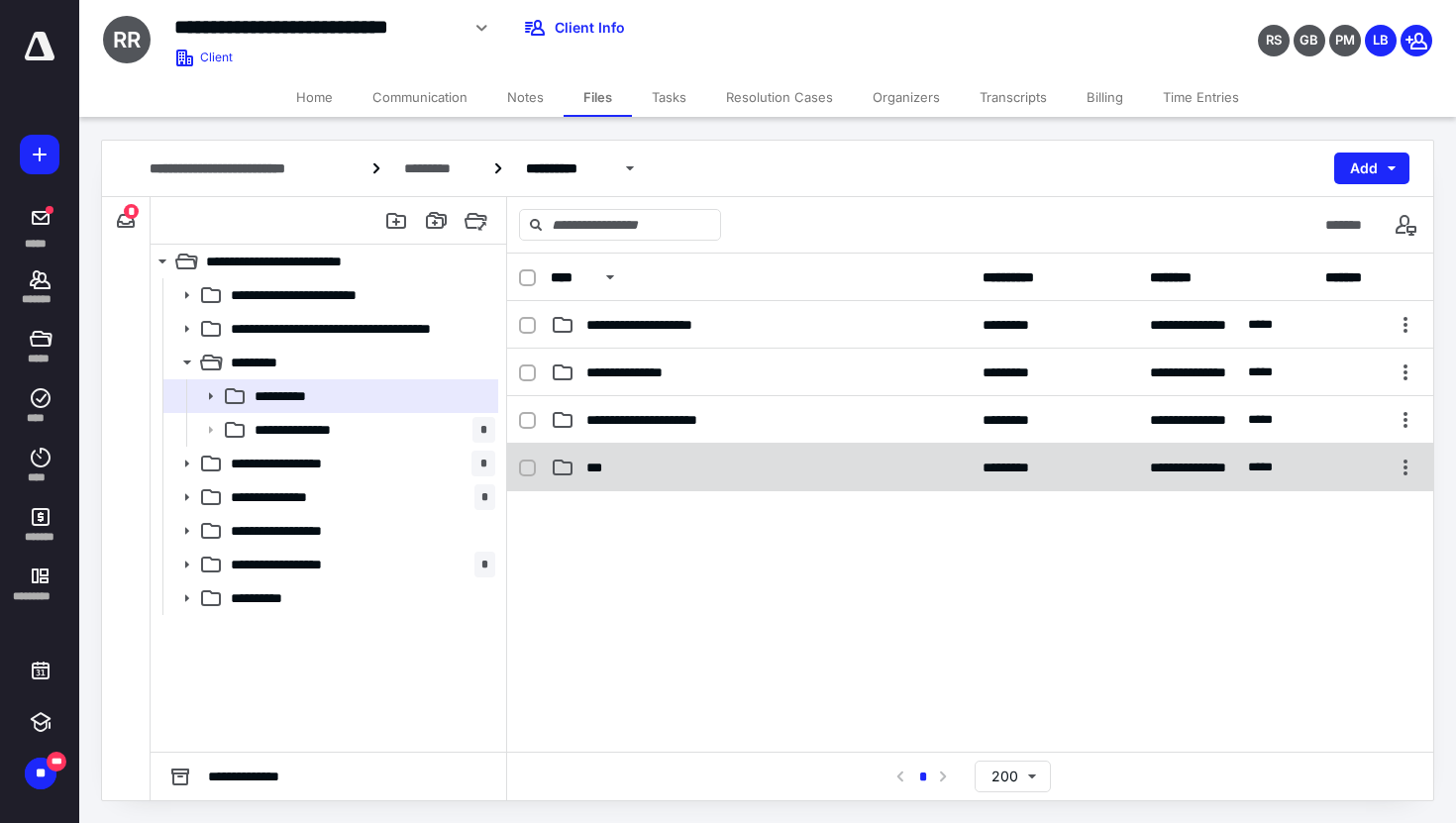 click on "***" at bounding box center (599, 467) 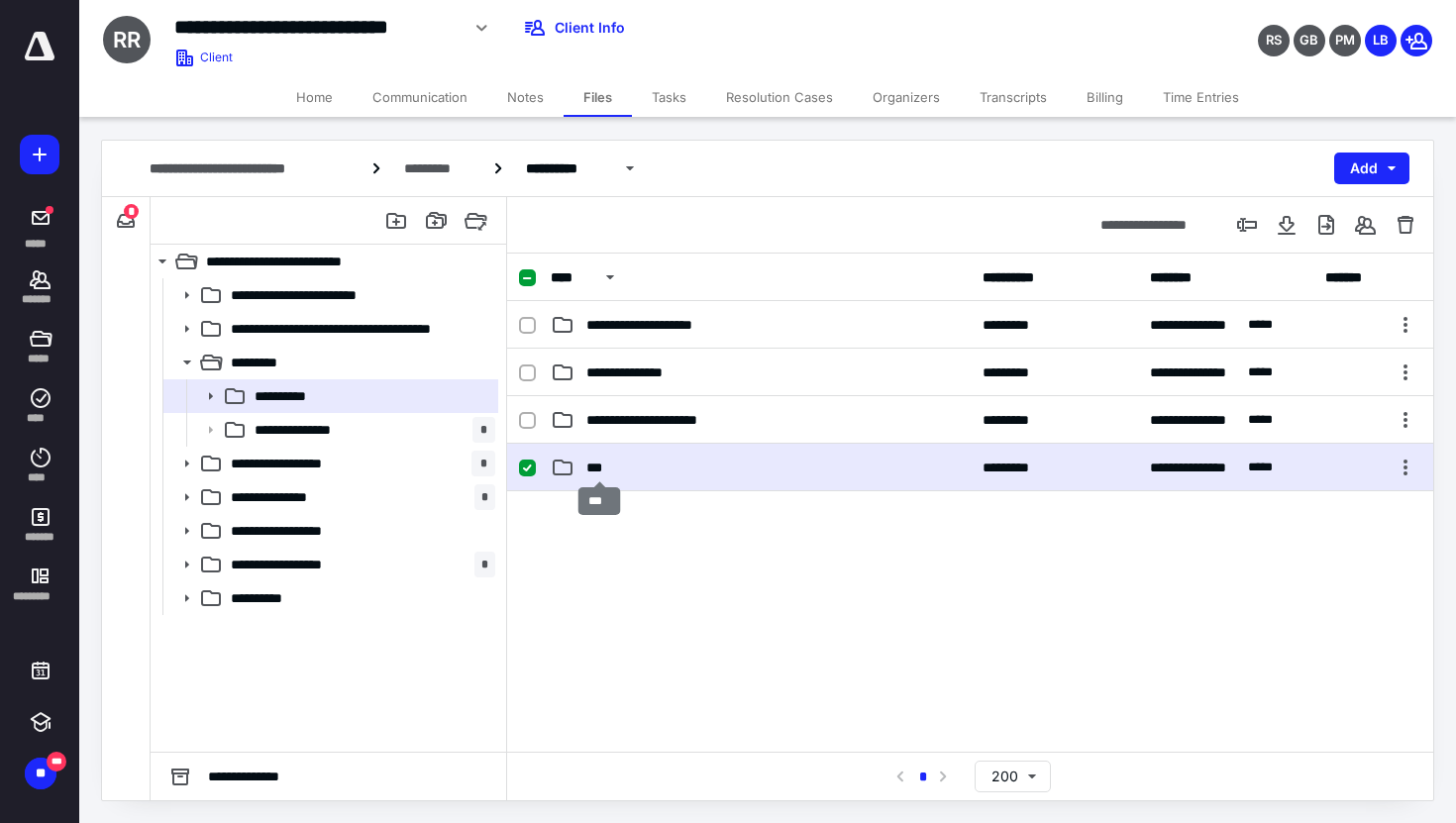 click on "***" at bounding box center (599, 467) 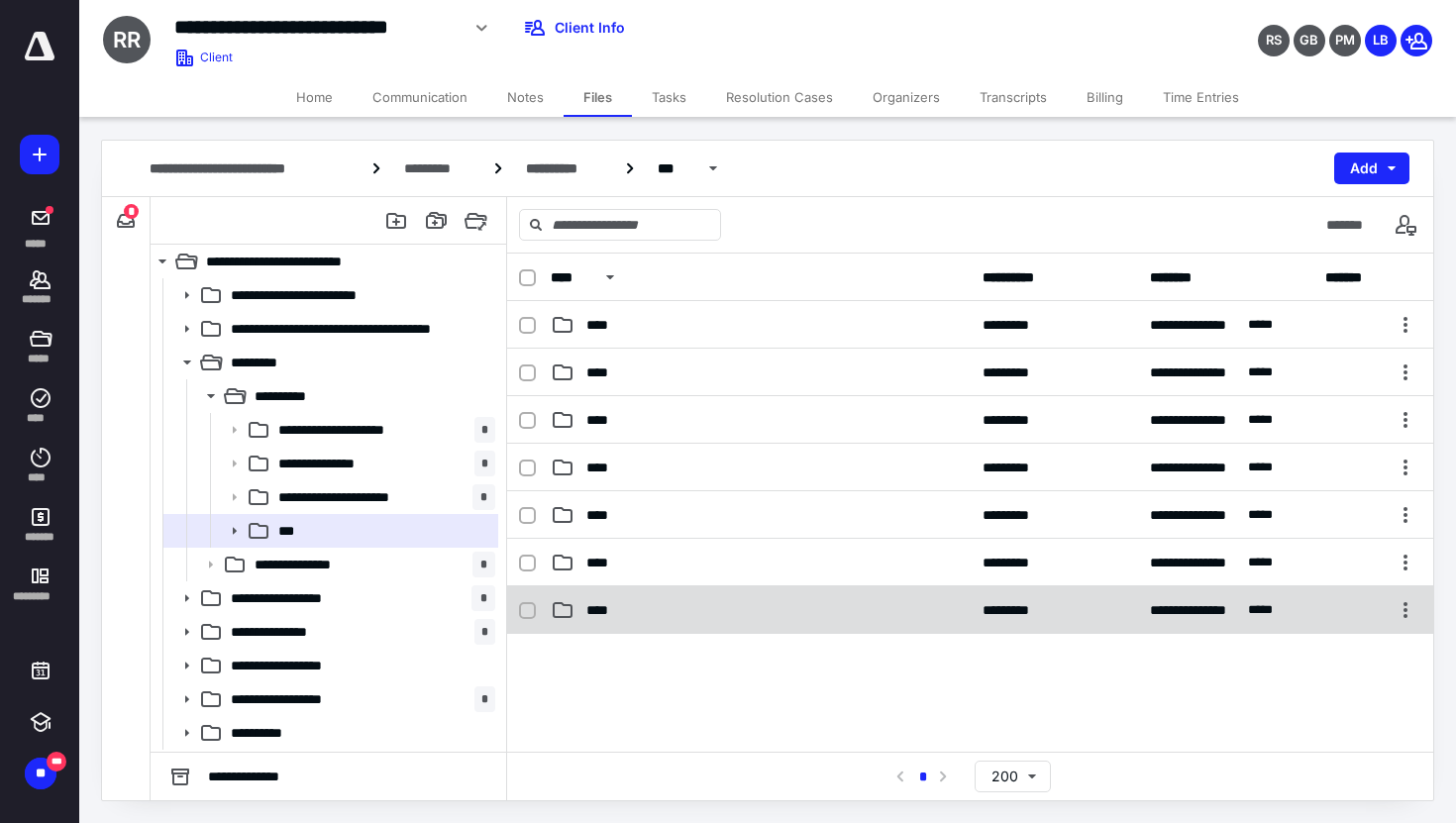 click on "****" at bounding box center (603, 610) 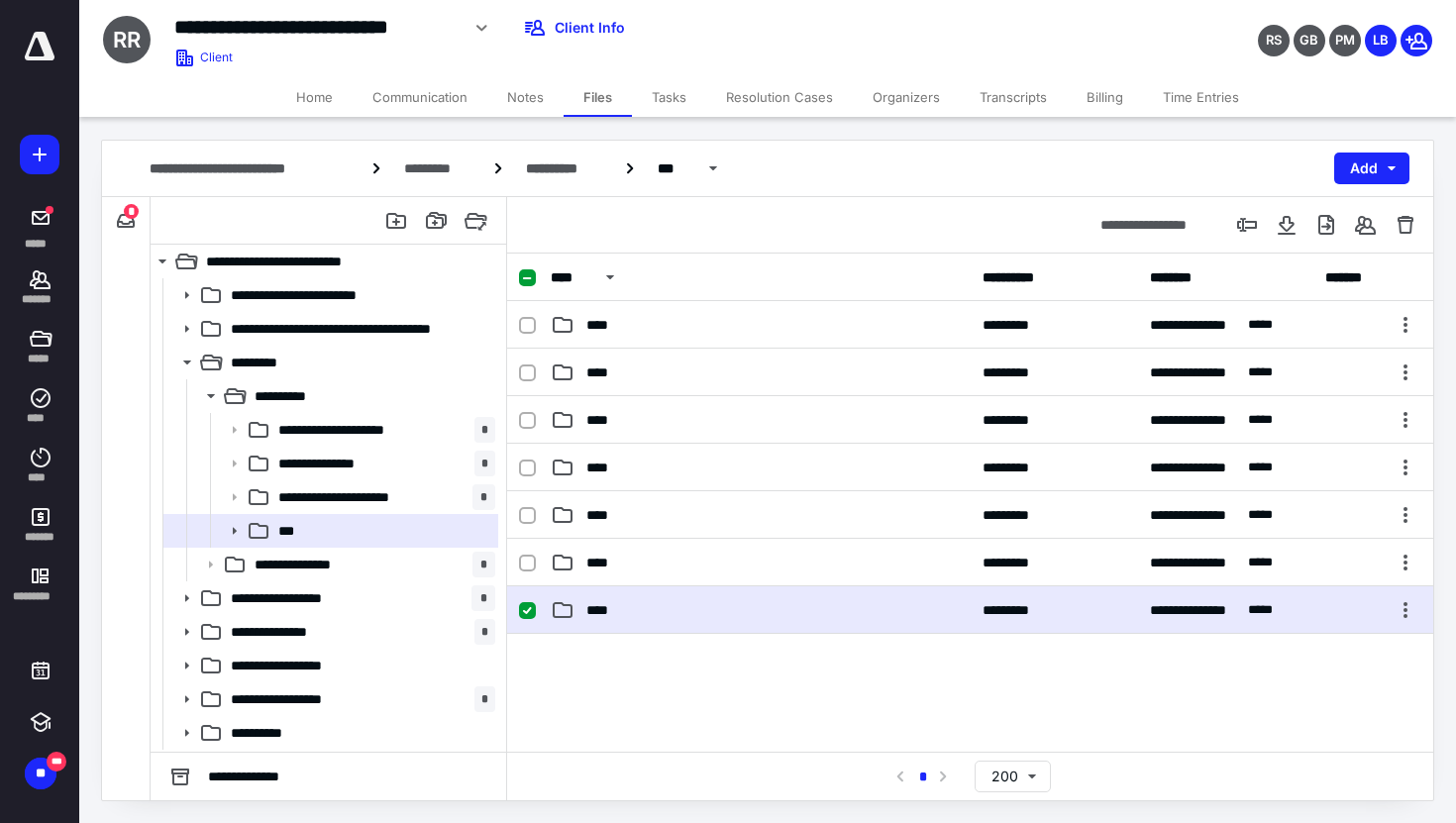 click on "****" at bounding box center [603, 610] 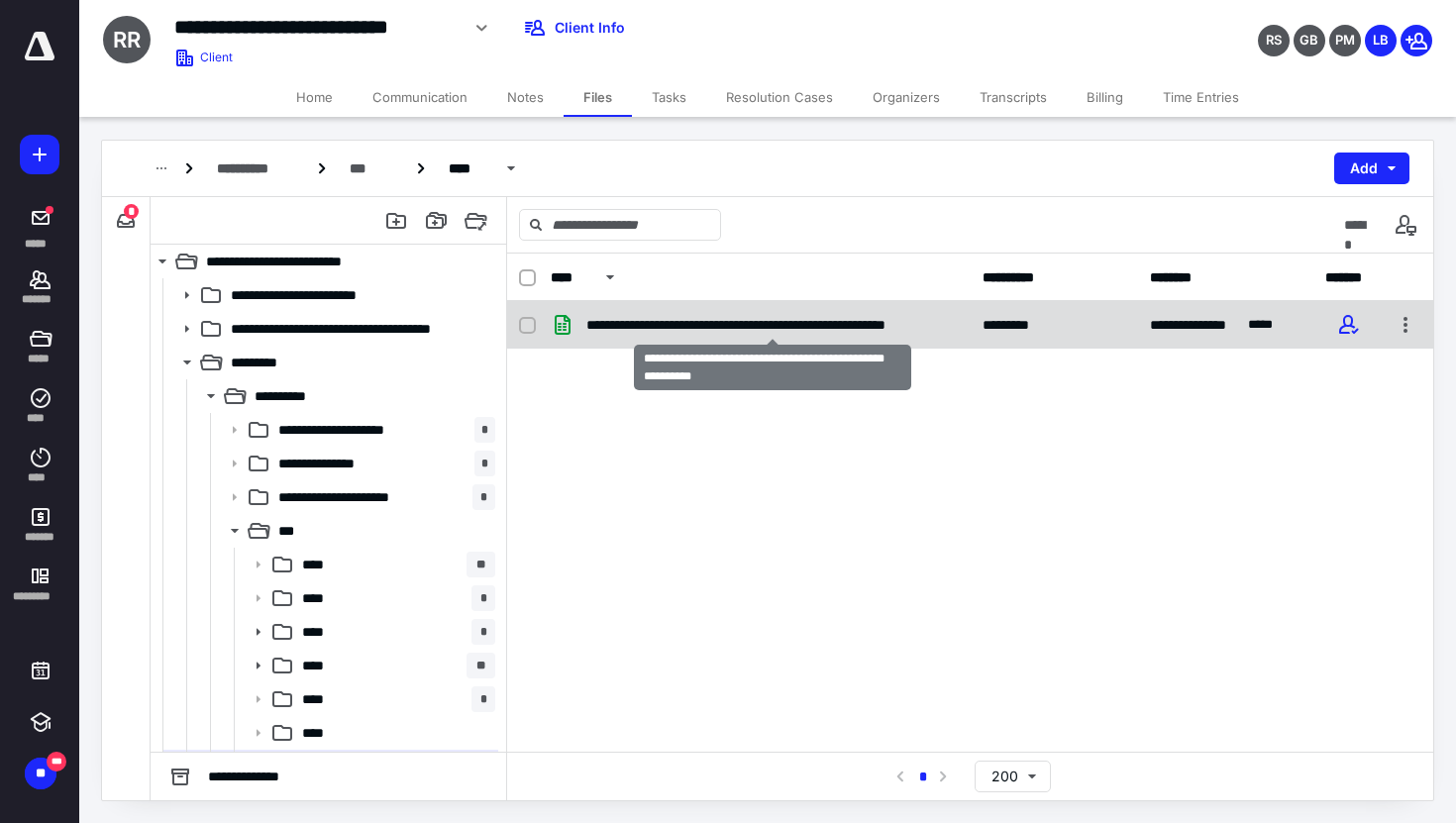 click on "**********" at bounding box center (773, 325) 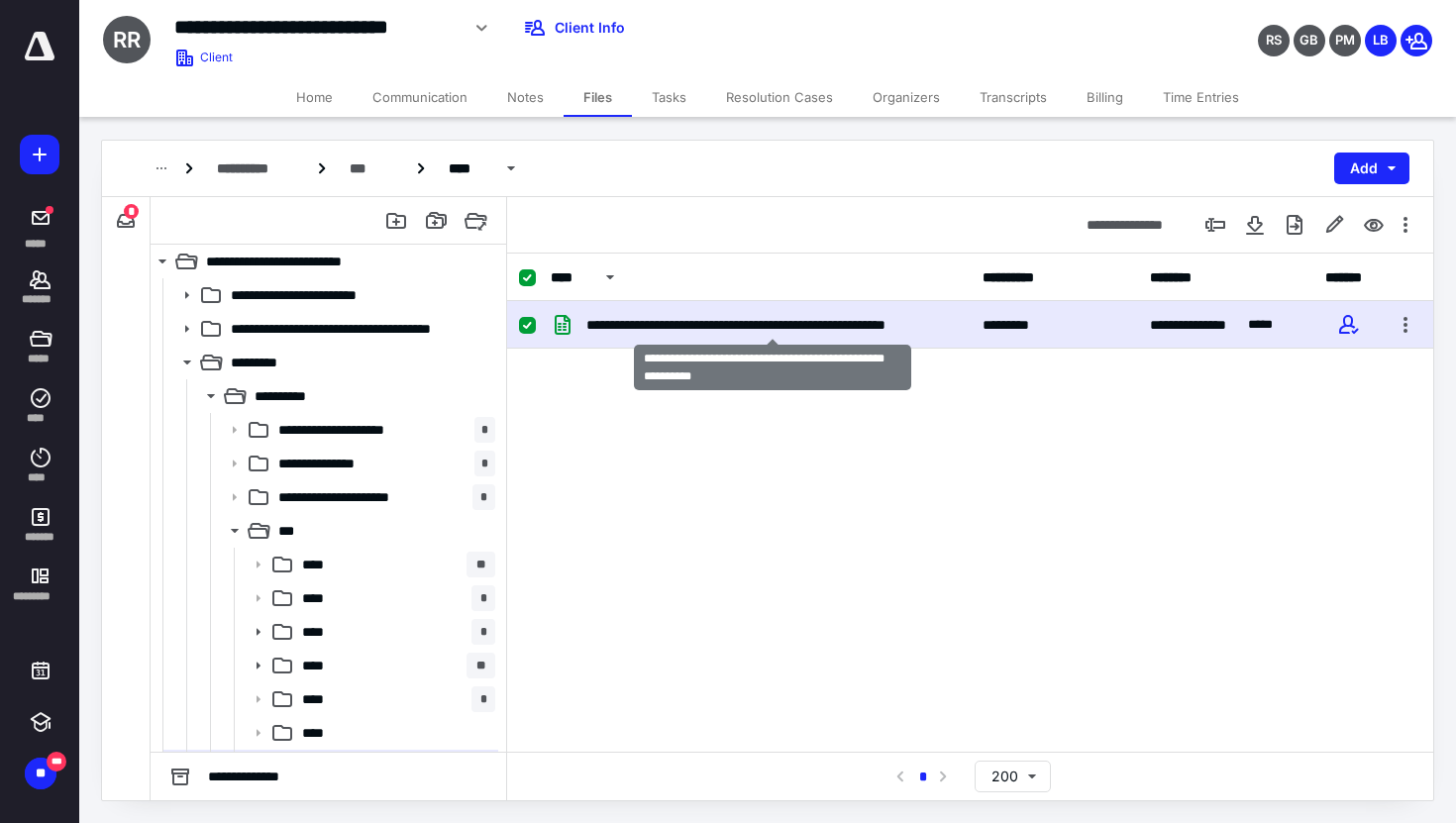 click on "**********" at bounding box center (773, 325) 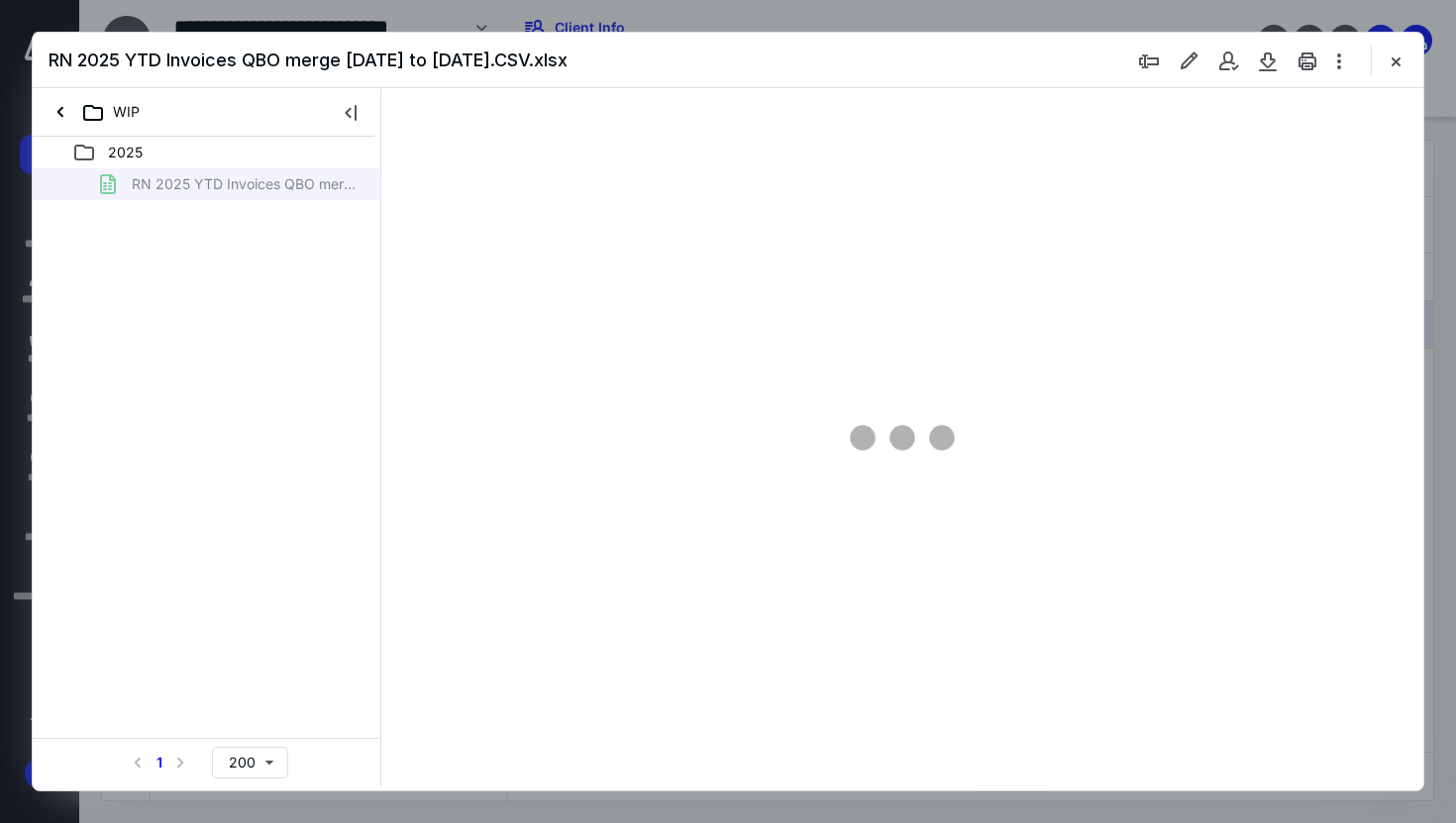 scroll, scrollTop: 0, scrollLeft: 0, axis: both 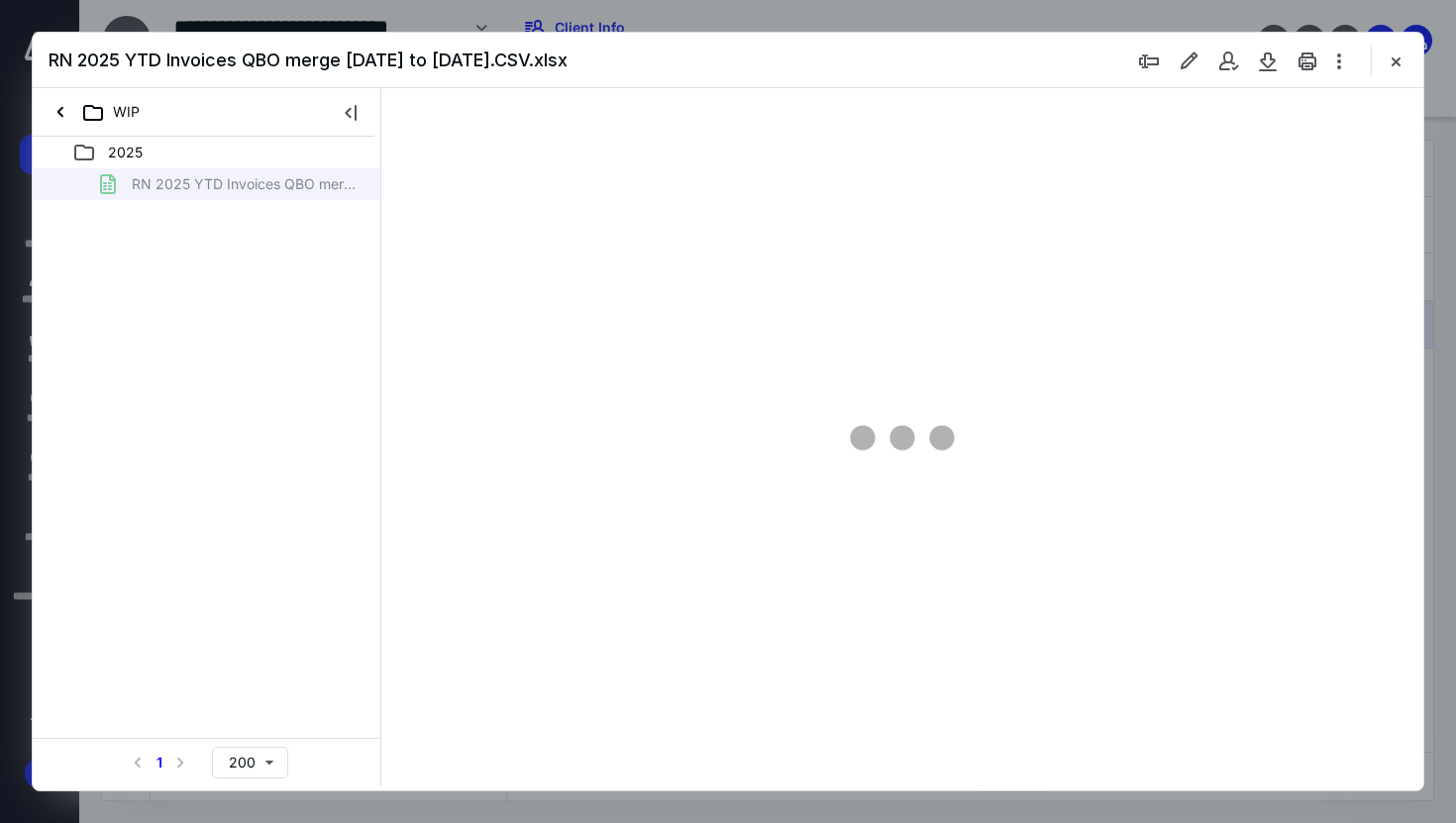 type on "90" 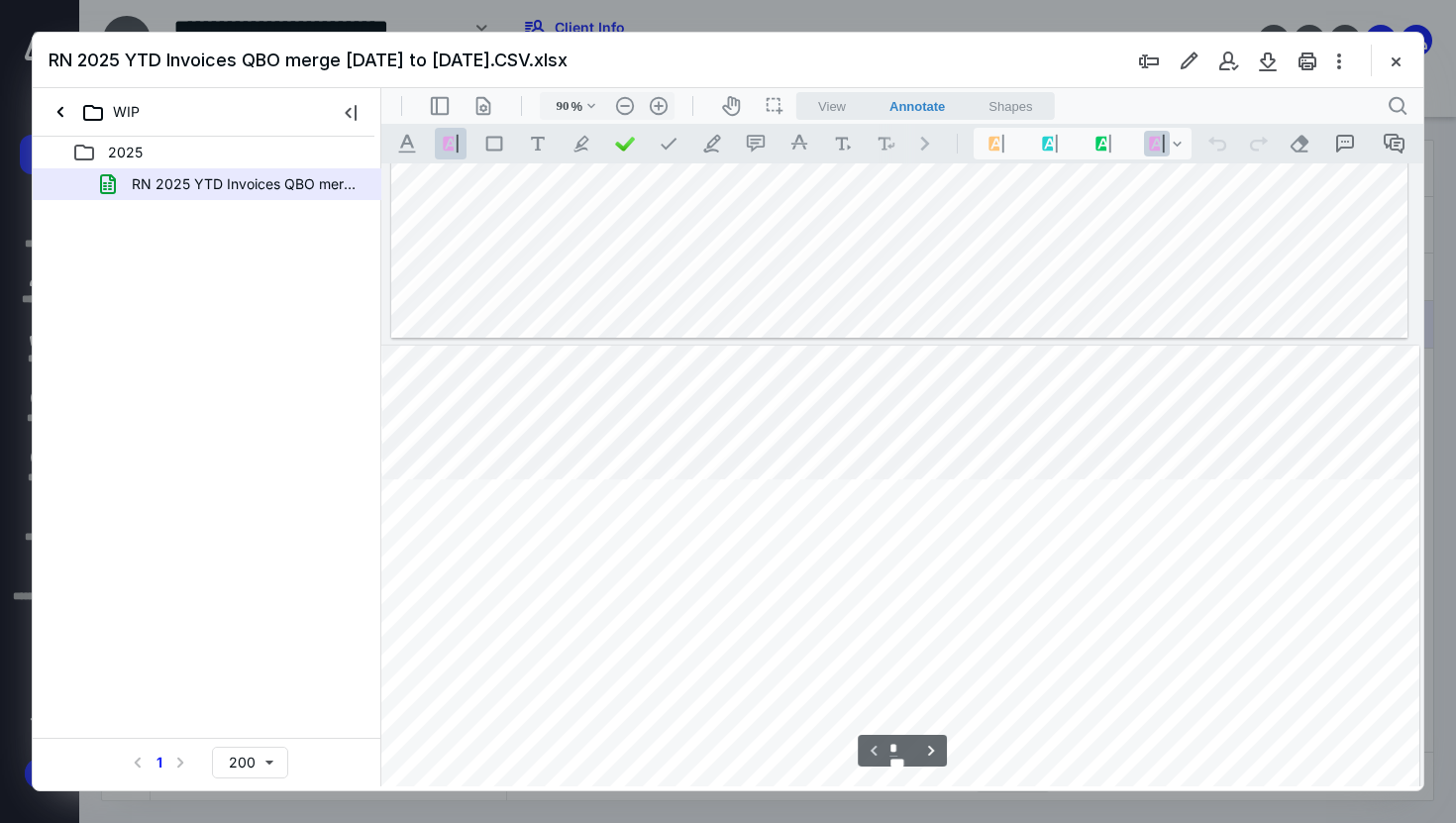type on "*" 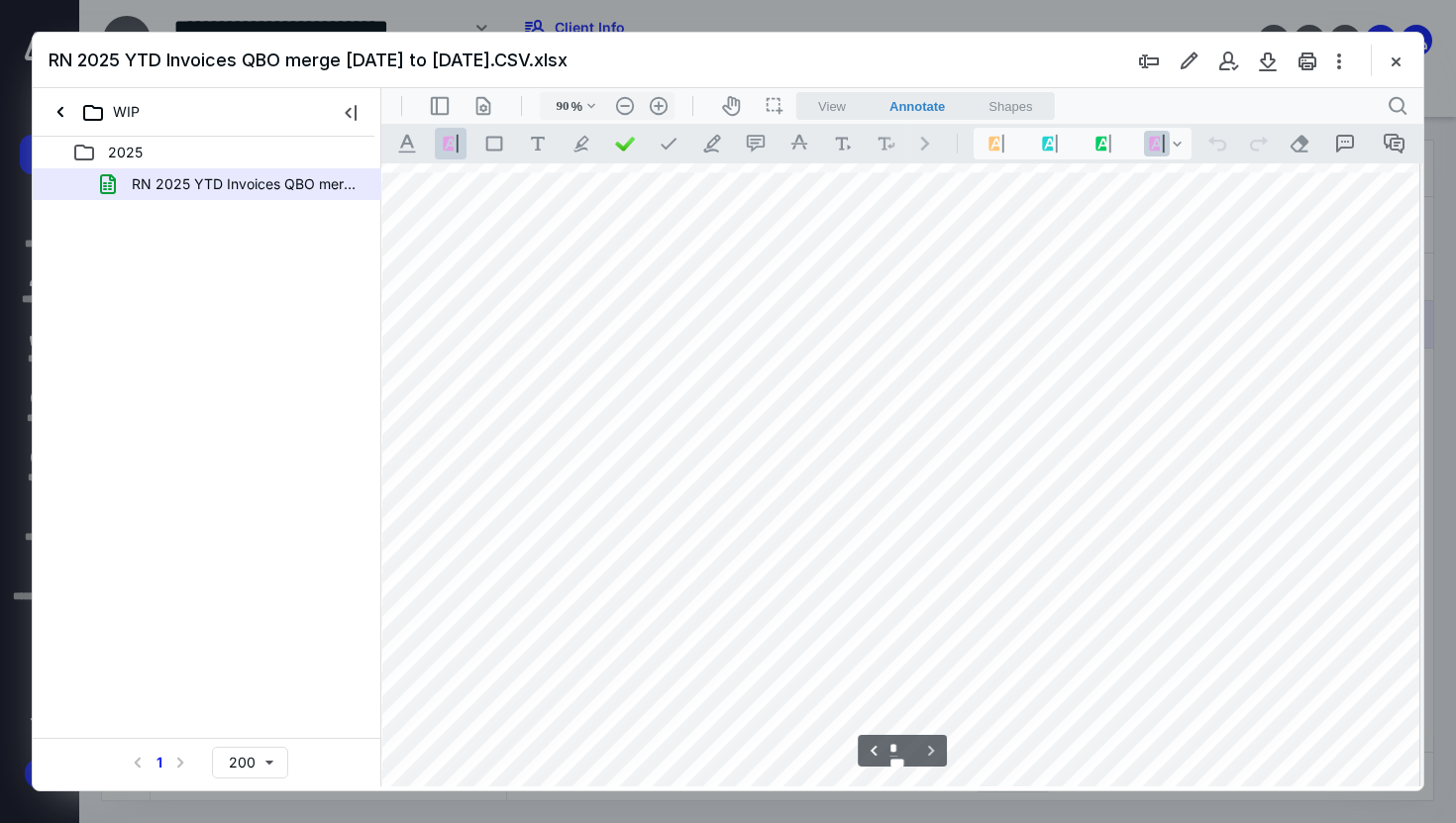 scroll, scrollTop: 949, scrollLeft: 7, axis: both 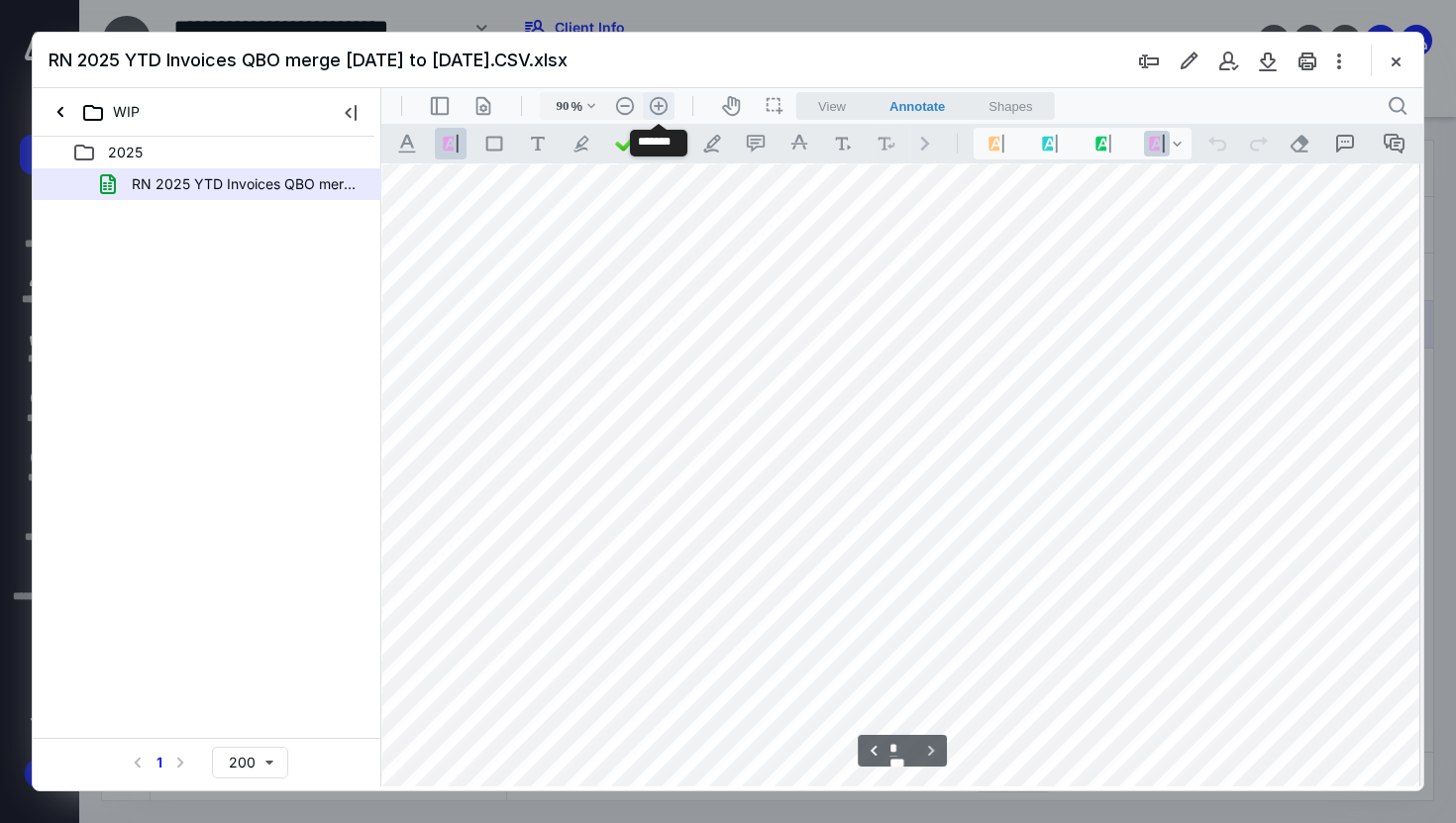 click on ".cls-1{fill:#abb0c4;} icon - header - zoom - in - line" at bounding box center (659, 106) 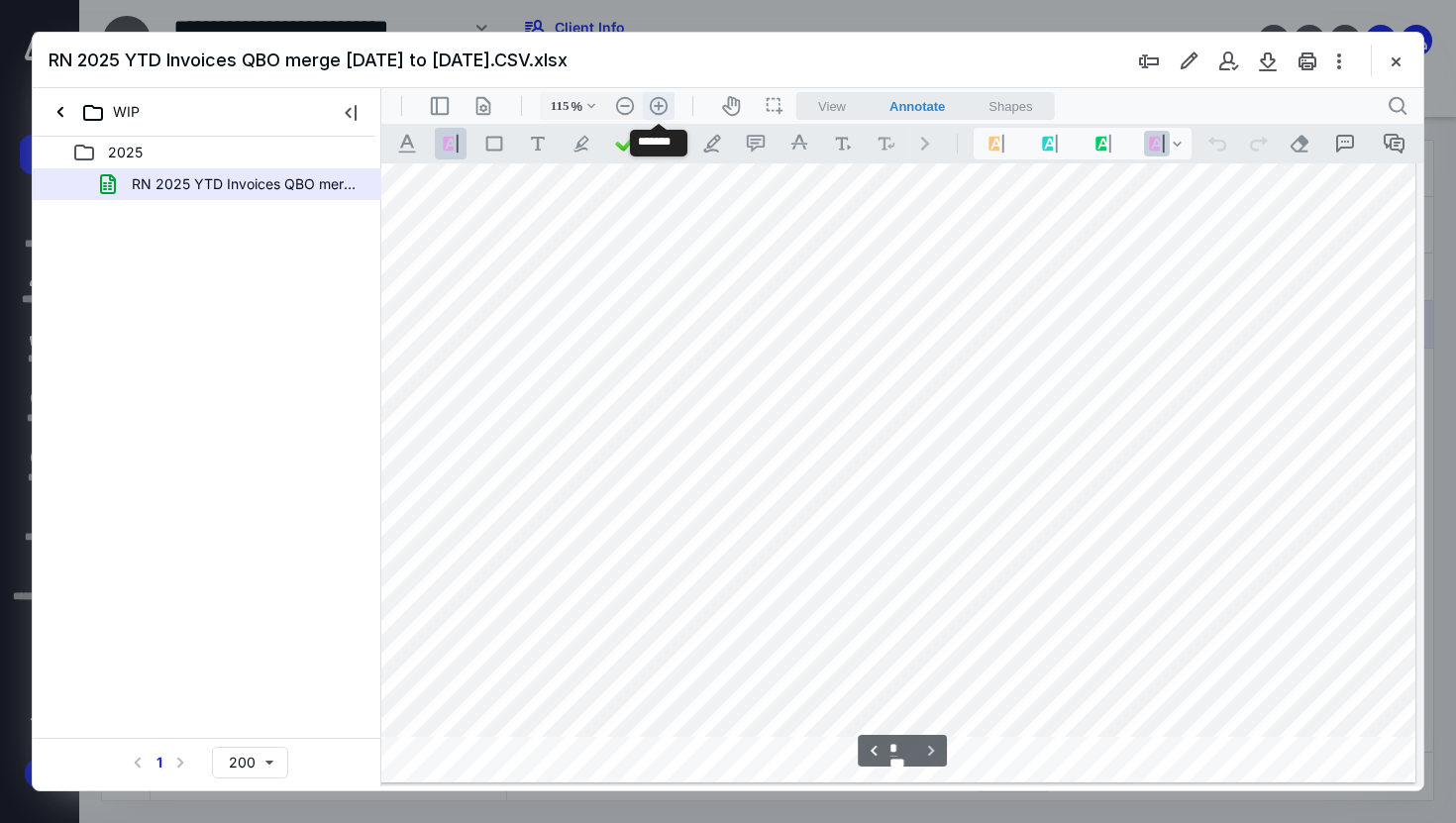click on ".cls-1{fill:#abb0c4;} icon - header - zoom - in - line" at bounding box center [659, 106] 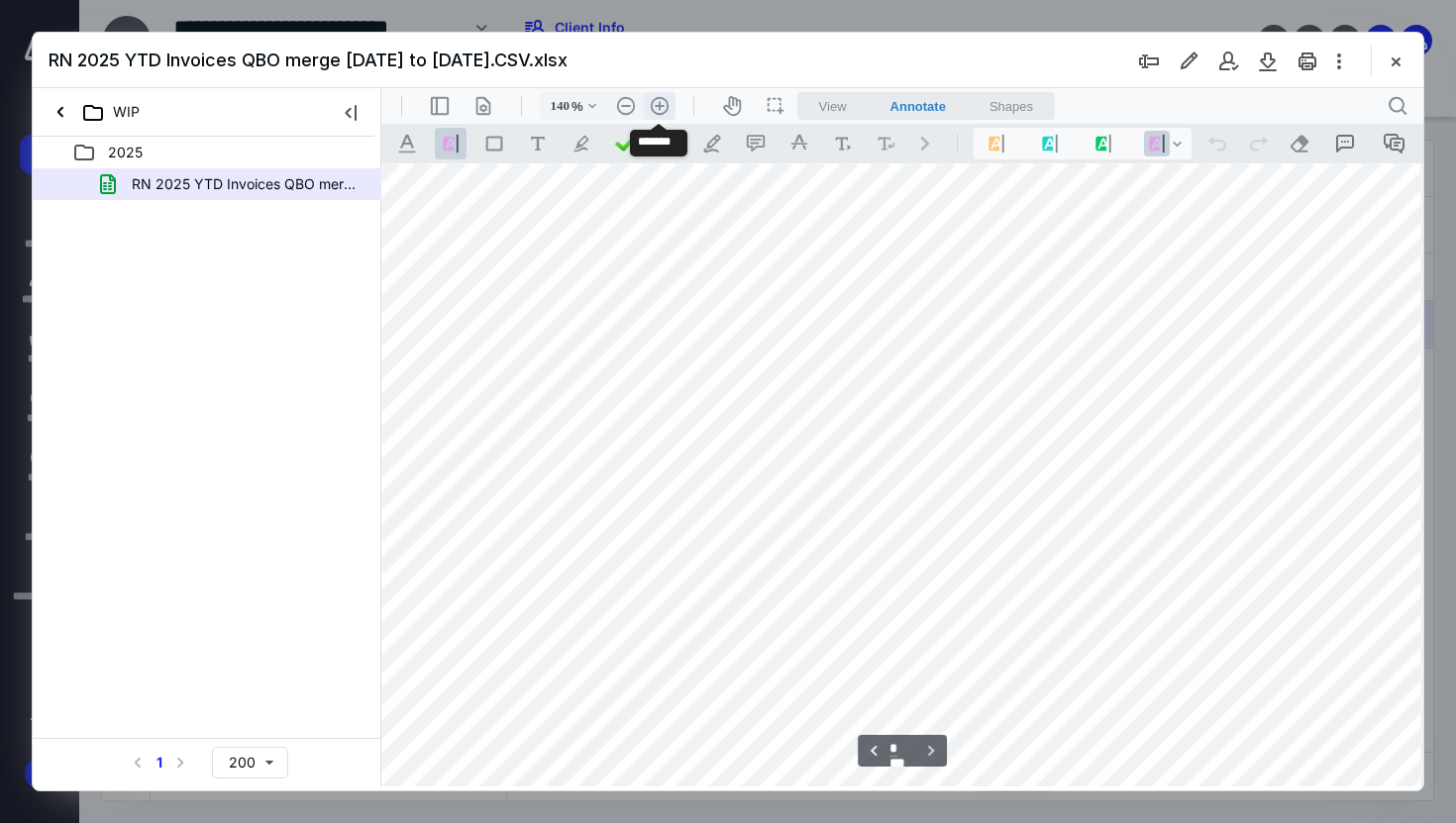 click on ".cls-1{fill:#abb0c4;} icon - header - zoom - in - line" at bounding box center (660, 106) 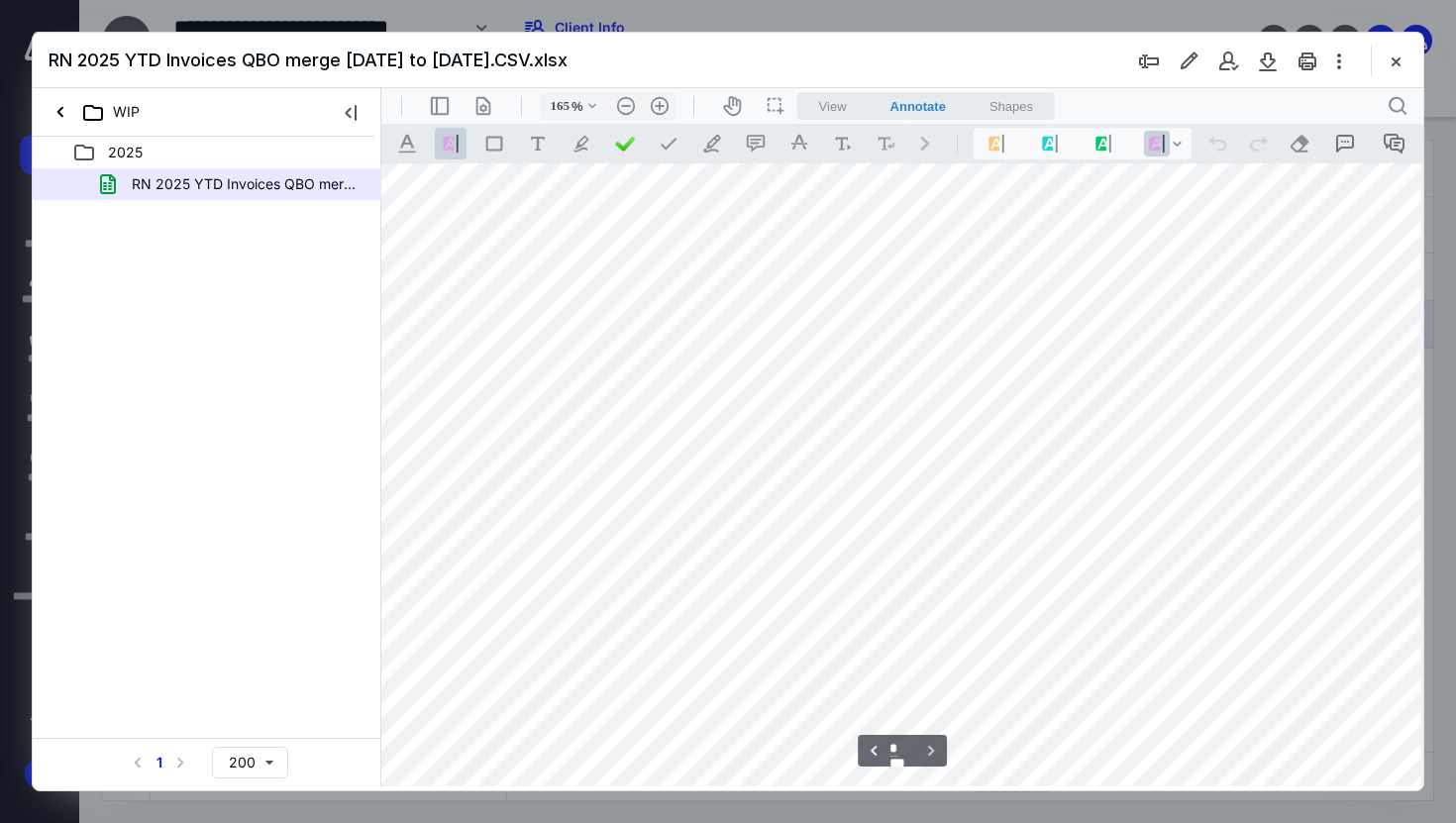 scroll, scrollTop: 2133, scrollLeft: 454, axis: both 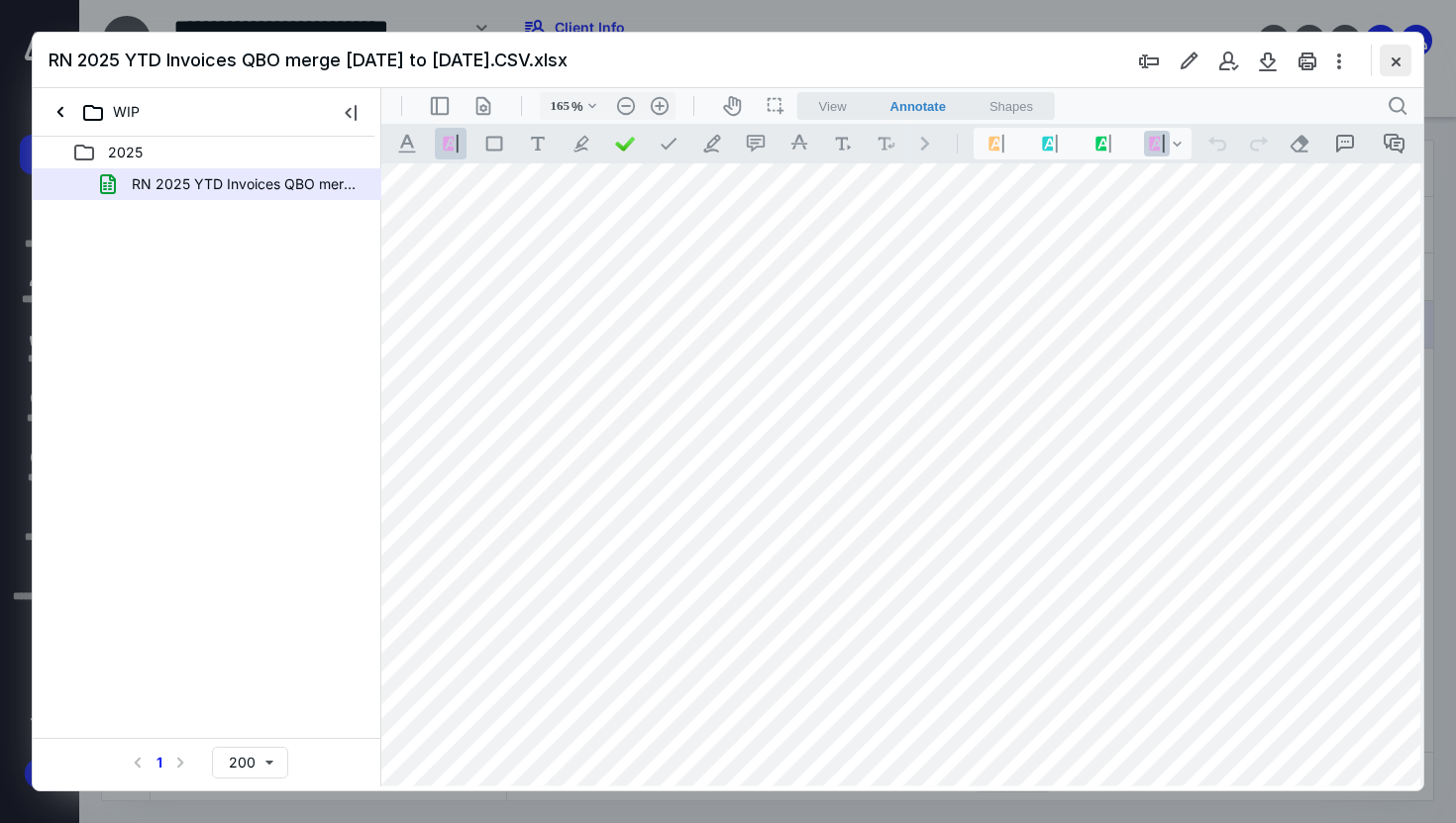 click at bounding box center [1396, 60] 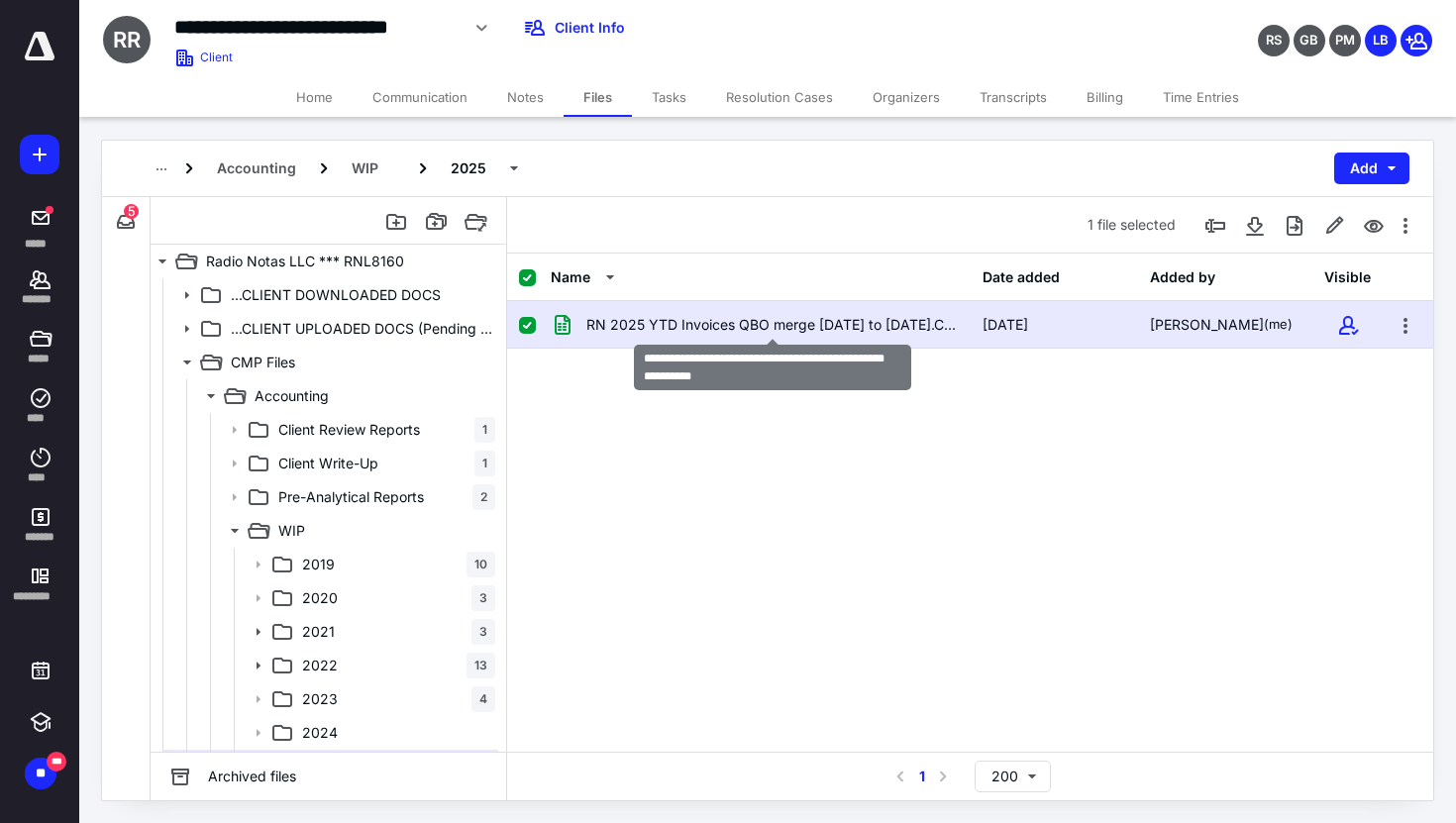 click on "RN 2025 YTD Invoices QBO merge [DATE] to [DATE].CSV.xlsx" at bounding box center [773, 325] 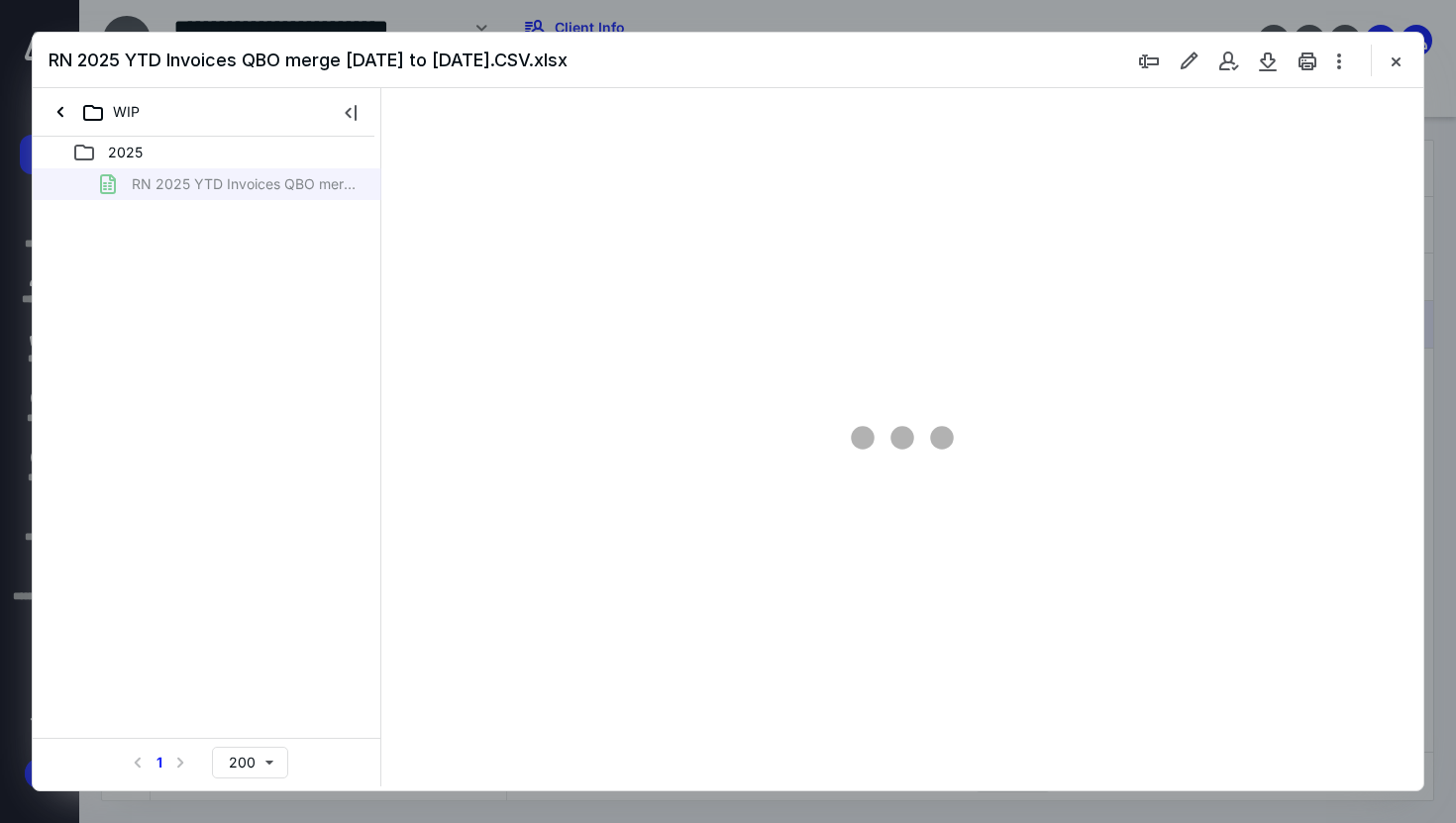 scroll, scrollTop: 0, scrollLeft: 0, axis: both 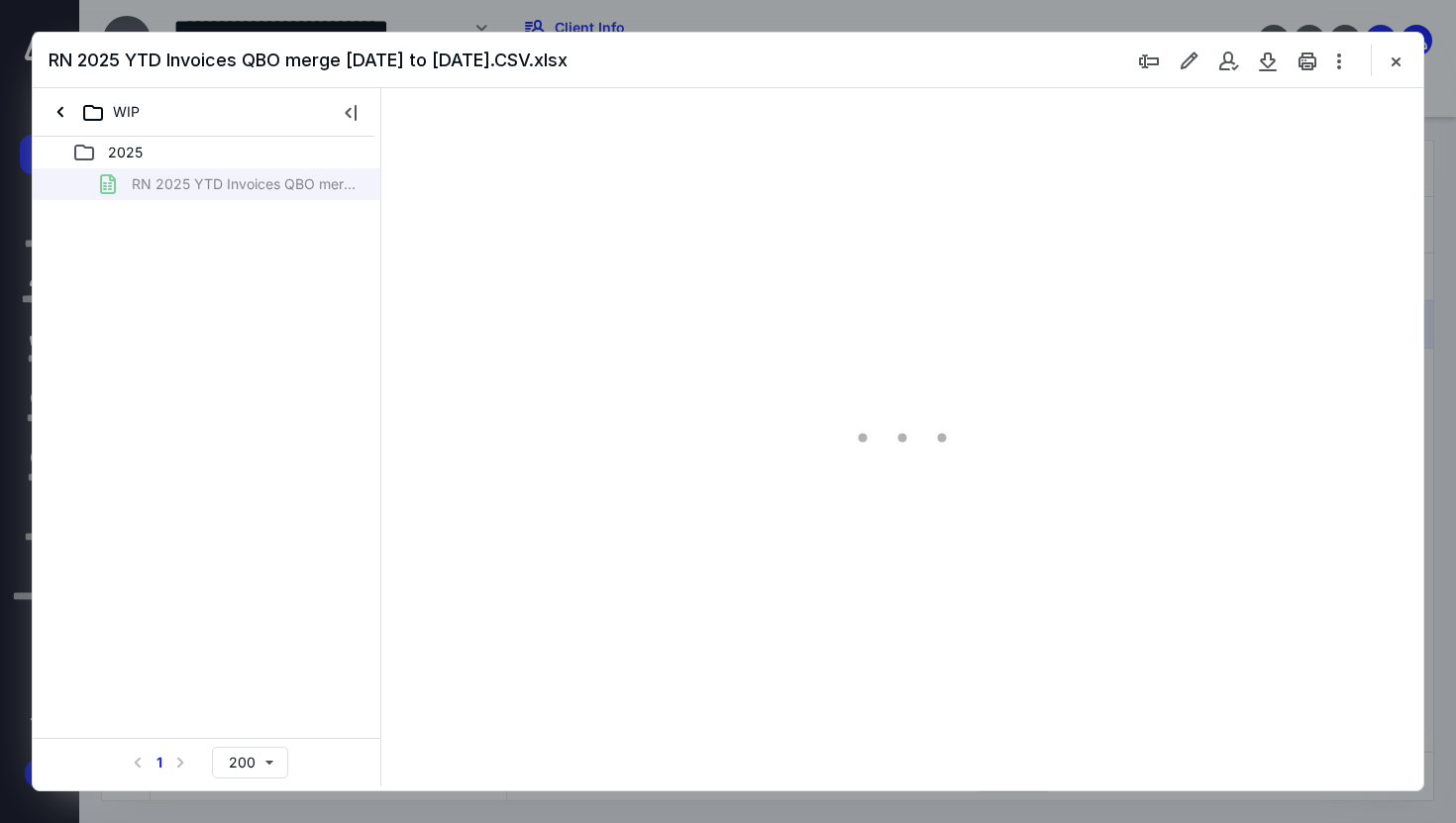 type on "90" 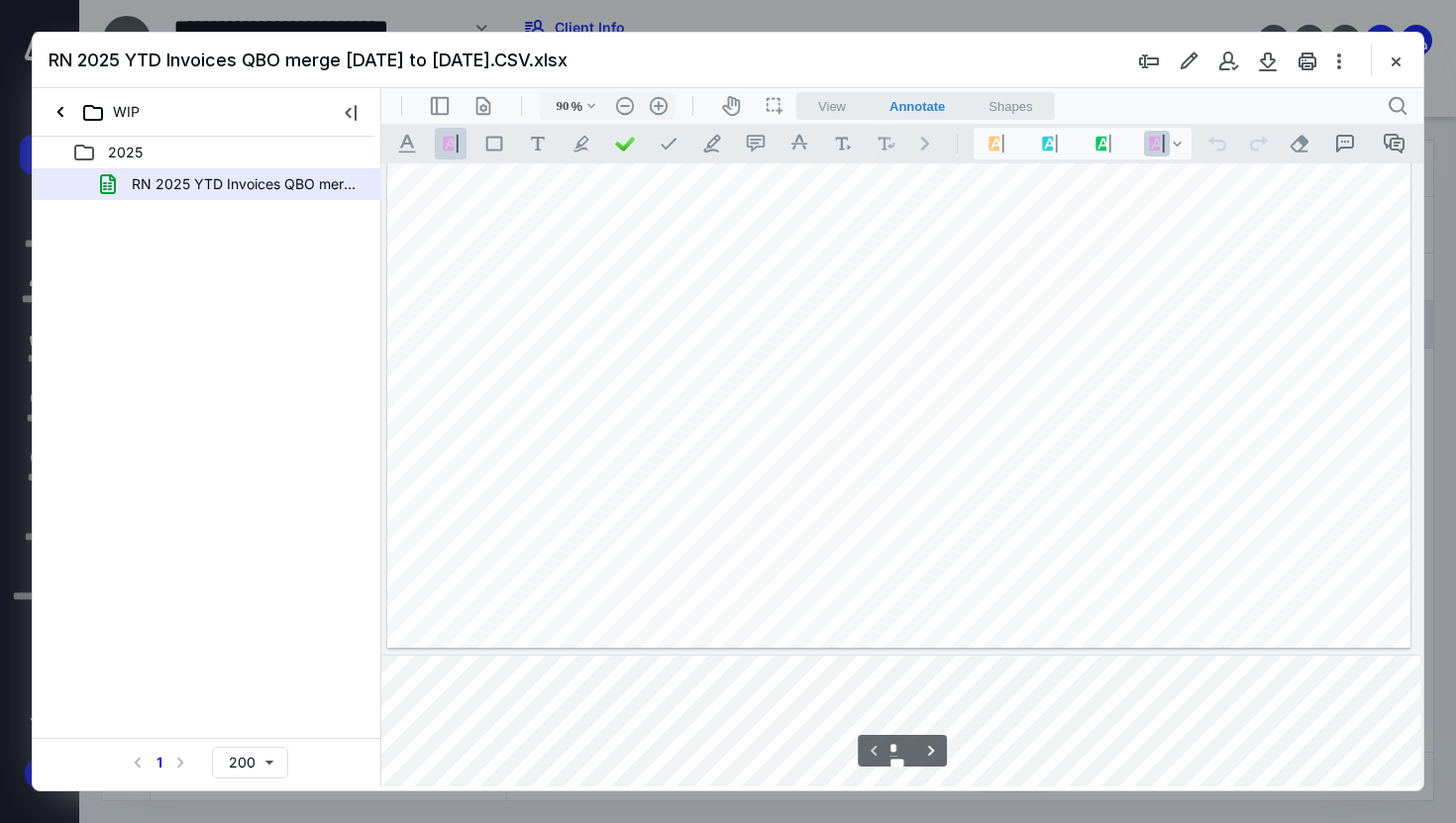 scroll, scrollTop: 78, scrollLeft: 7, axis: both 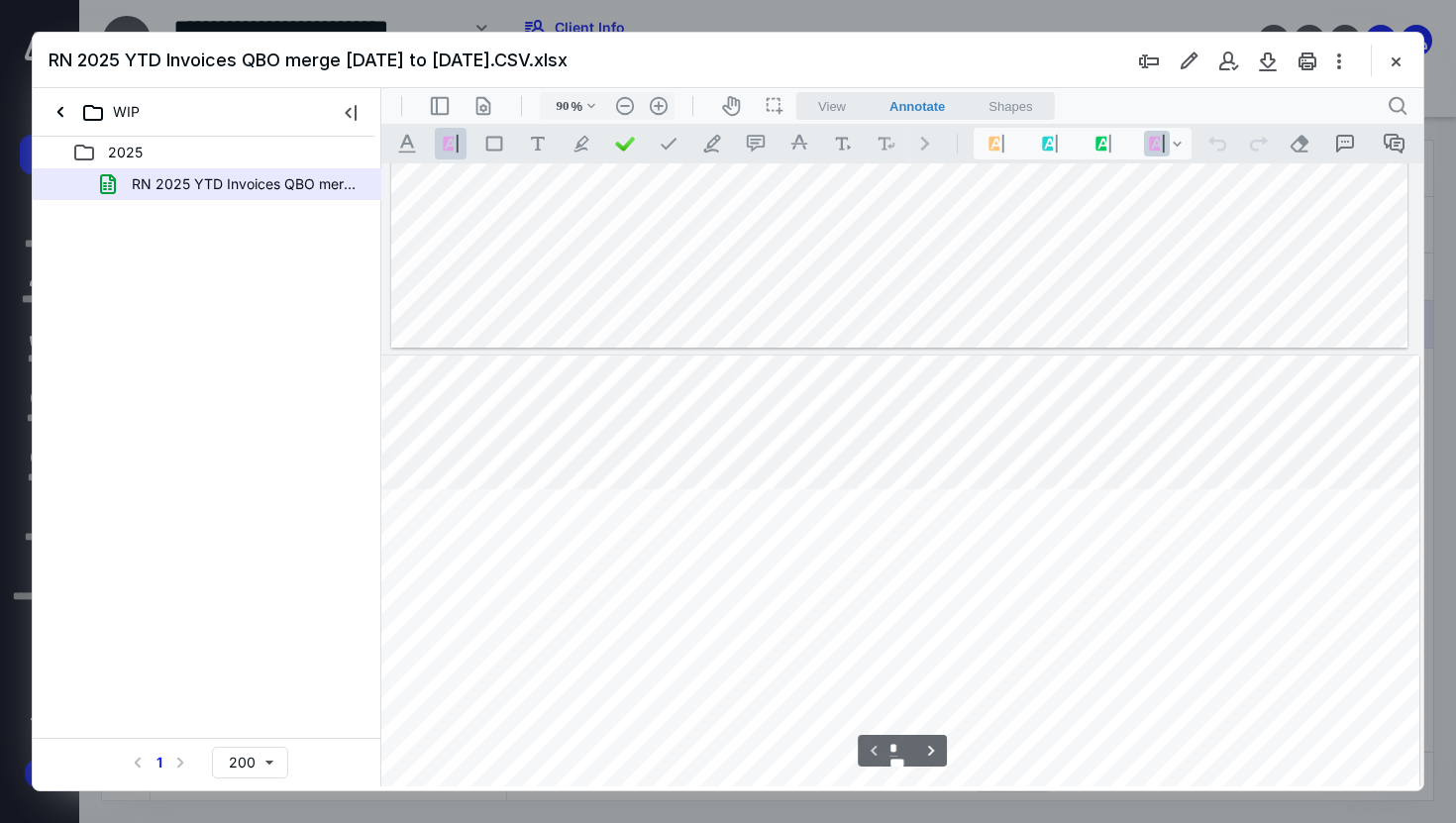 type on "*" 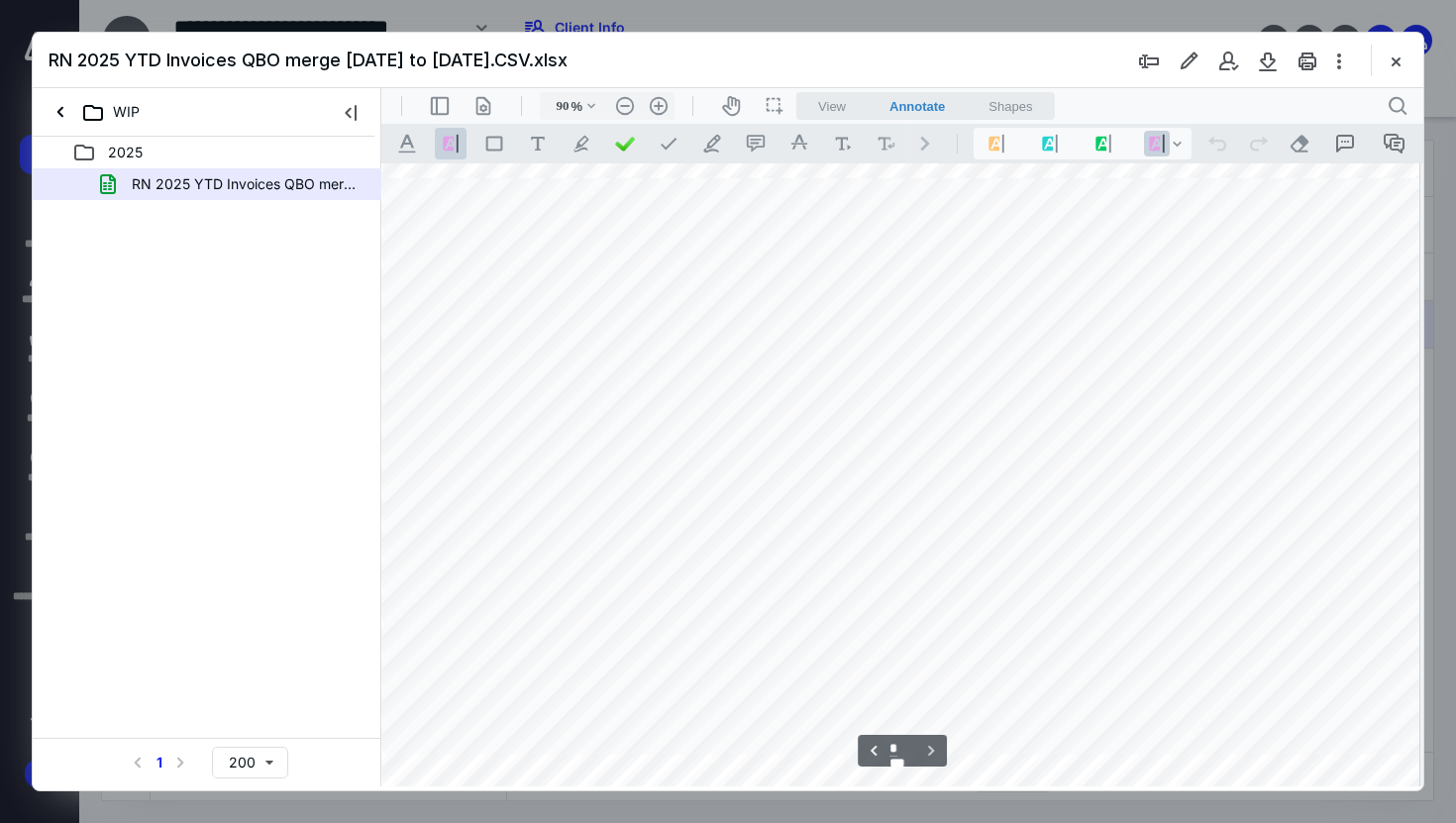 scroll, scrollTop: 1005, scrollLeft: 7, axis: both 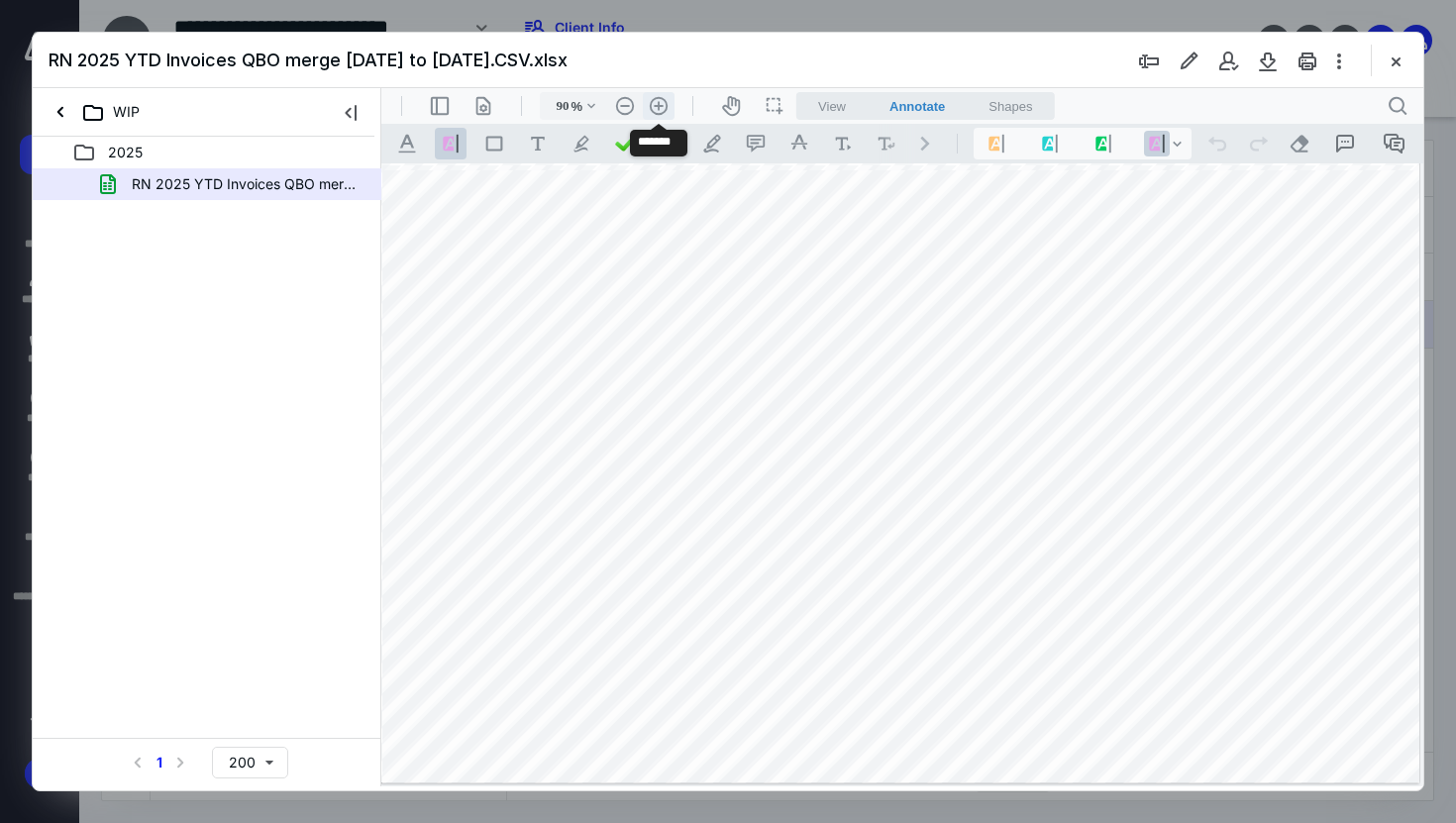 click on ".cls-1{fill:#abb0c4;} icon - header - zoom - in - line" at bounding box center (659, 106) 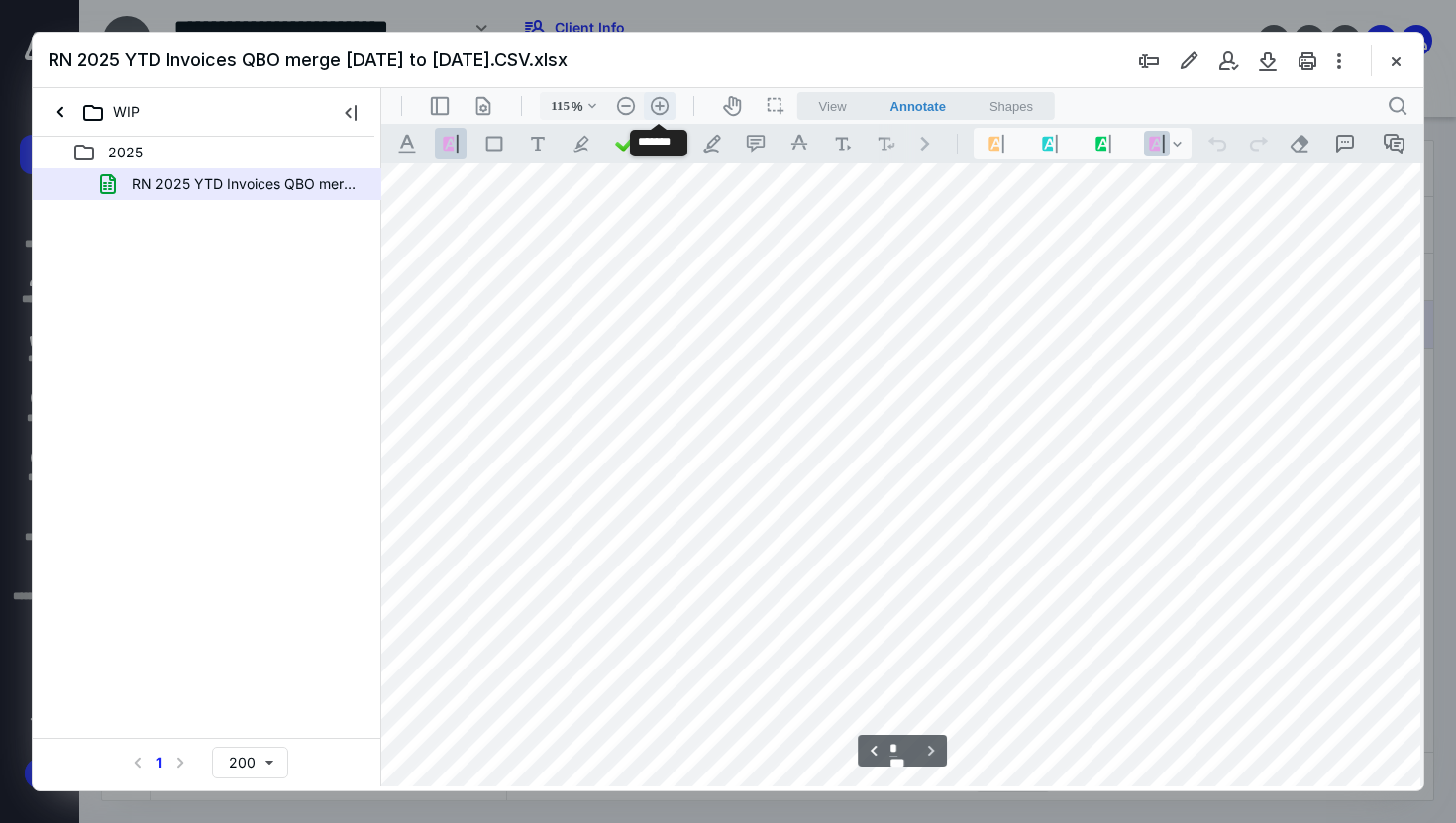 click on ".cls-1{fill:#abb0c4;} icon - header - zoom - in - line" at bounding box center (660, 106) 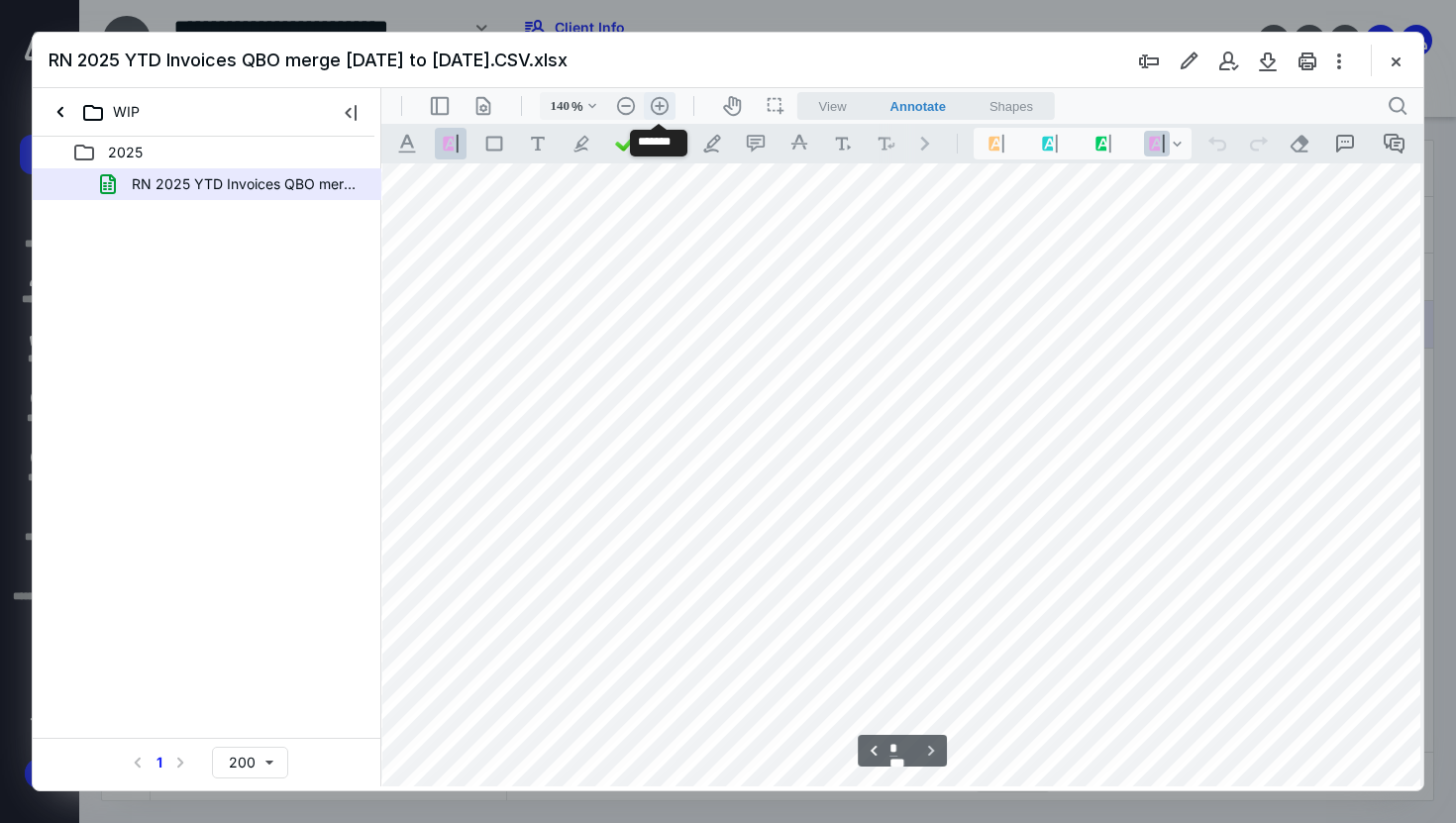 click on ".cls-1{fill:#abb0c4;} icon - header - zoom - in - line" at bounding box center (660, 106) 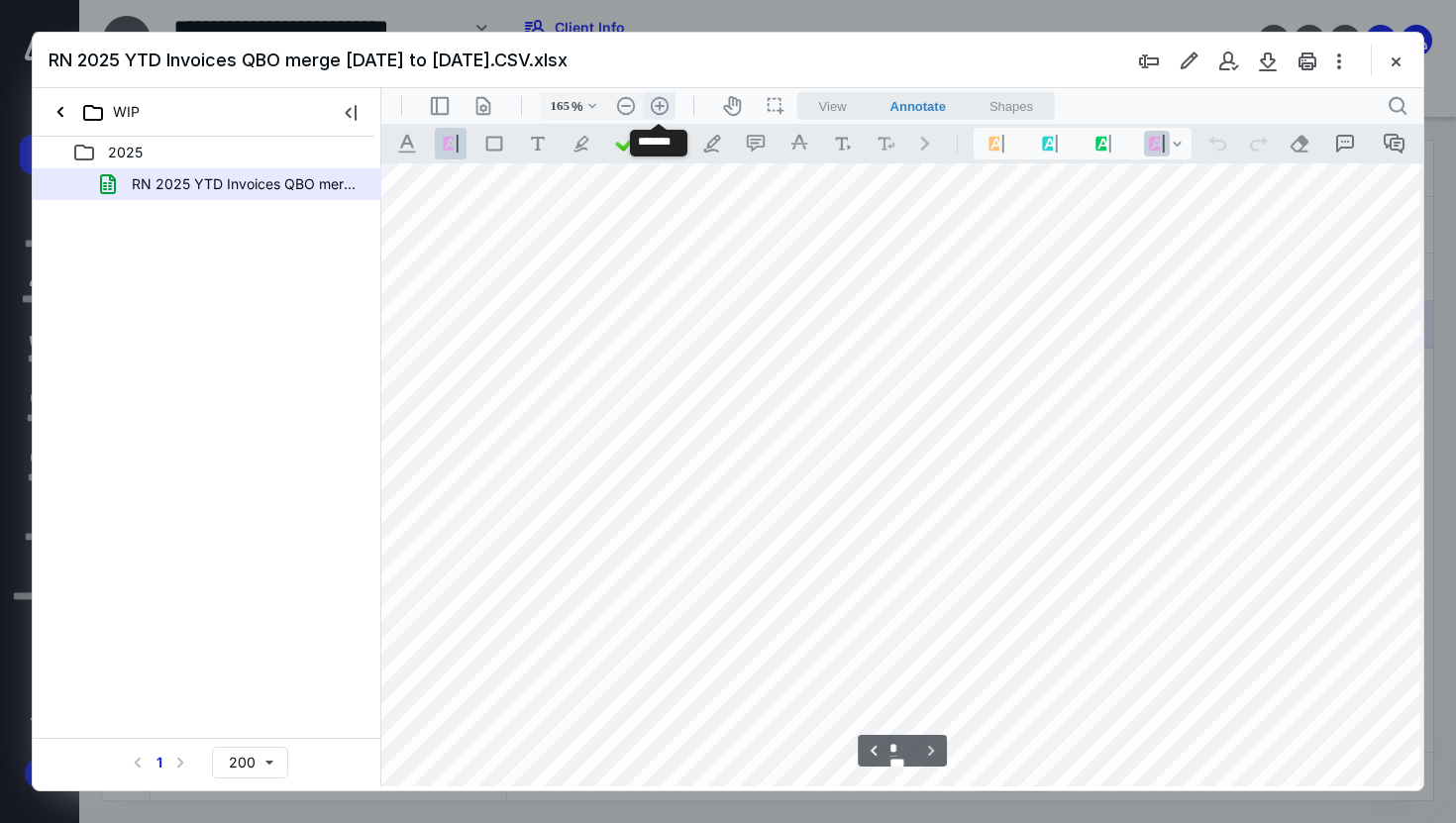 click on ".cls-1{fill:#abb0c4;} icon - header - zoom - in - line" at bounding box center [660, 106] 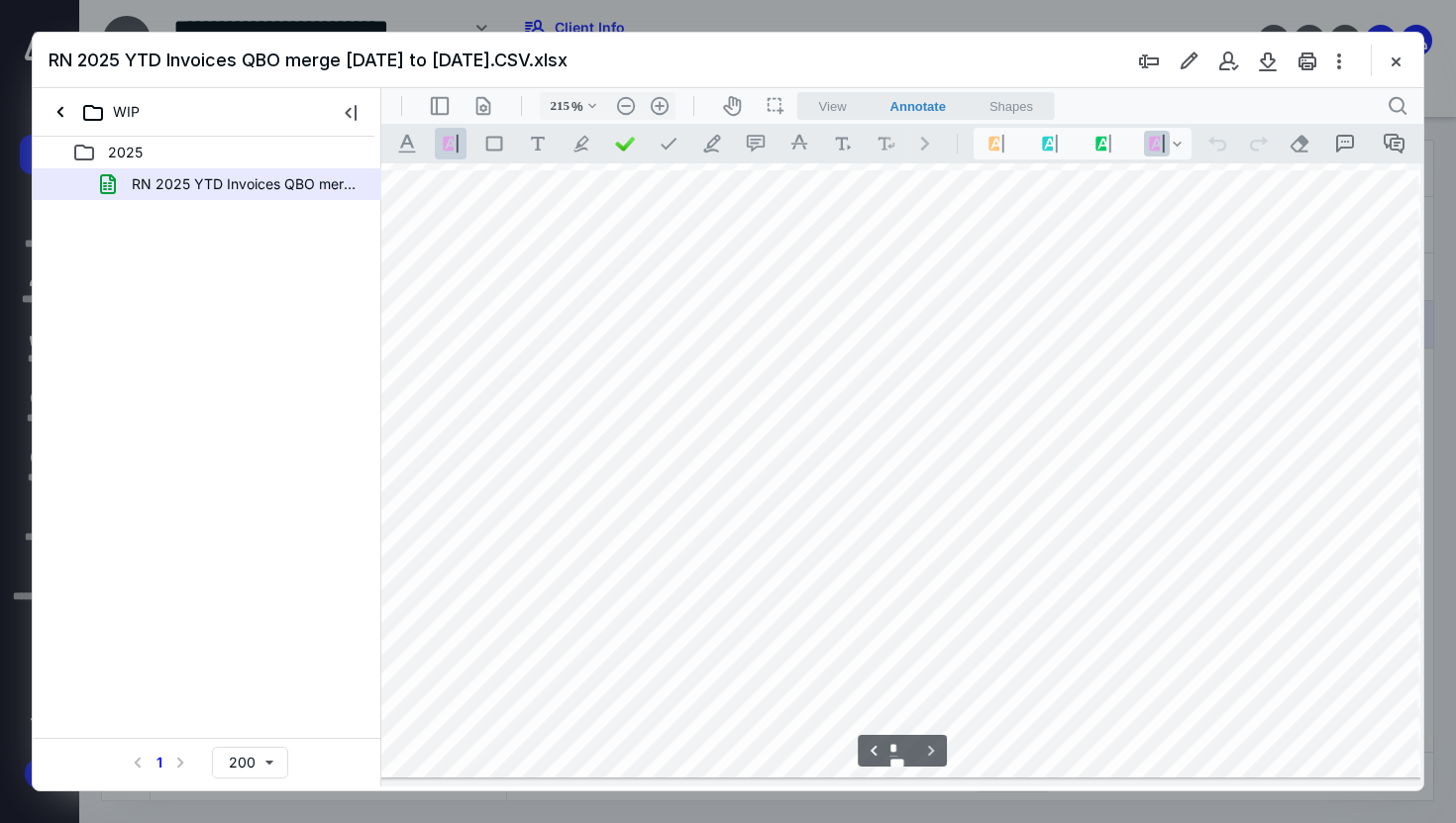 scroll, scrollTop: 3276, scrollLeft: 238, axis: both 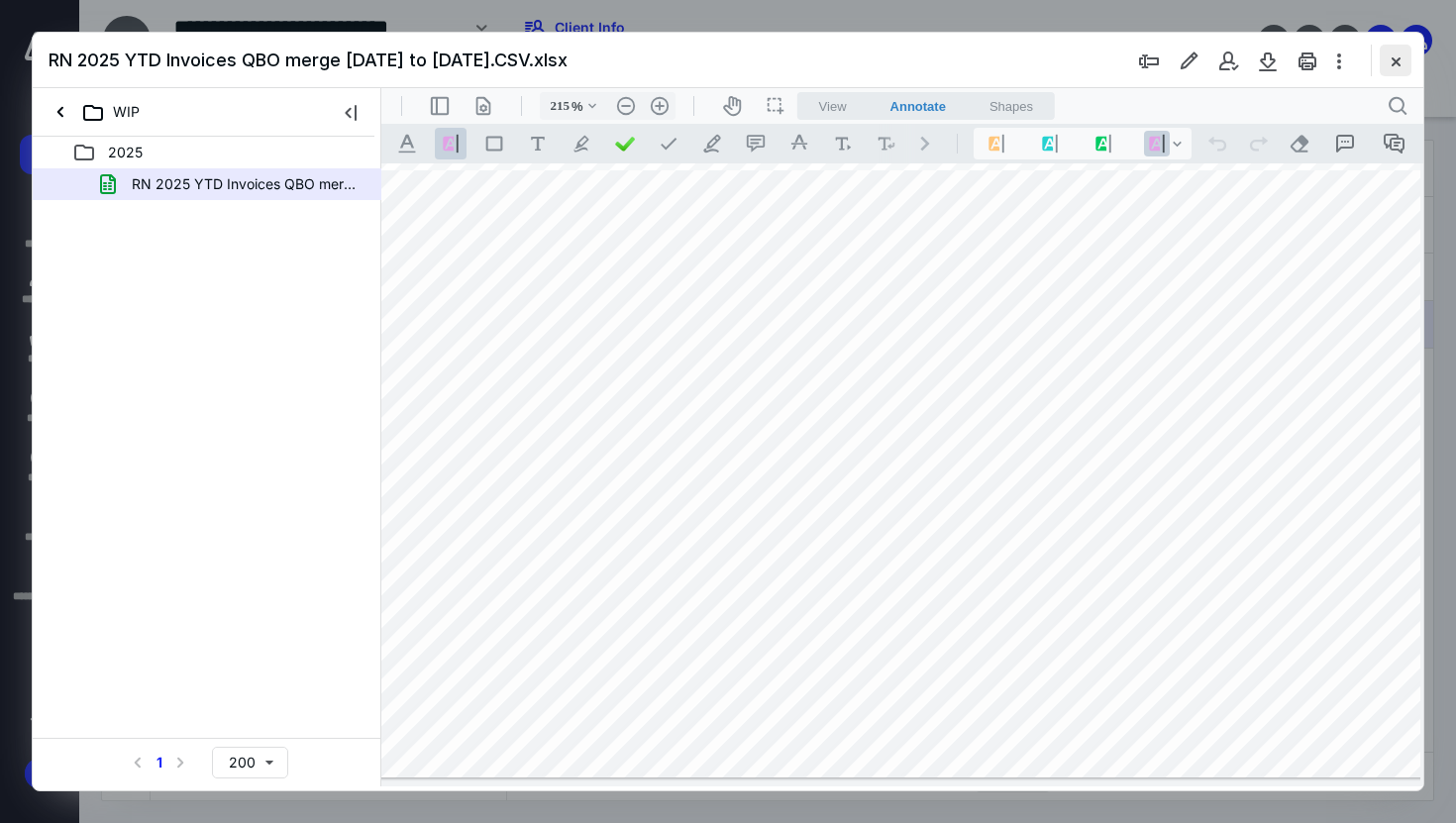 click at bounding box center (1396, 60) 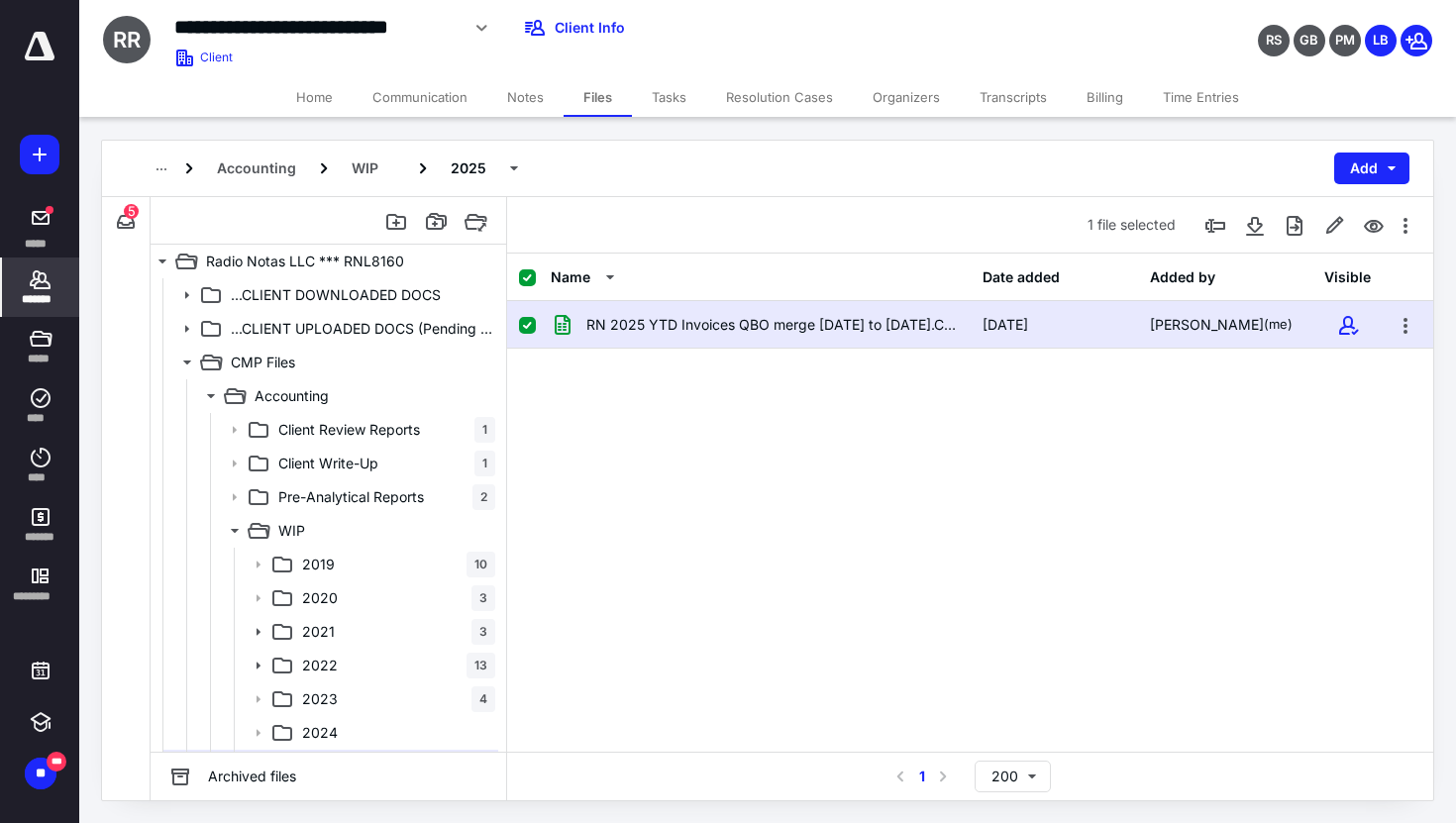 click on "*******" at bounding box center (41, 287) 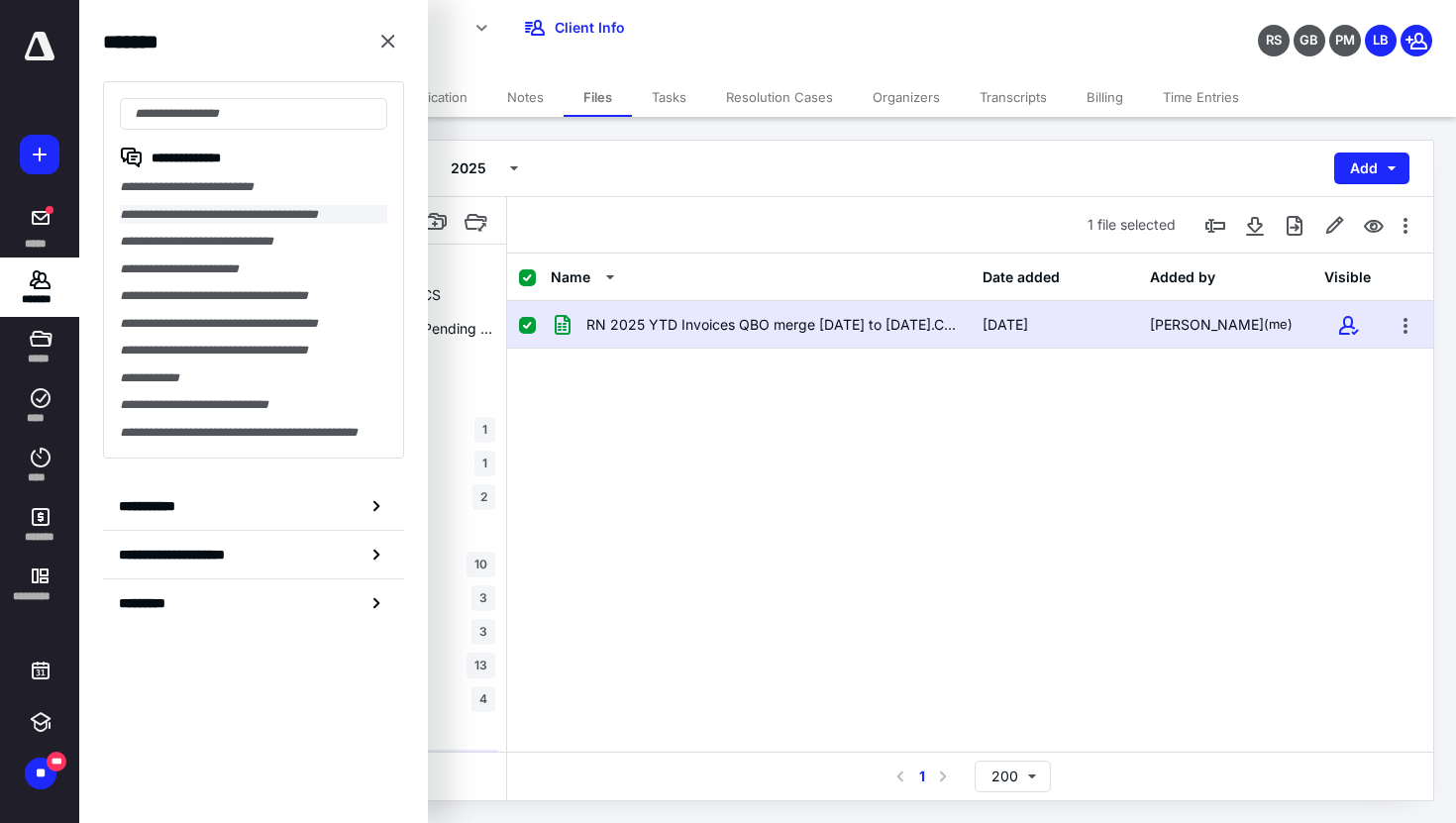 click on "**********" at bounding box center [254, 215] 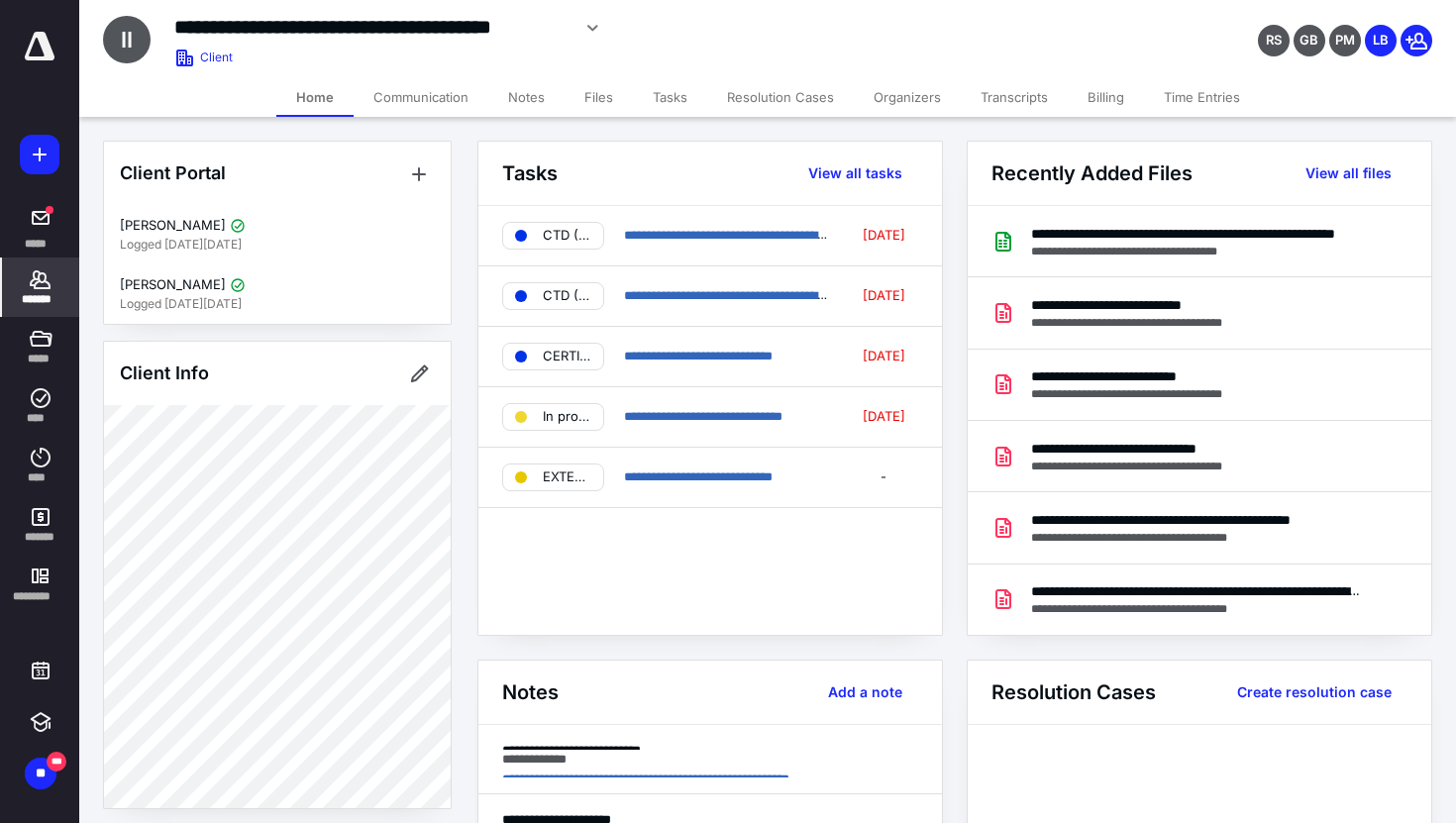 click on "Files" at bounding box center (598, 97) 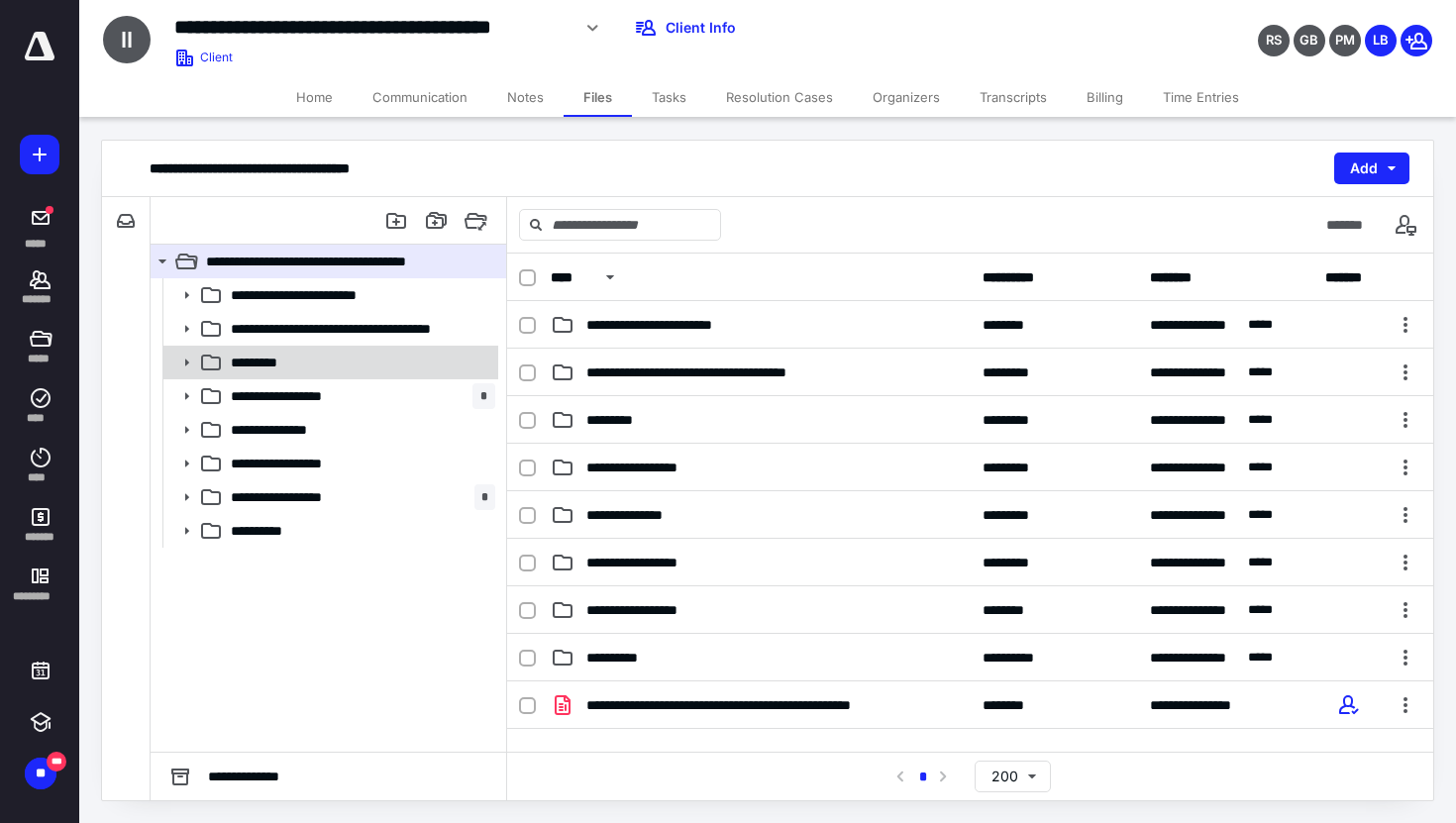click 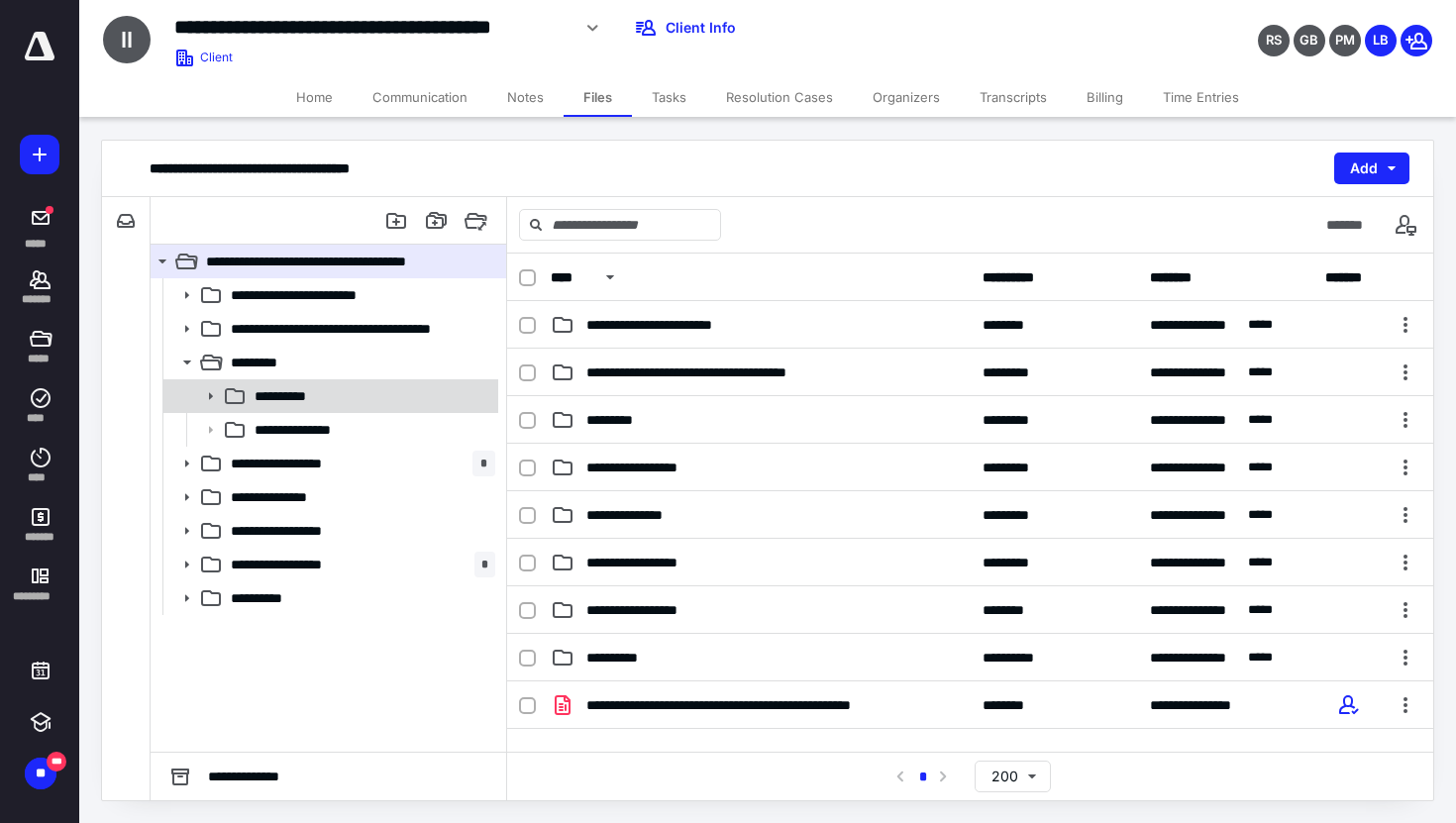 click 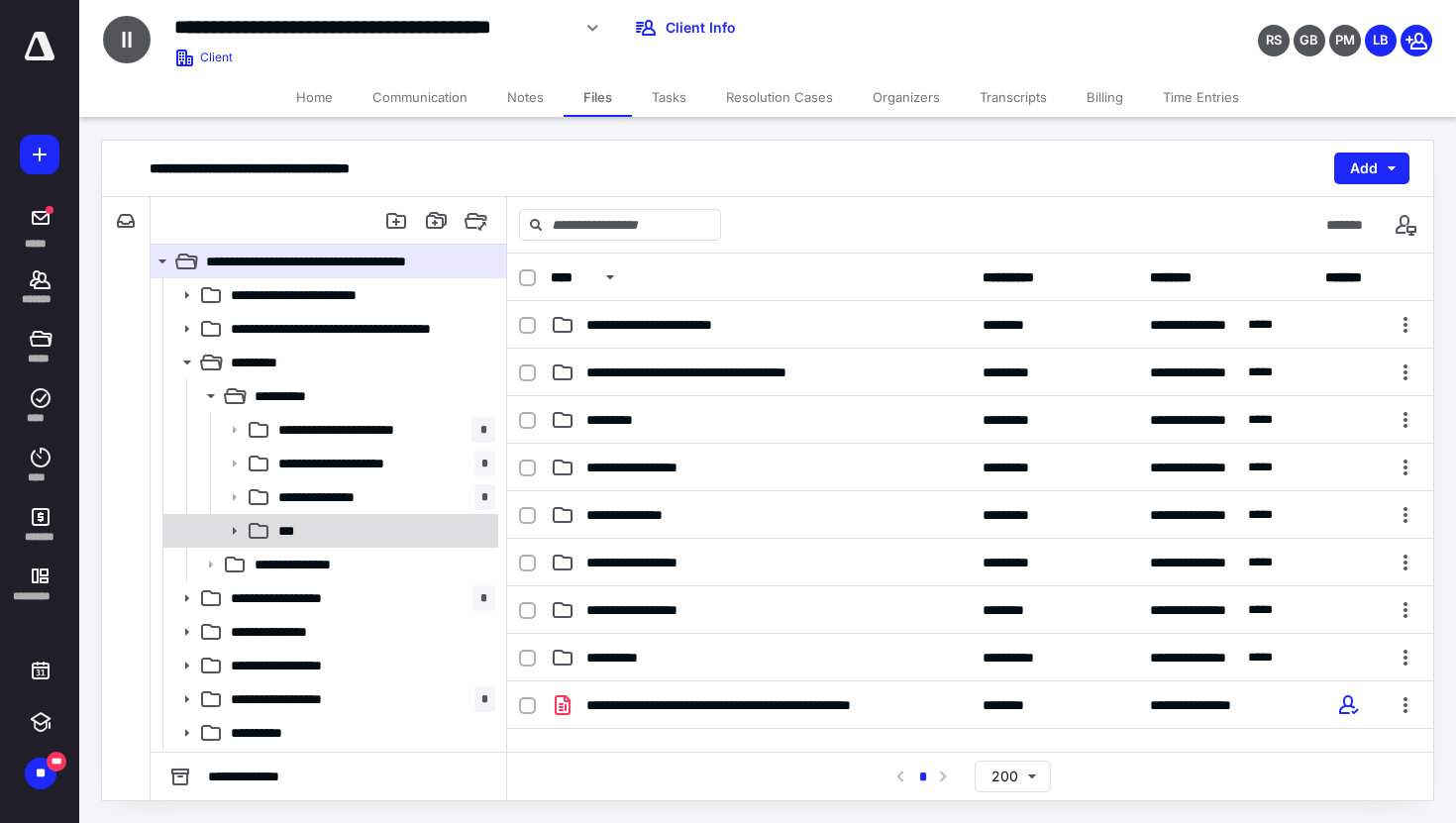 click 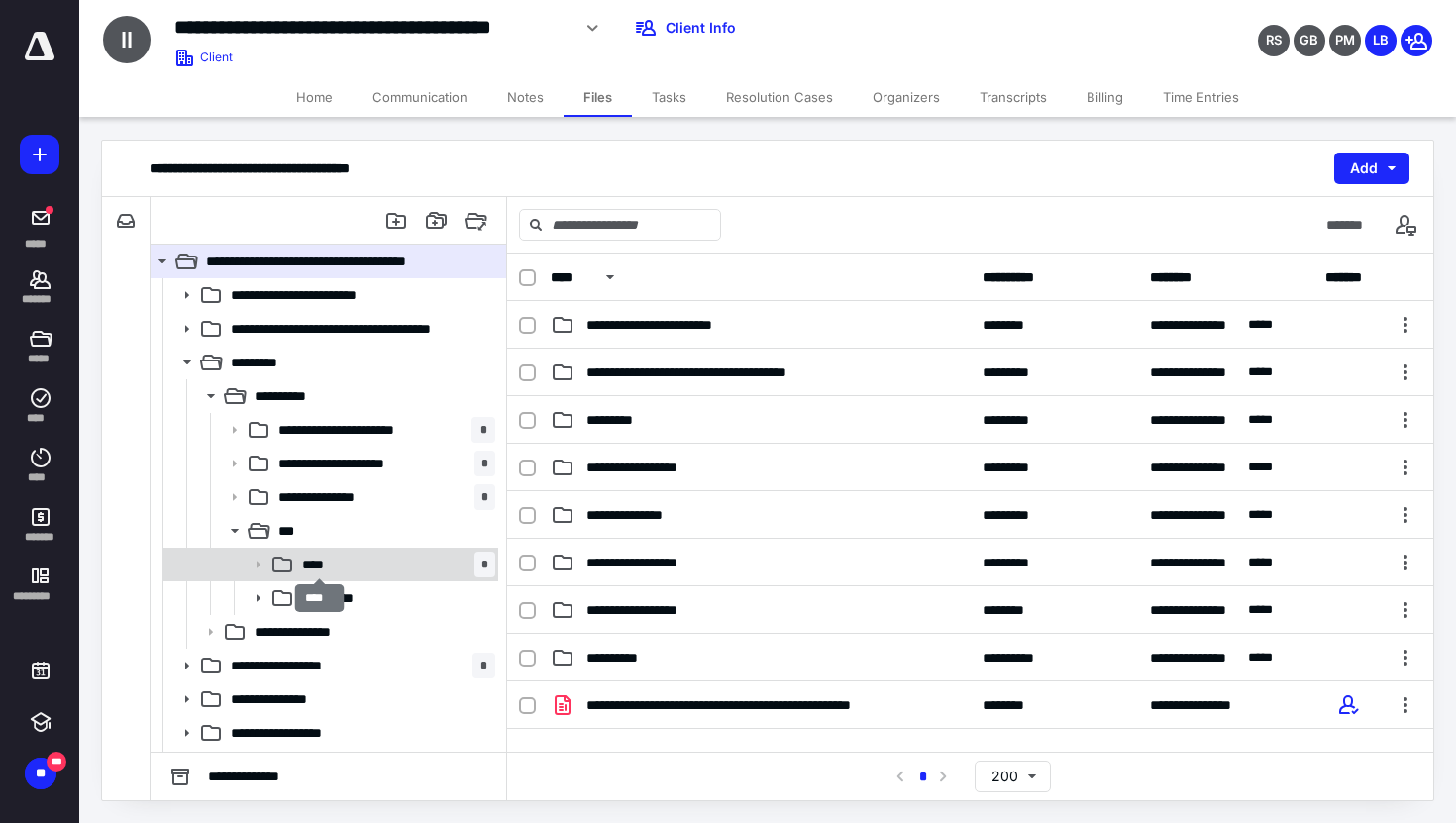 click on "****" at bounding box center (319, 565) 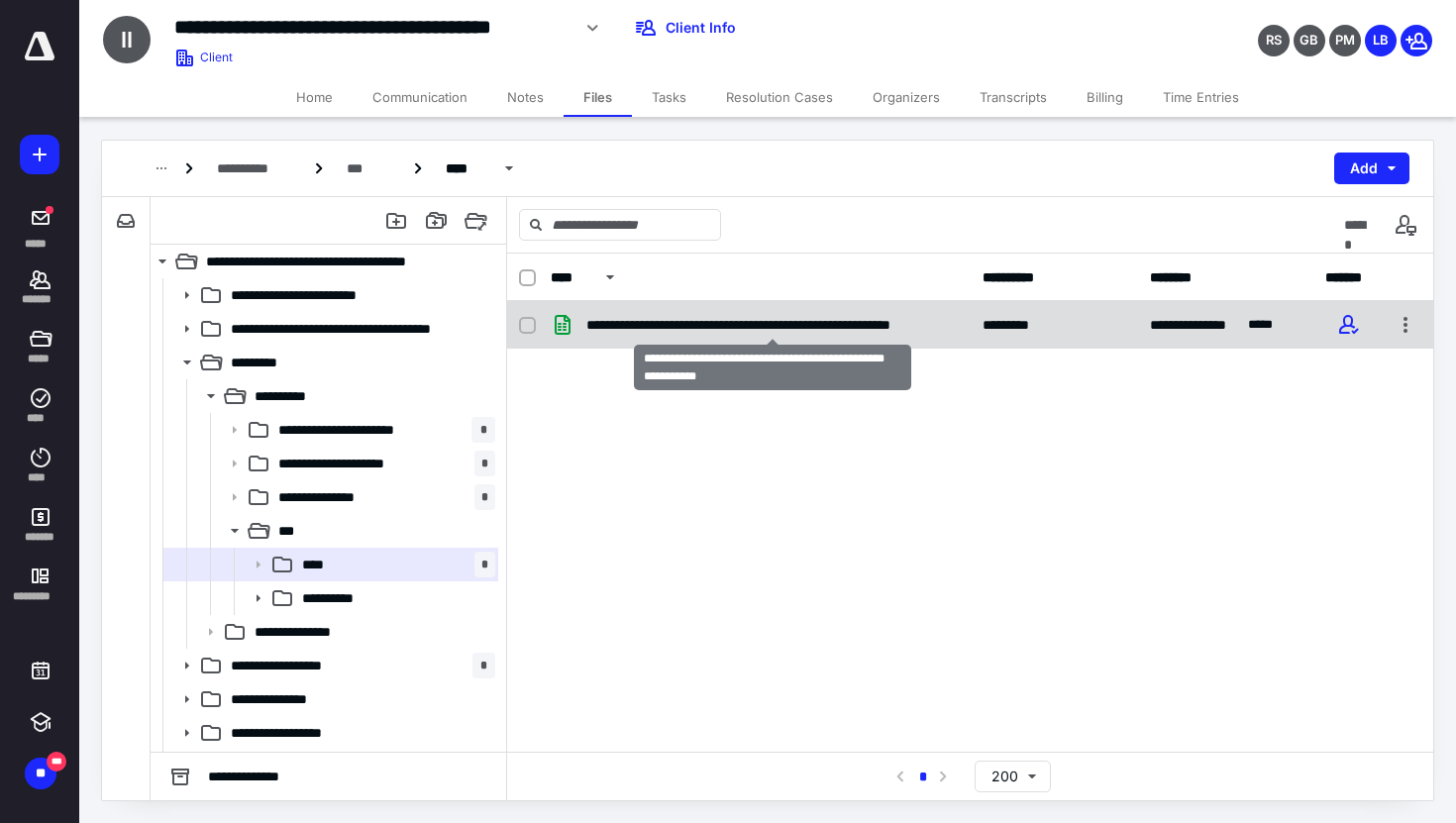click on "**********" at bounding box center [773, 325] 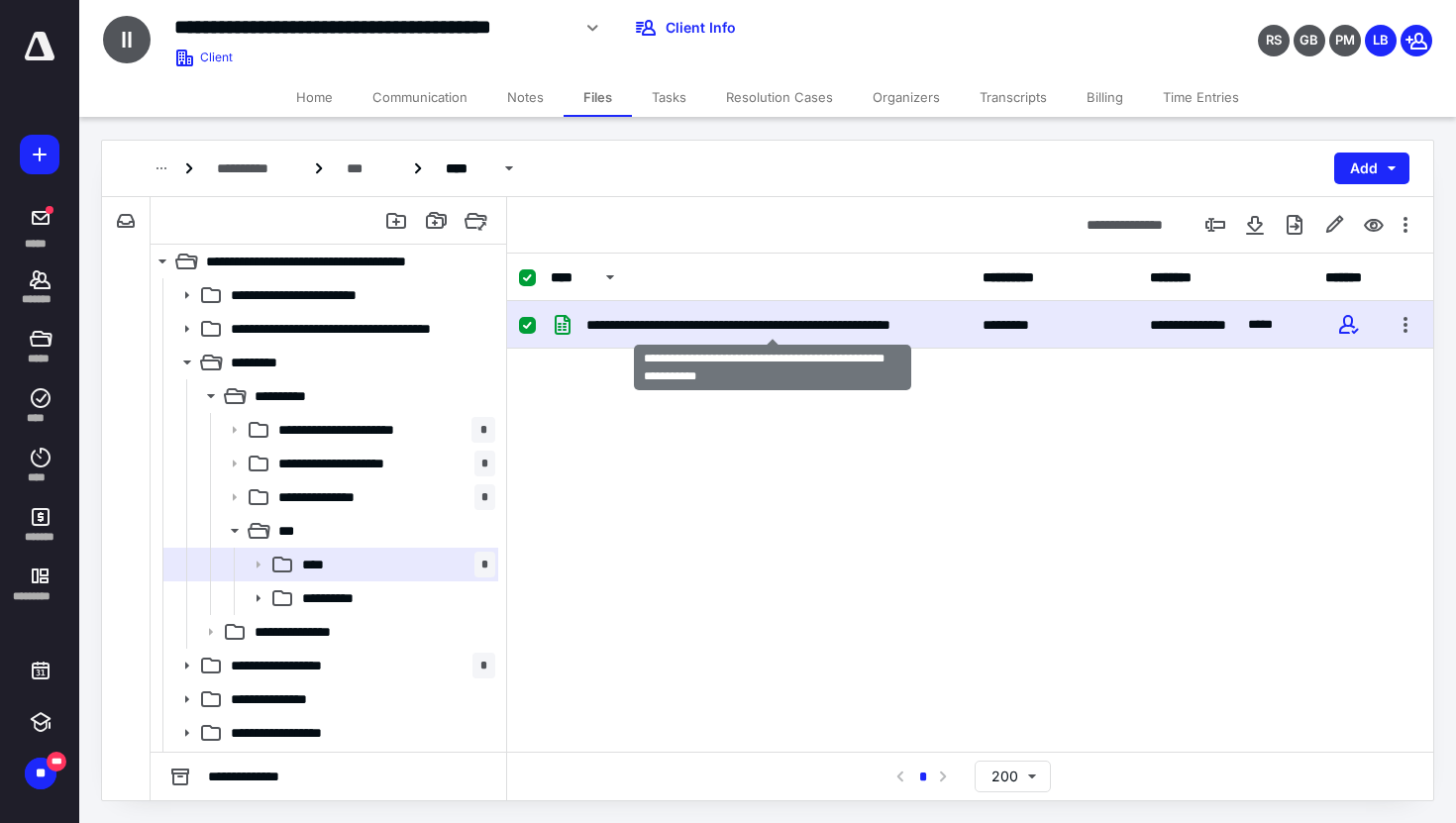 click on "**********" at bounding box center (773, 325) 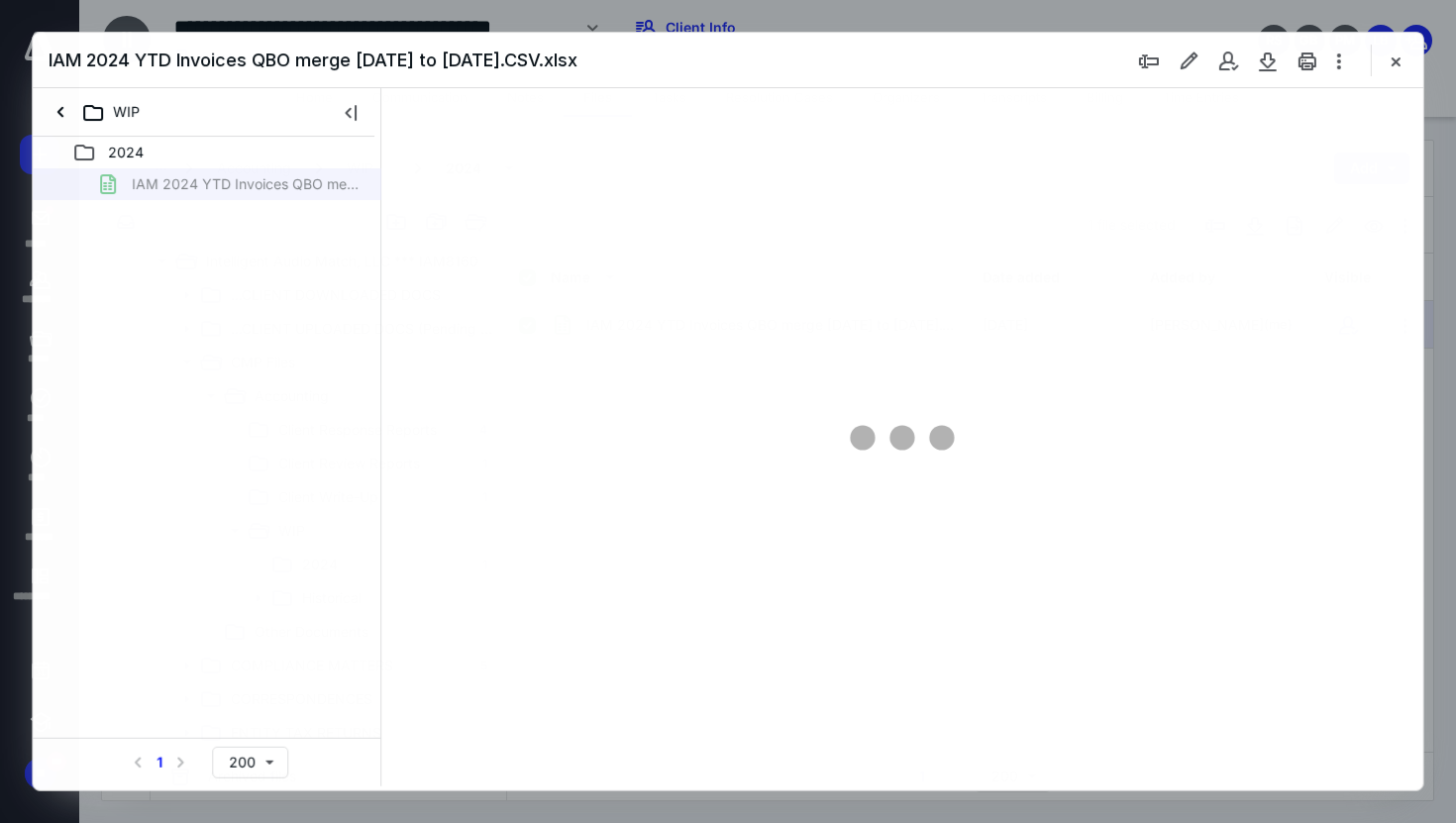 scroll, scrollTop: 0, scrollLeft: 0, axis: both 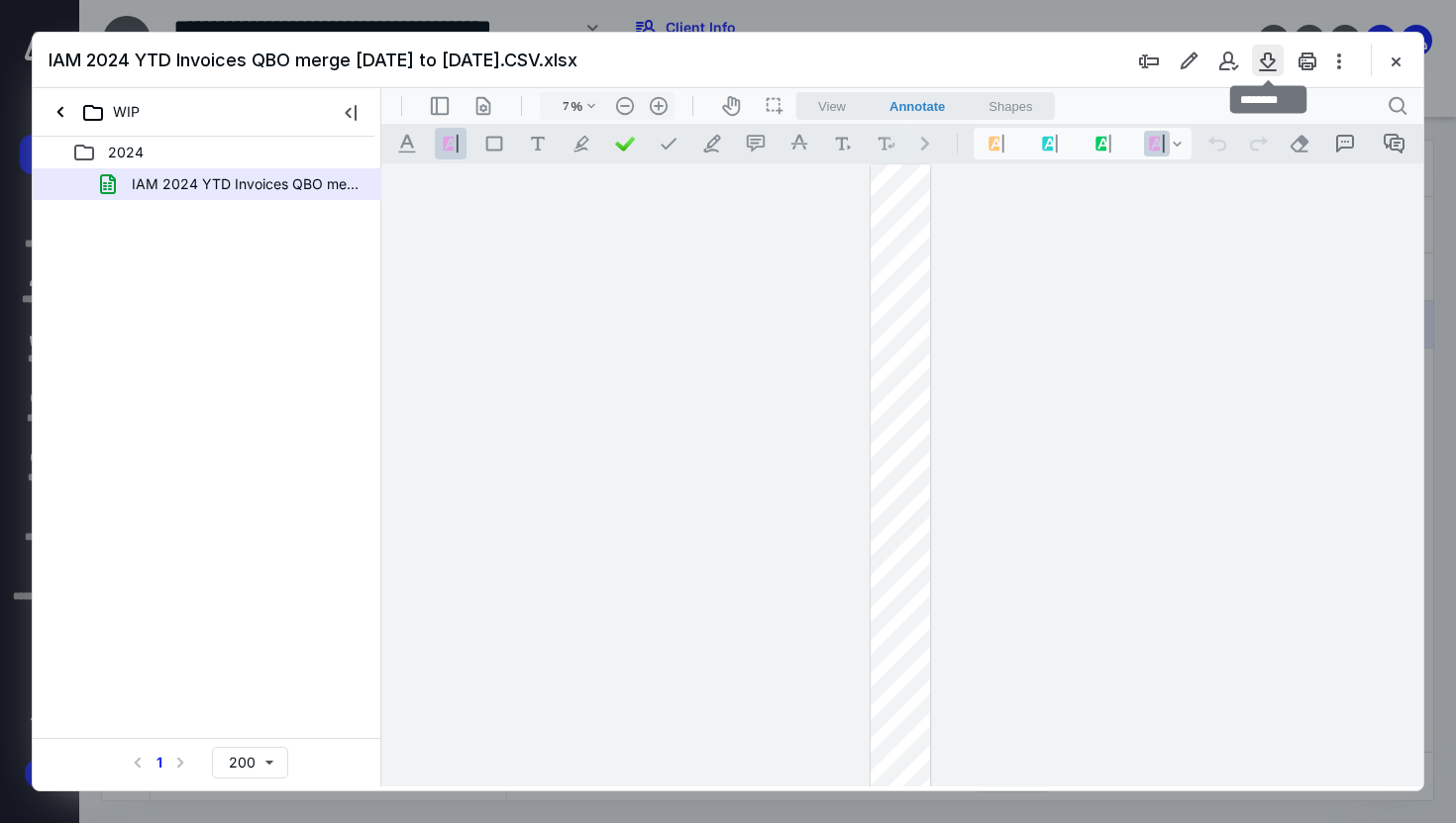 click at bounding box center (1268, 60) 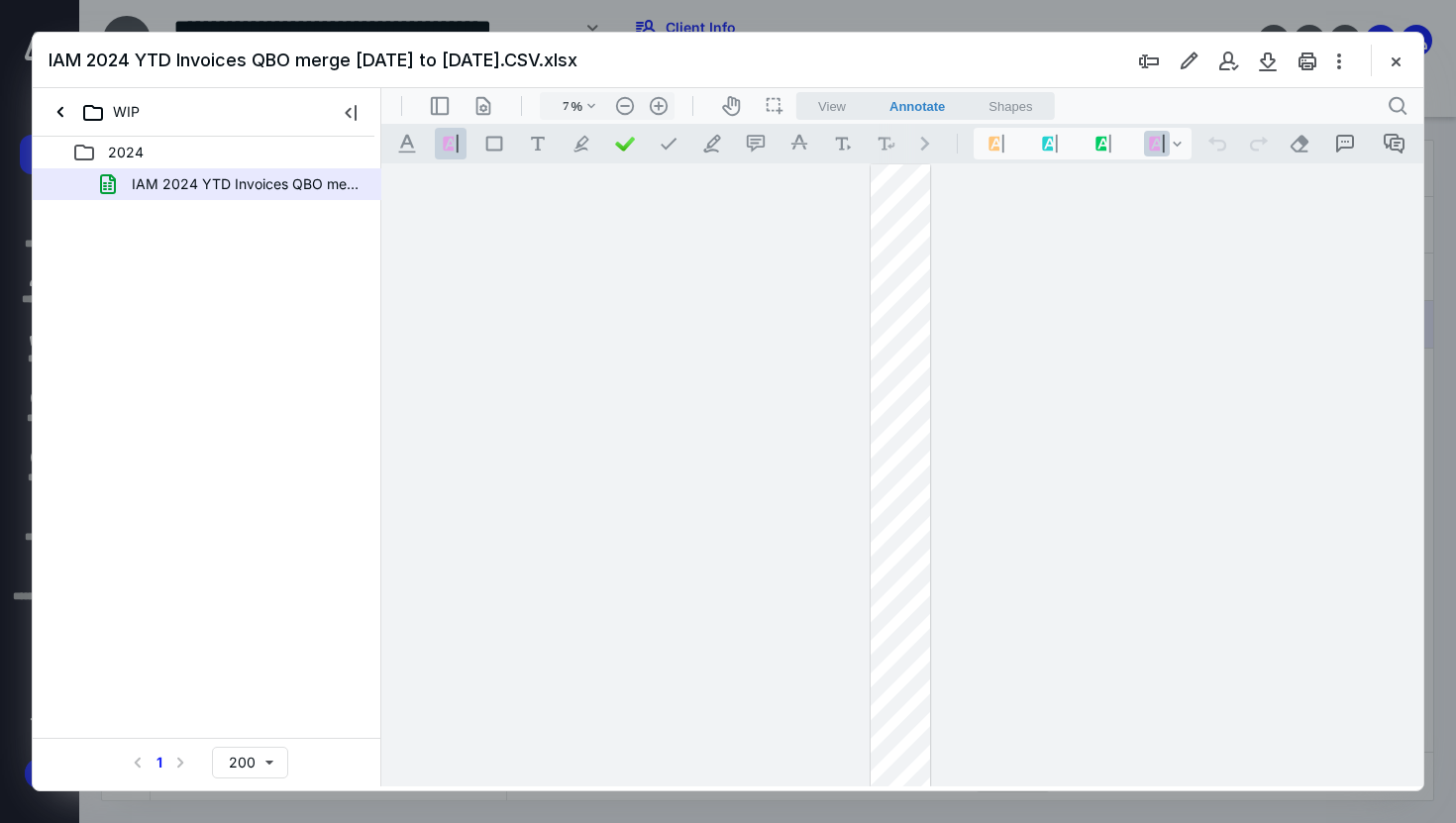 click at bounding box center [728, 411] 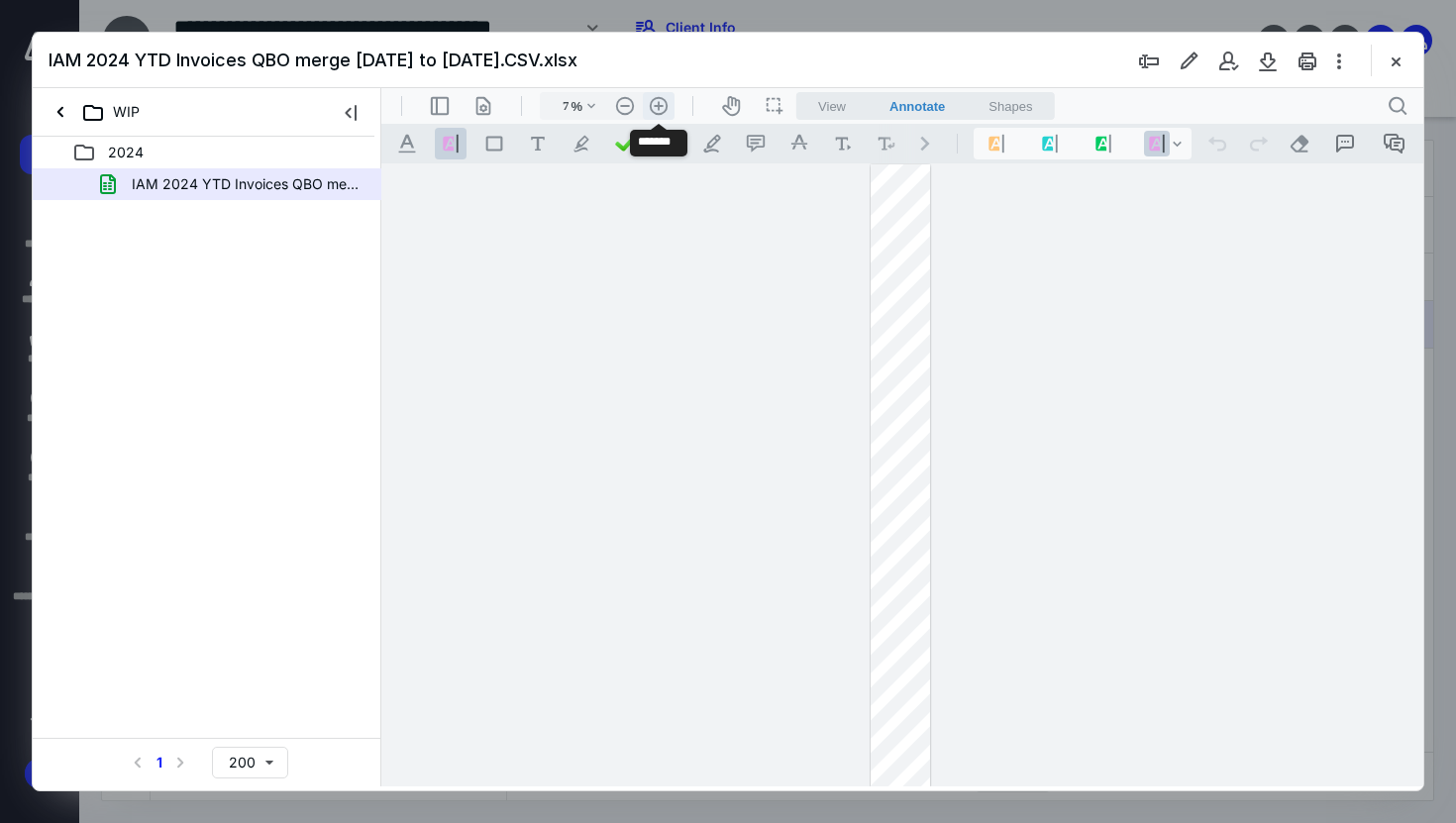 click on ".cls-1{fill:#abb0c4;} icon - header - zoom - in - line" at bounding box center [659, 106] 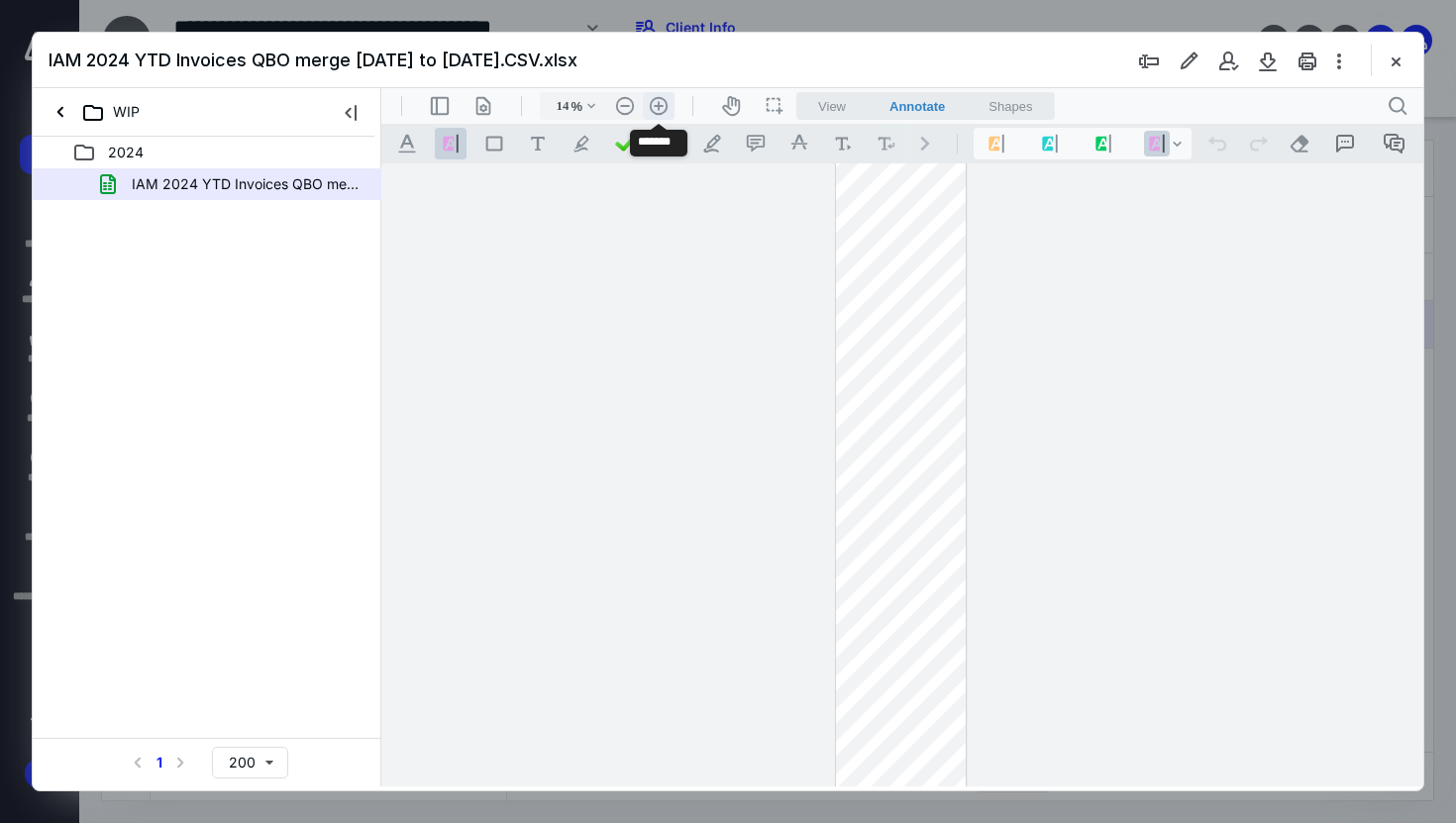 click on ".cls-1{fill:#abb0c4;} icon - header - zoom - in - line" at bounding box center [659, 106] 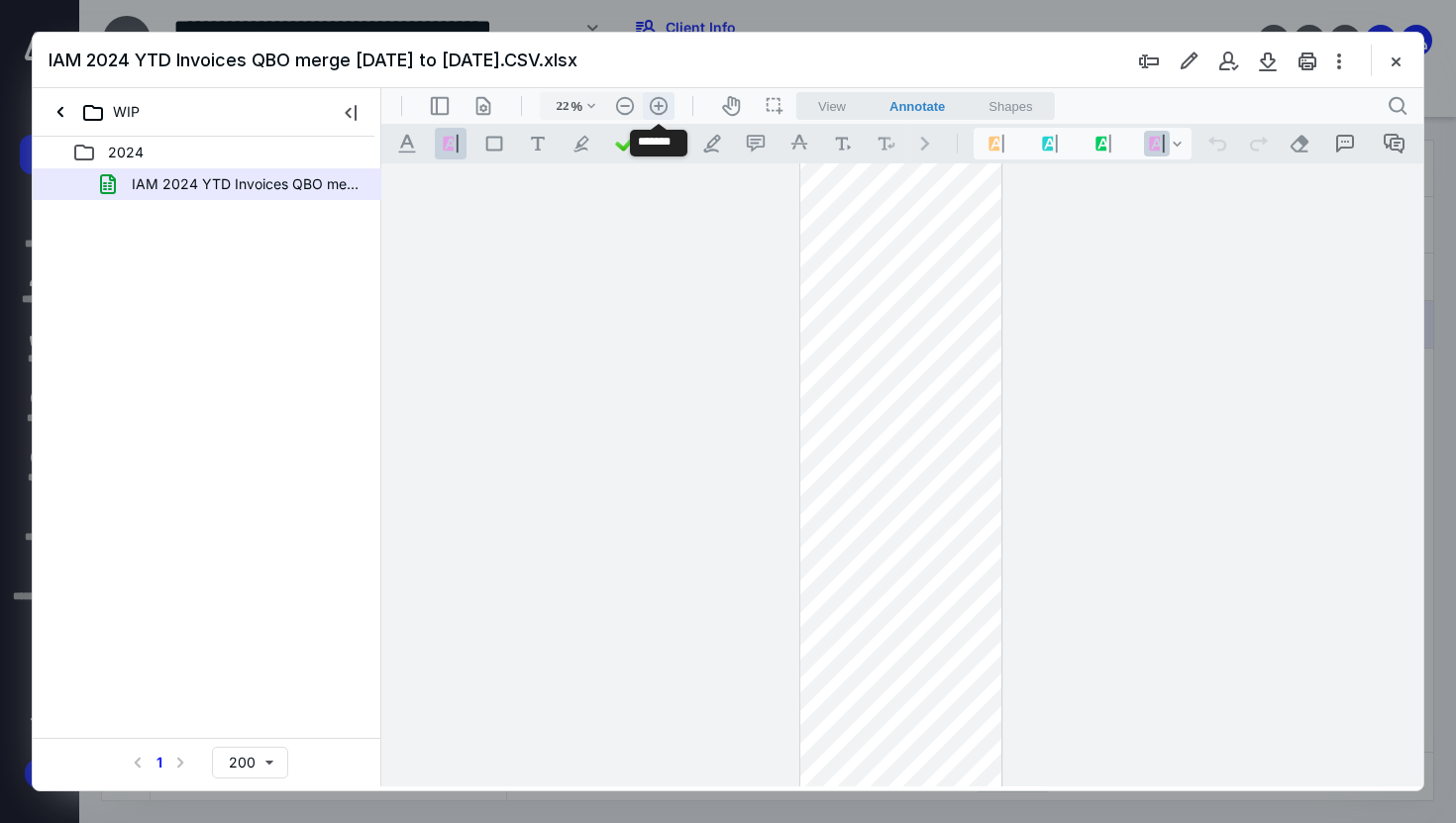 click on ".cls-1{fill:#abb0c4;} icon - header - zoom - in - line" at bounding box center (659, 106) 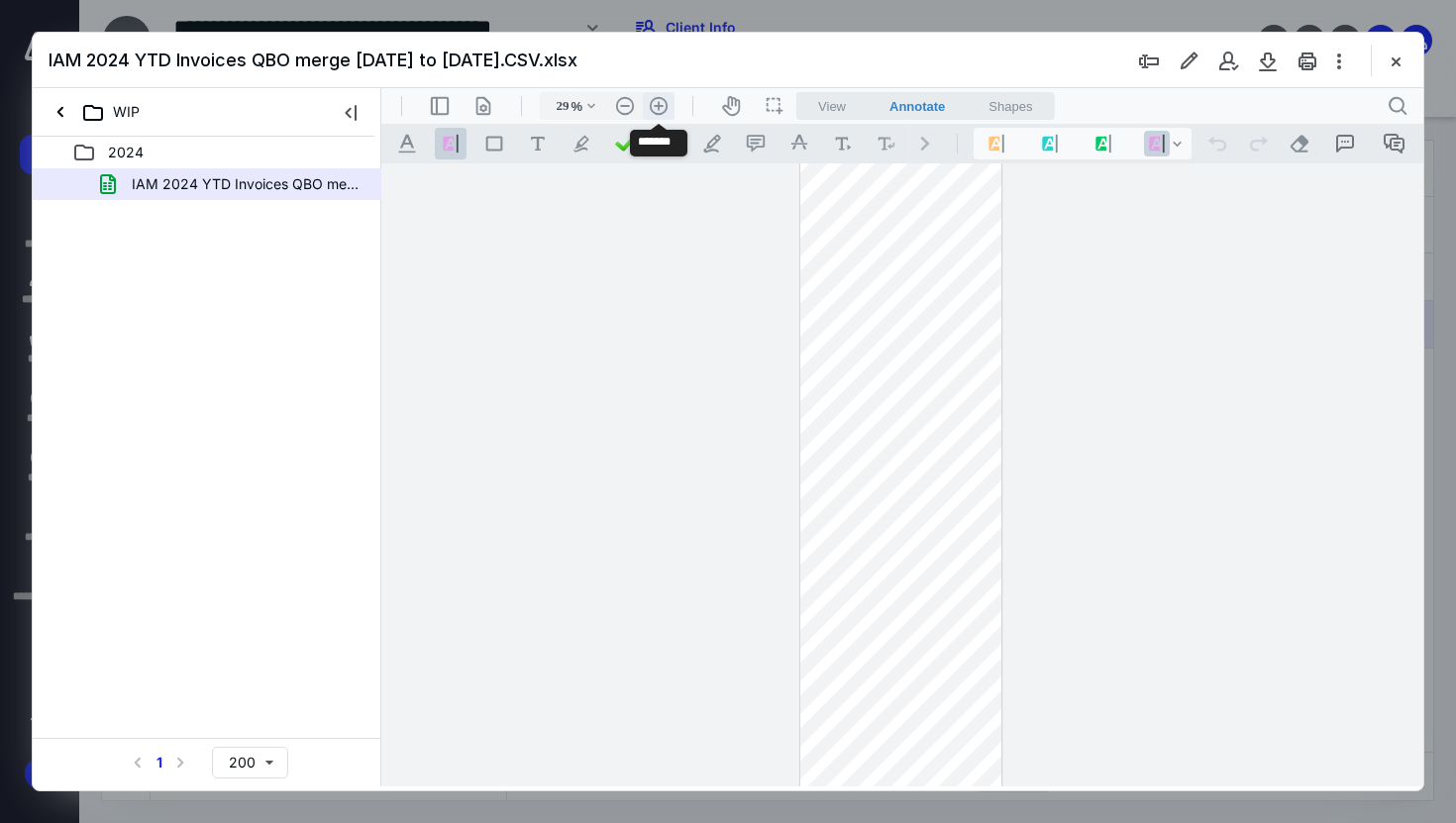 click on ".cls-1{fill:#abb0c4;} icon - header - zoom - in - line" at bounding box center [659, 106] 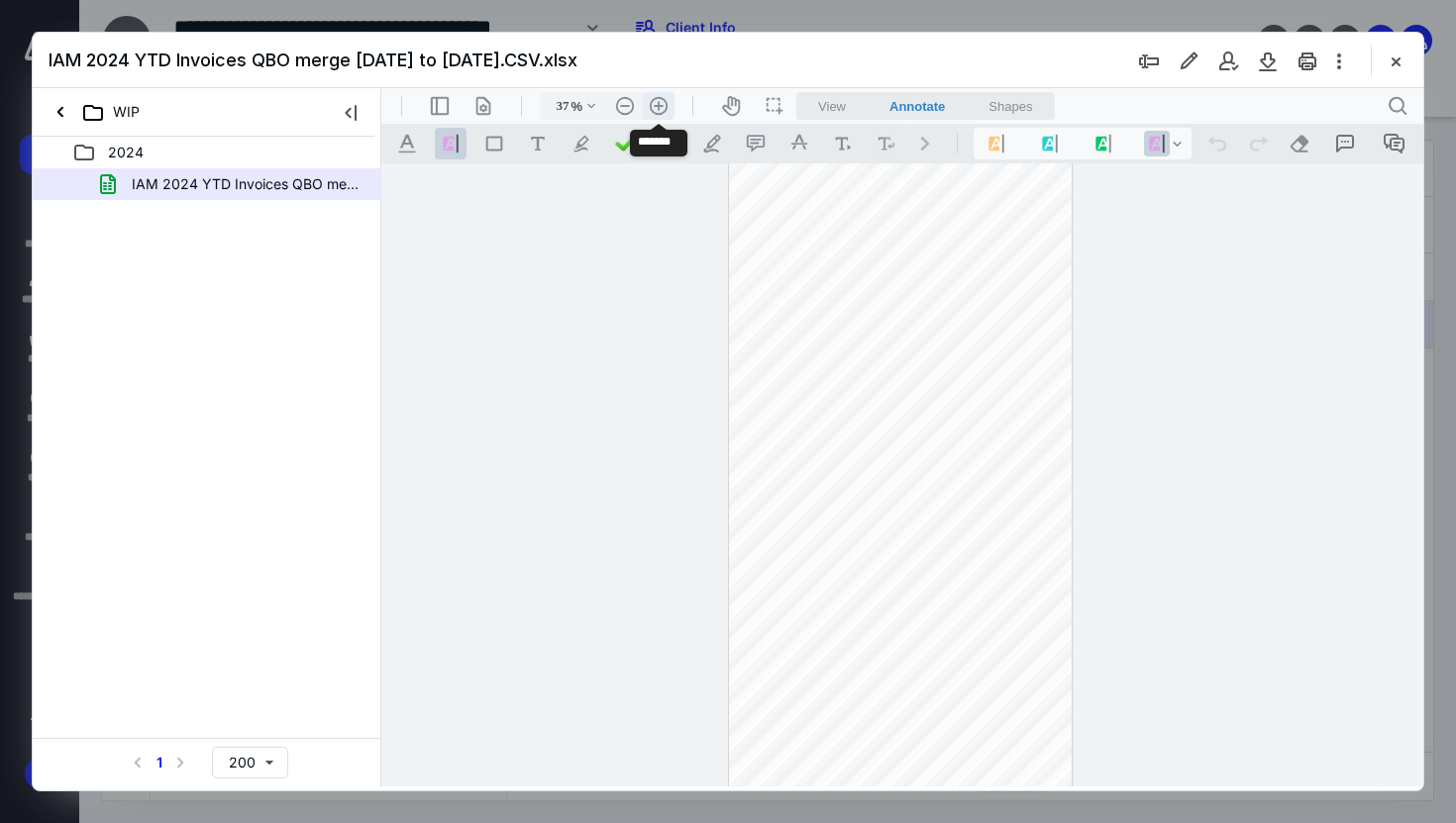 click on ".cls-1{fill:#abb0c4;} icon - header - zoom - in - line" at bounding box center (659, 106) 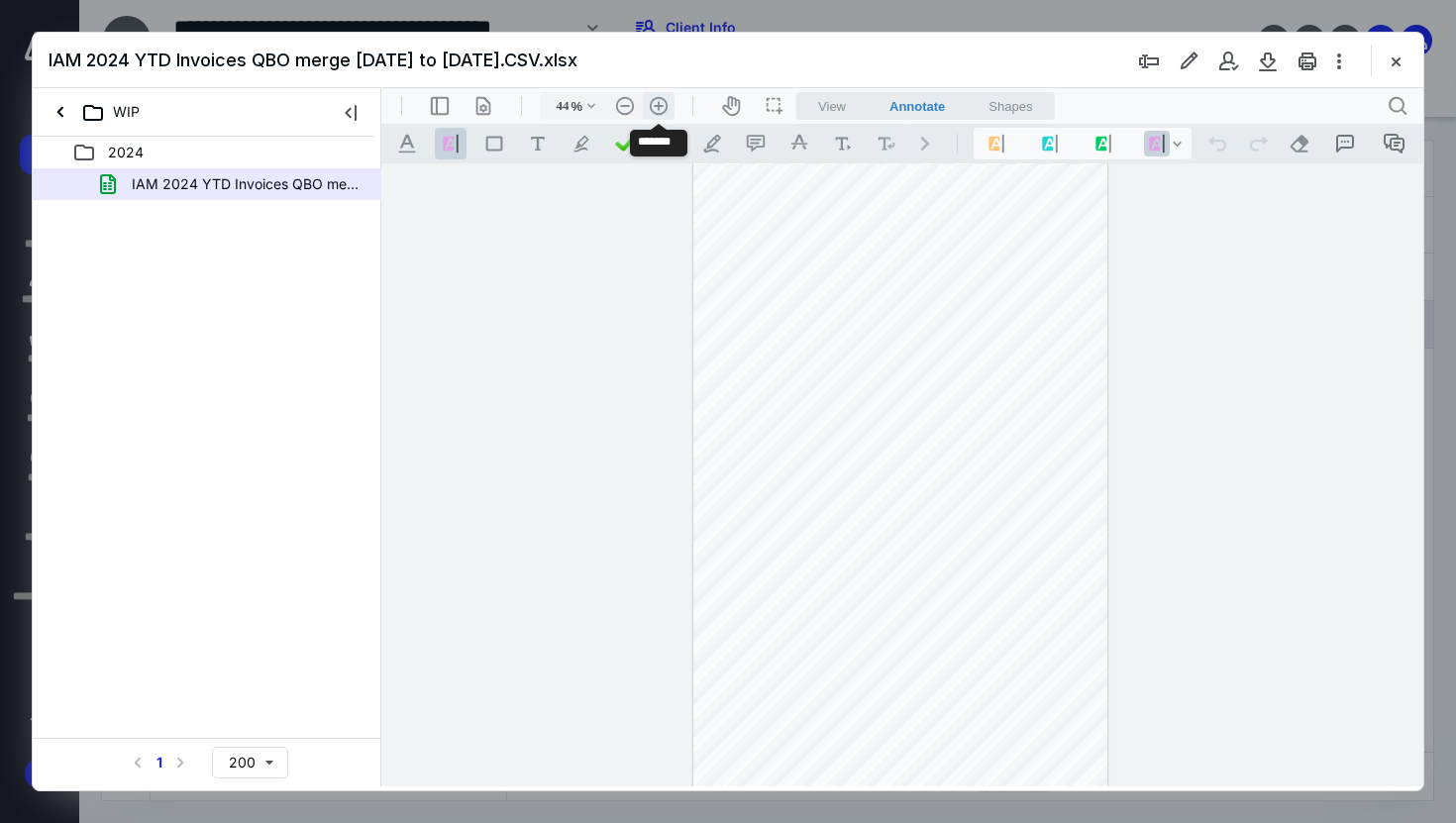 click on ".cls-1{fill:#abb0c4;} icon - header - zoom - in - line" at bounding box center [659, 106] 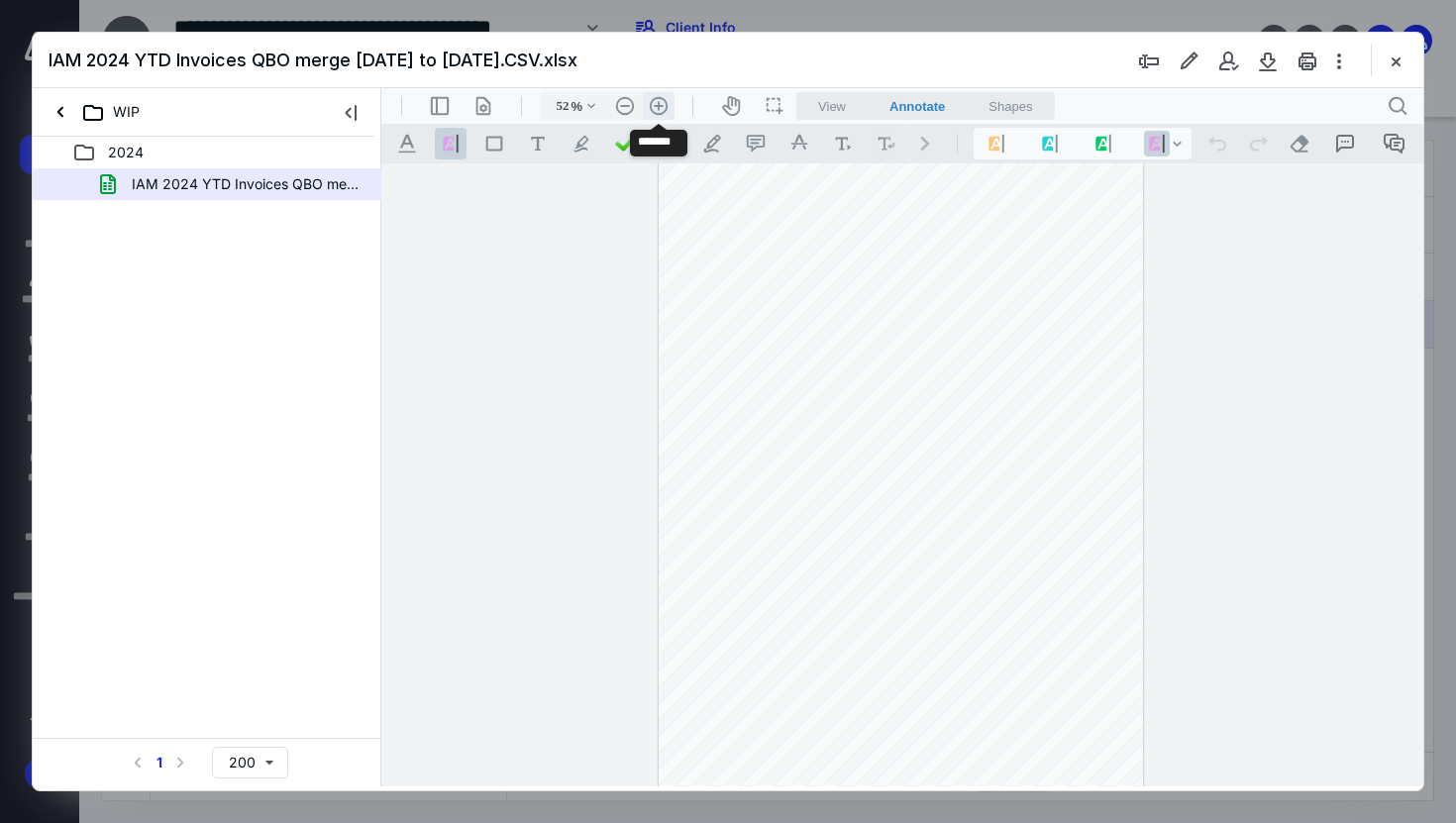 click on ".cls-1{fill:#abb0c4;} icon - header - zoom - in - line" at bounding box center [659, 106] 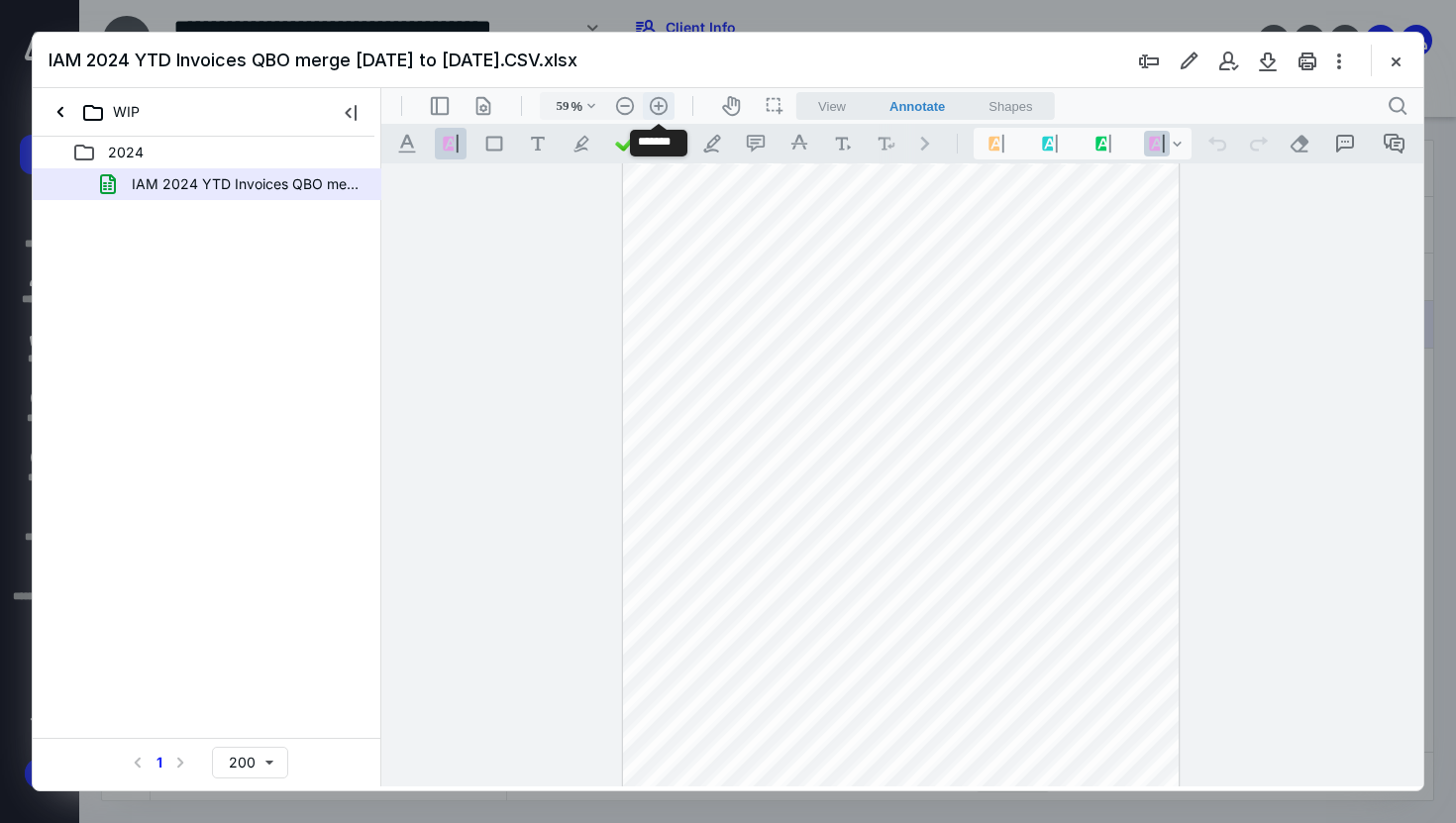 click on ".cls-1{fill:#abb0c4;} icon - header - zoom - in - line" at bounding box center [659, 106] 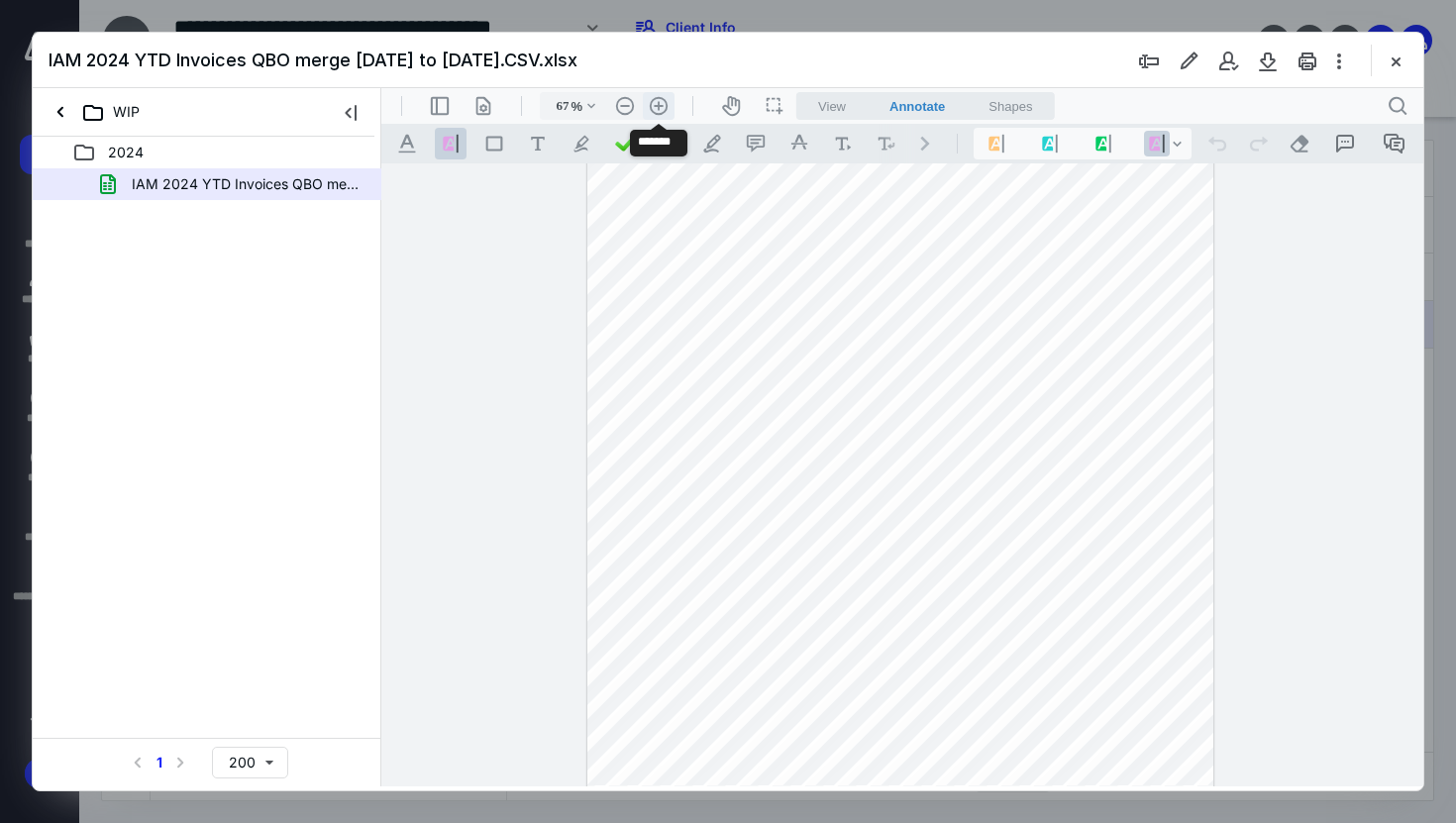 click on ".cls-1{fill:#abb0c4;} icon - header - zoom - in - line" at bounding box center (659, 106) 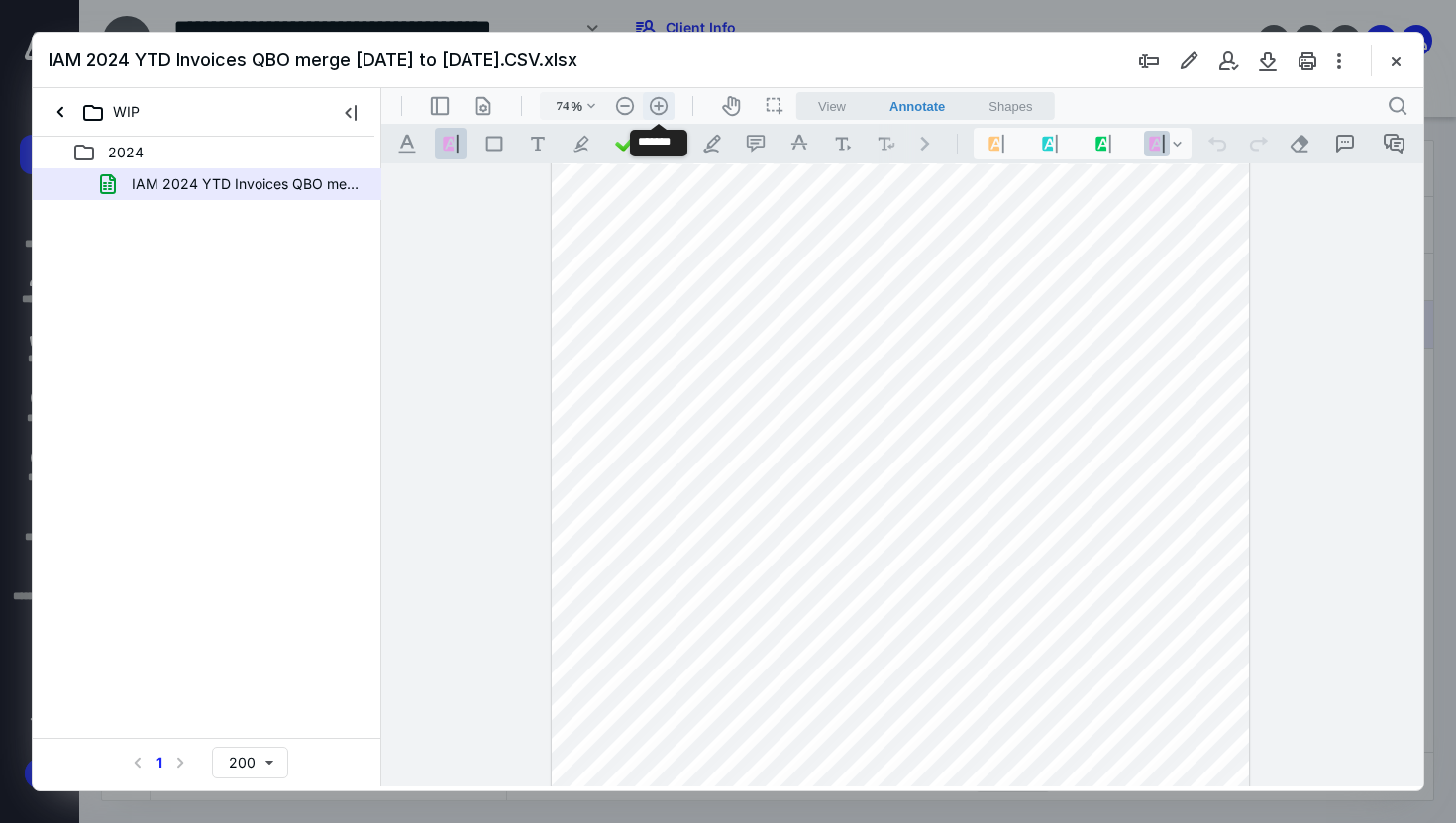 click on ".cls-1{fill:#abb0c4;} icon - header - zoom - in - line" at bounding box center (659, 106) 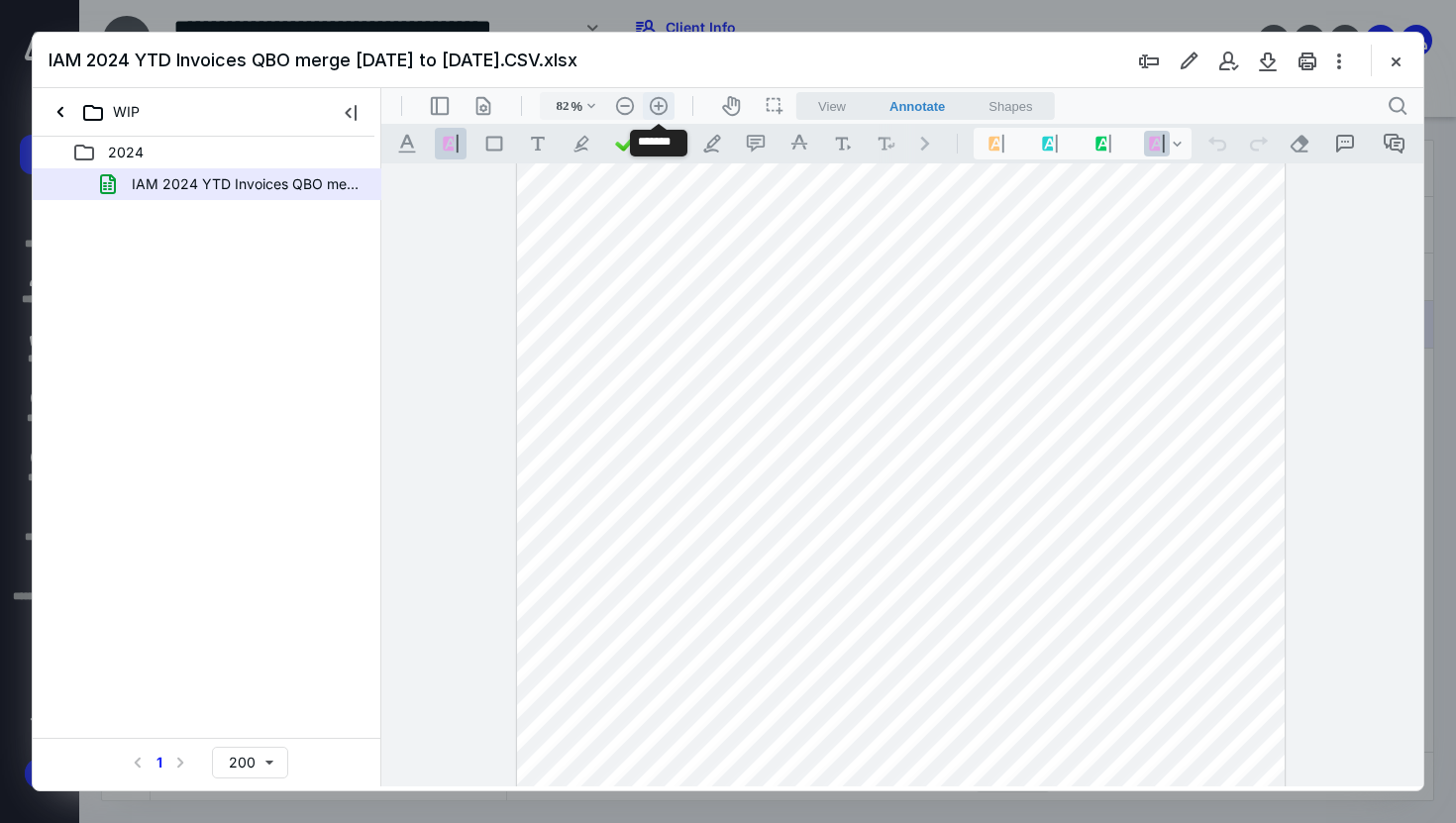 click on ".cls-1{fill:#abb0c4;} icon - header - zoom - in - line" at bounding box center (659, 106) 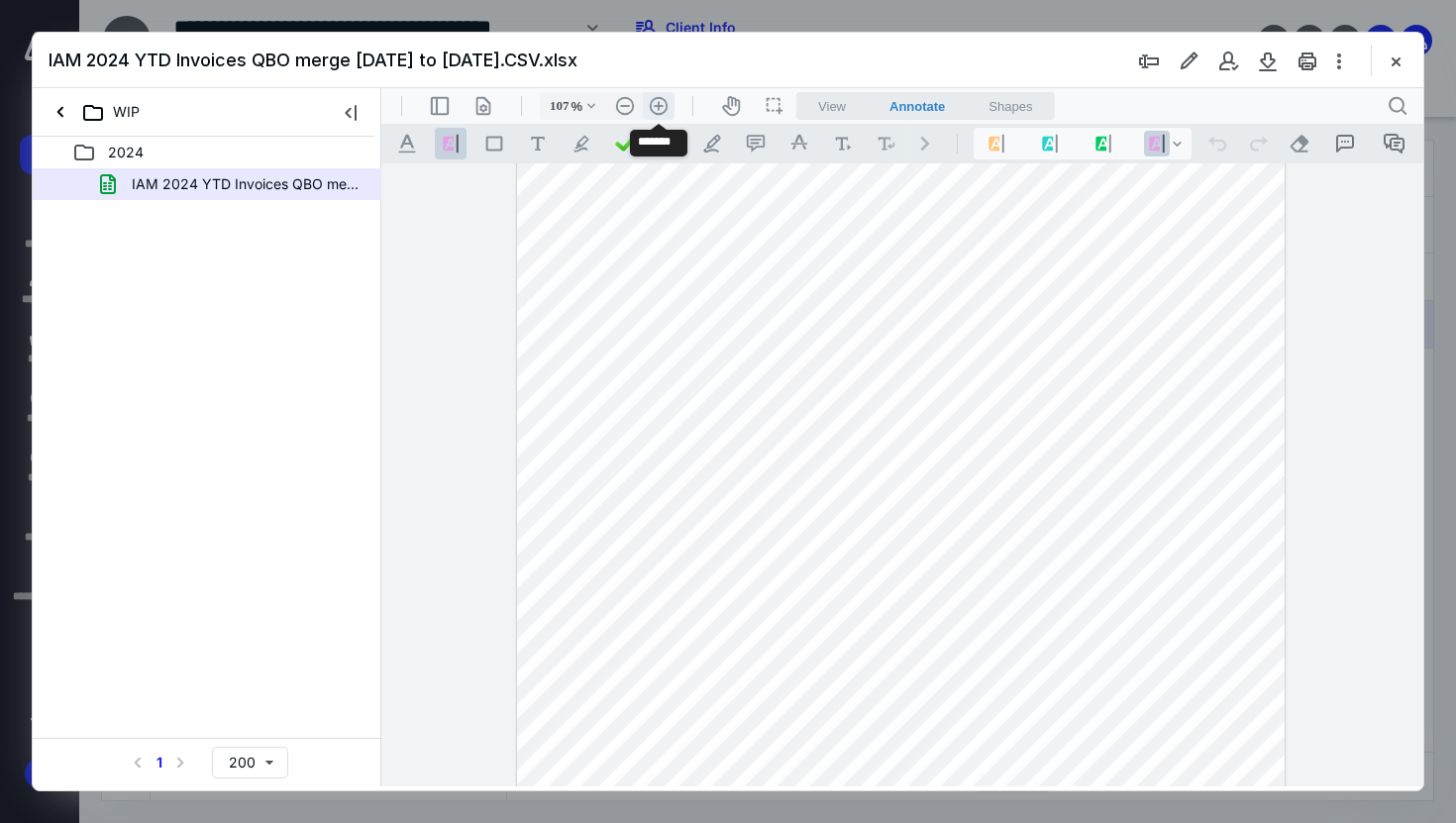 scroll, scrollTop: 4324, scrollLeft: 0, axis: vertical 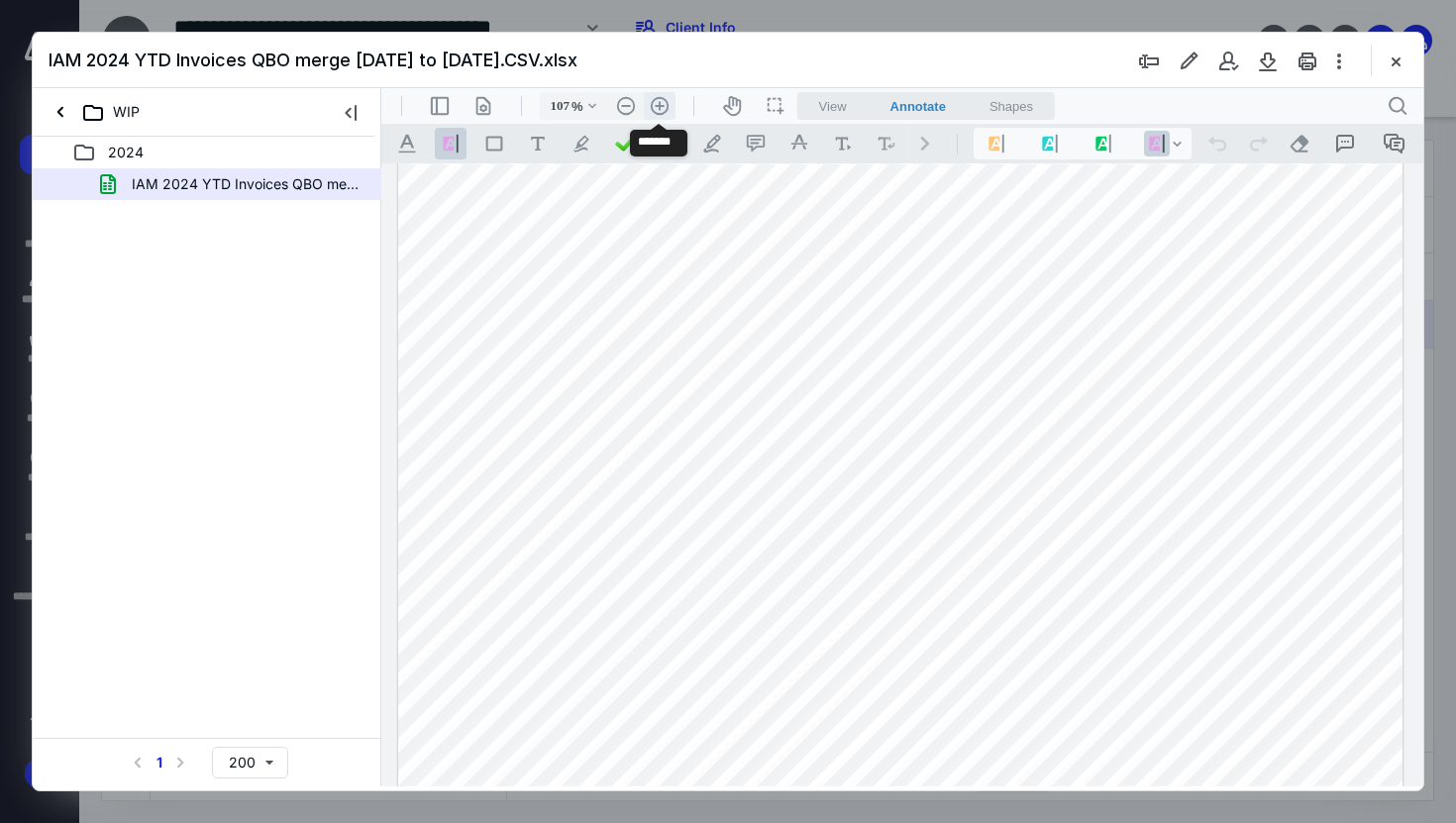 click on ".cls-1{fill:#abb0c4;} icon - header - zoom - in - line" at bounding box center [660, 106] 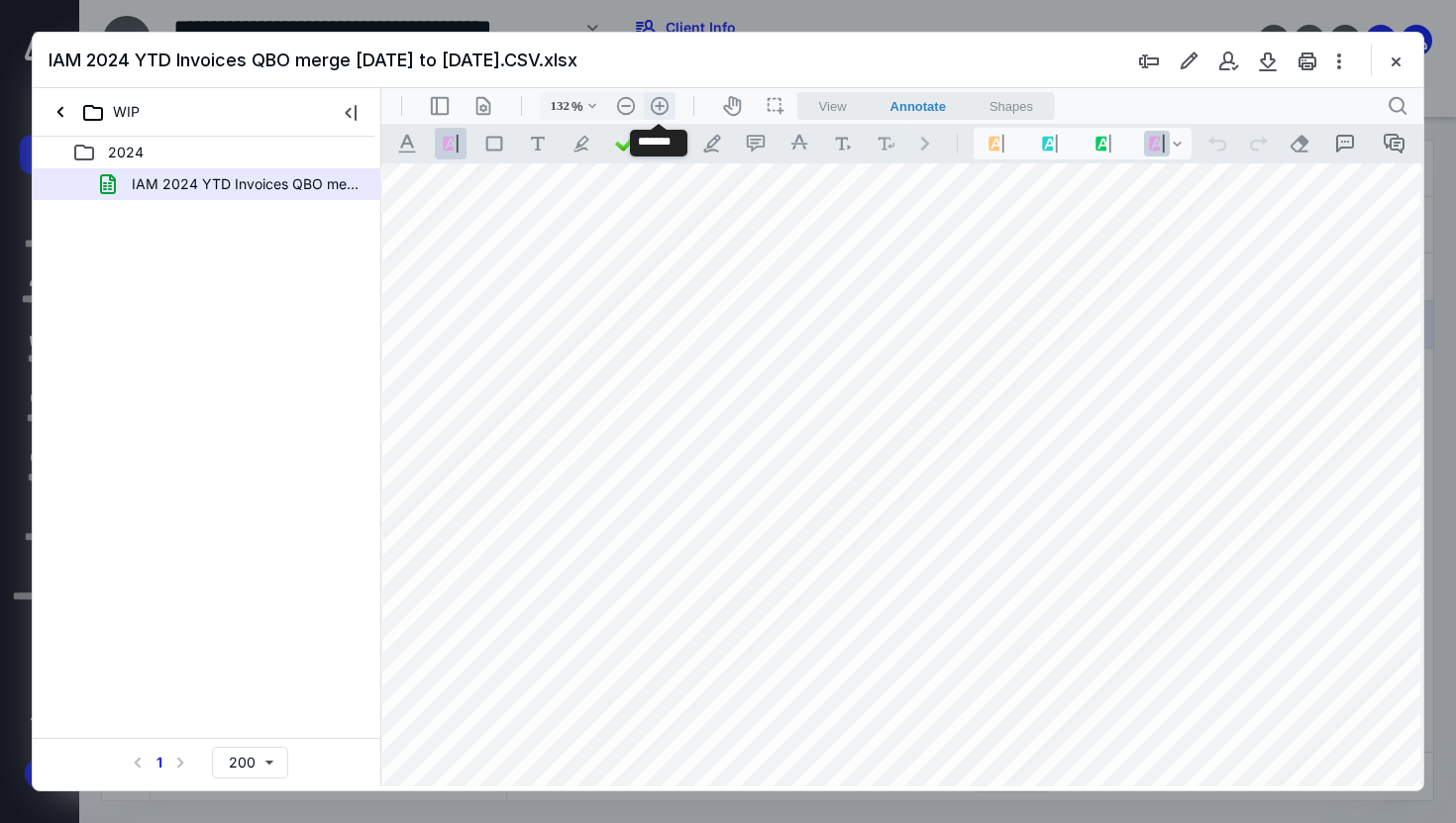 click on ".cls-1{fill:#abb0c4;} icon - header - zoom - in - line" at bounding box center [660, 106] 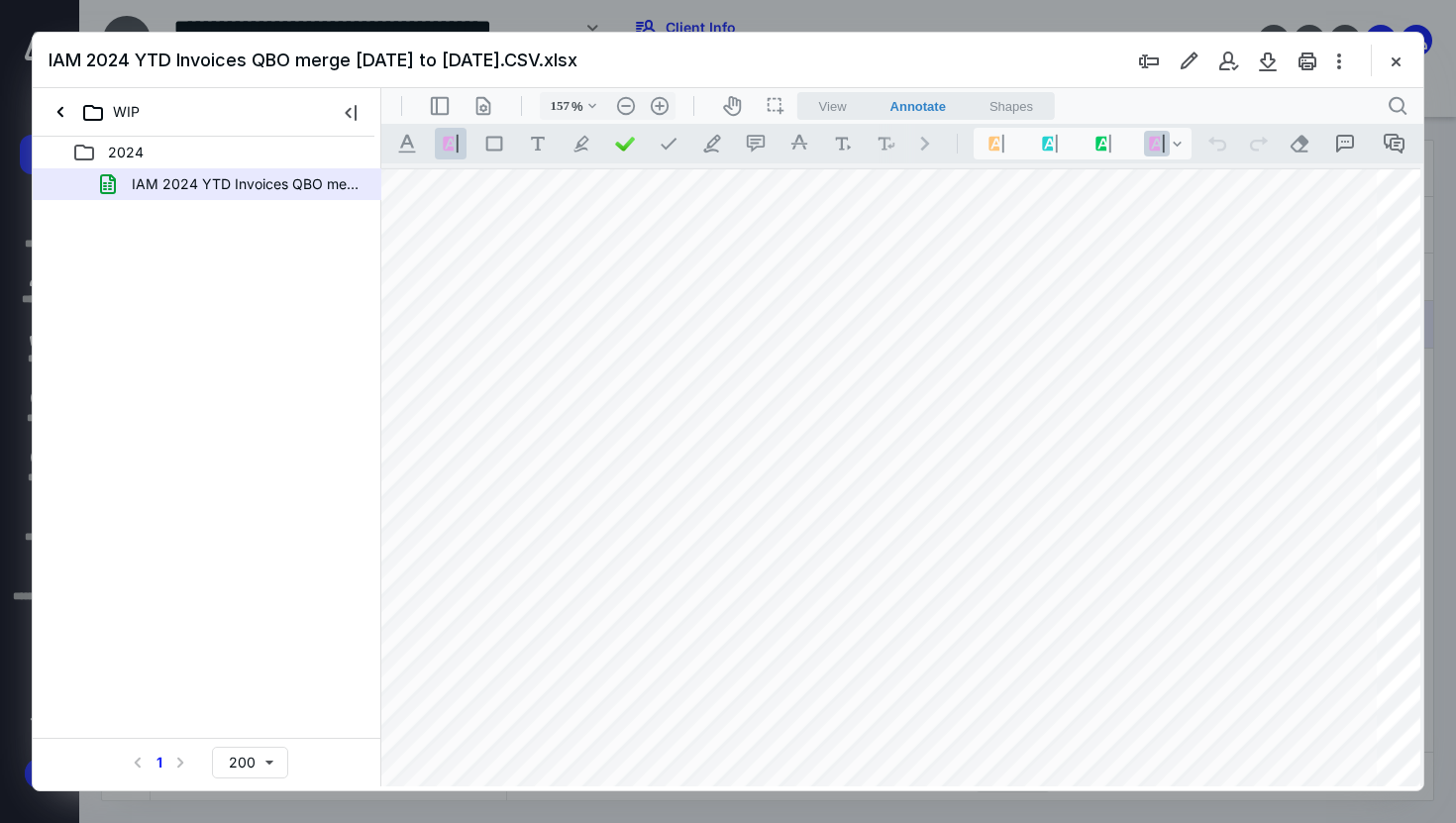 scroll, scrollTop: 0, scrollLeft: 458, axis: horizontal 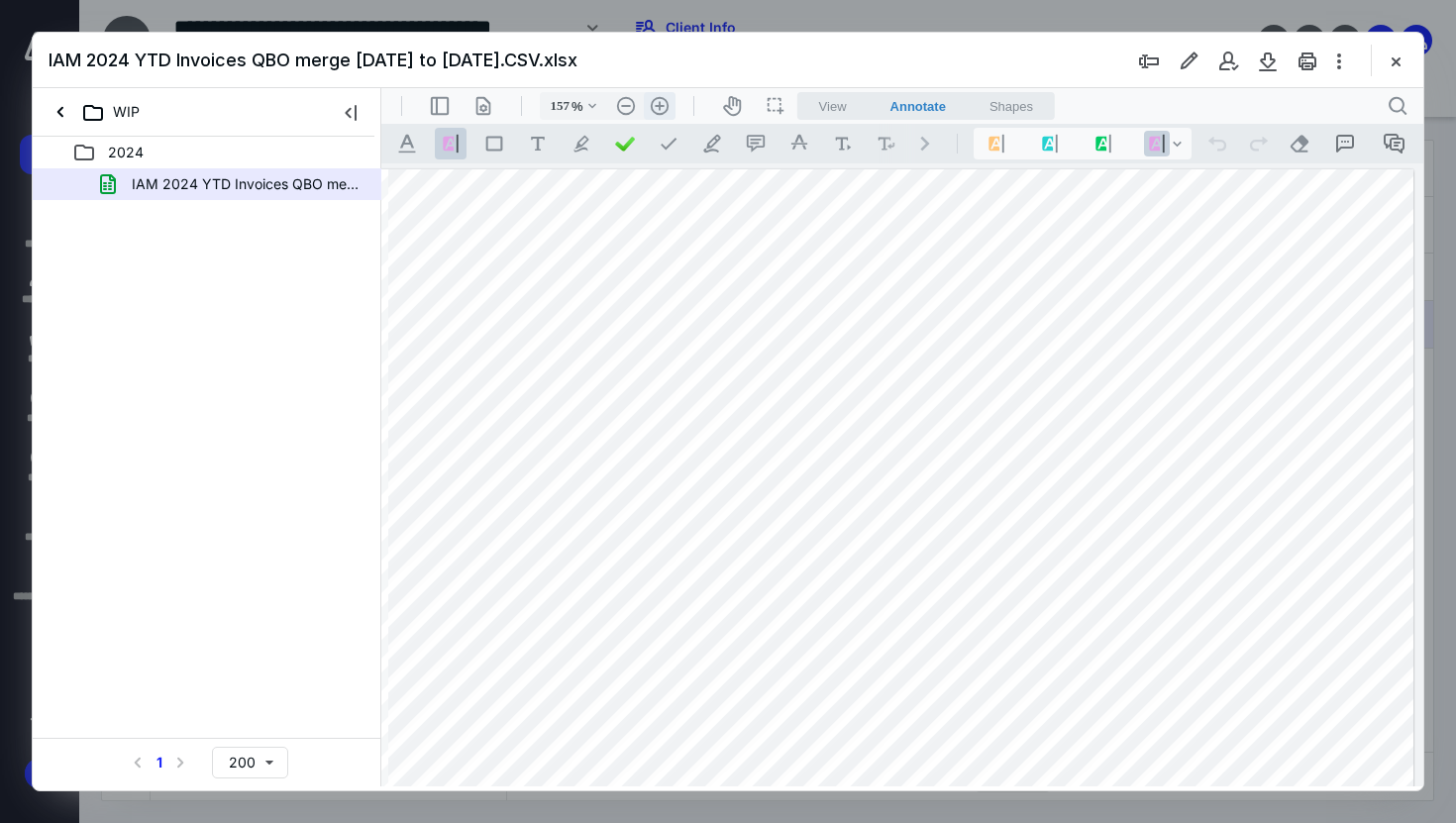 click on ".cls-1{fill:#abb0c4;} icon - header - zoom - in - line" at bounding box center [660, 106] 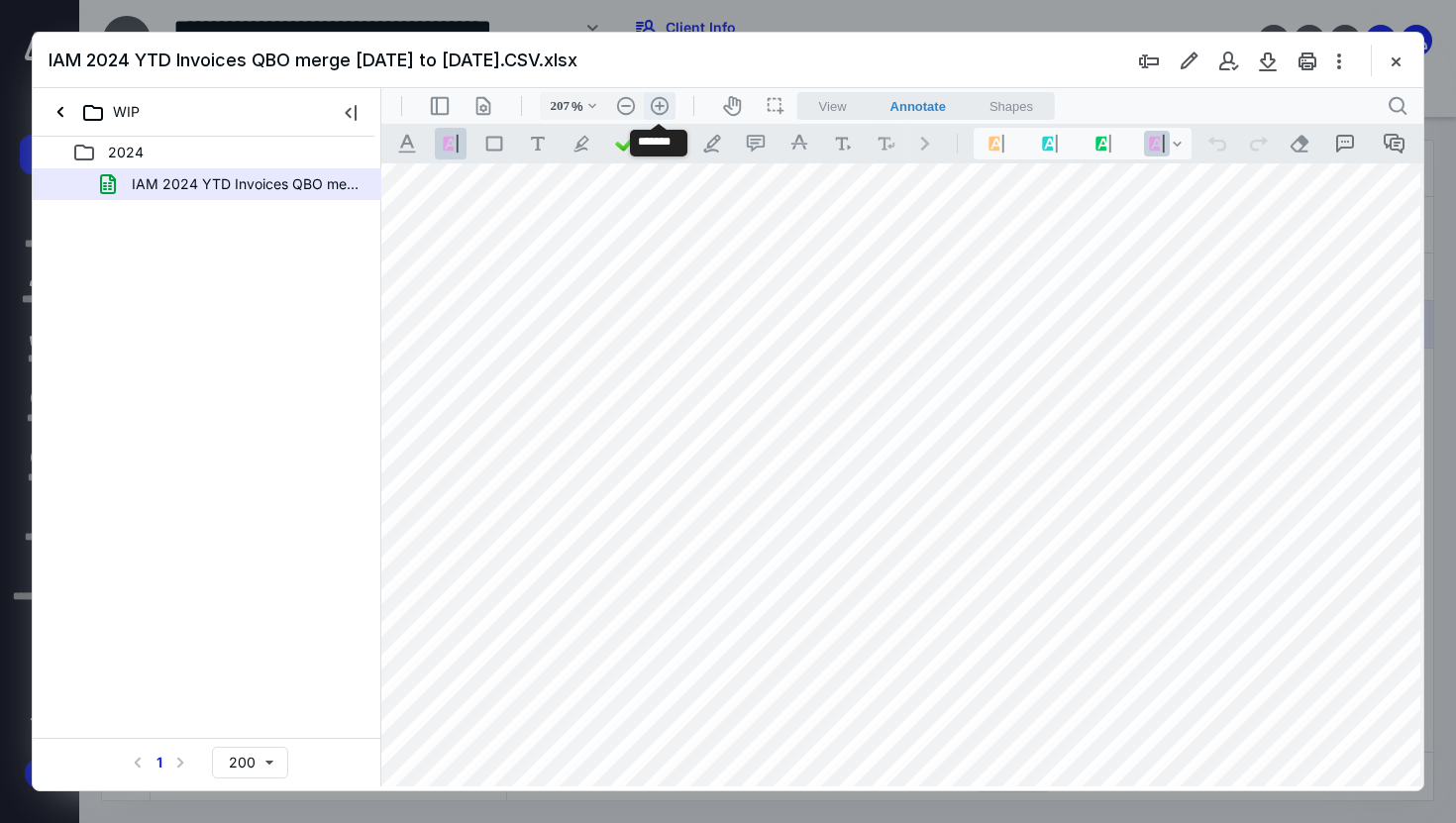 click on ".cls-1{fill:#abb0c4;} icon - header - zoom - in - line" at bounding box center [660, 106] 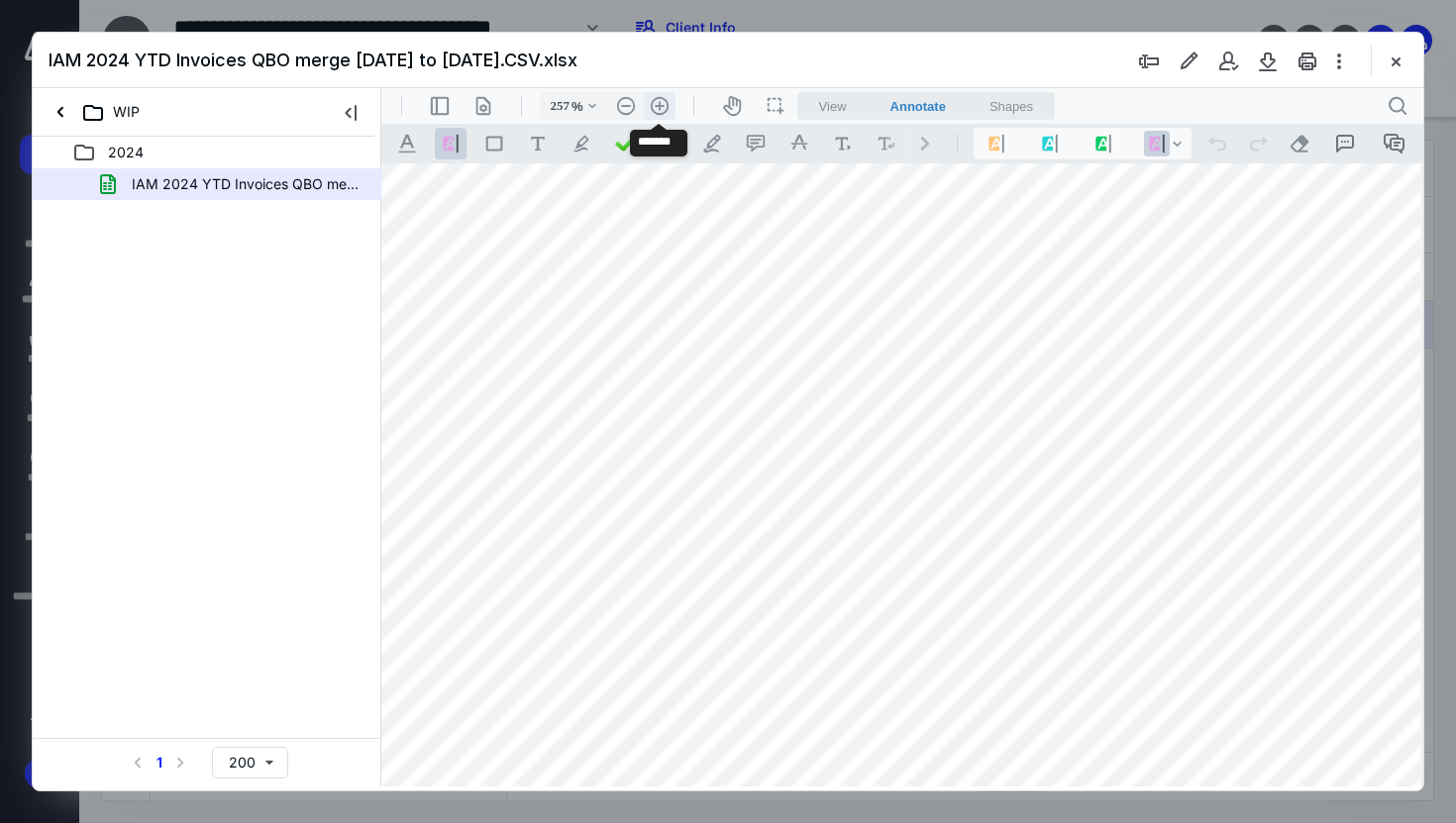 click on ".cls-1{fill:#abb0c4;} icon - header - zoom - in - line" at bounding box center (660, 106) 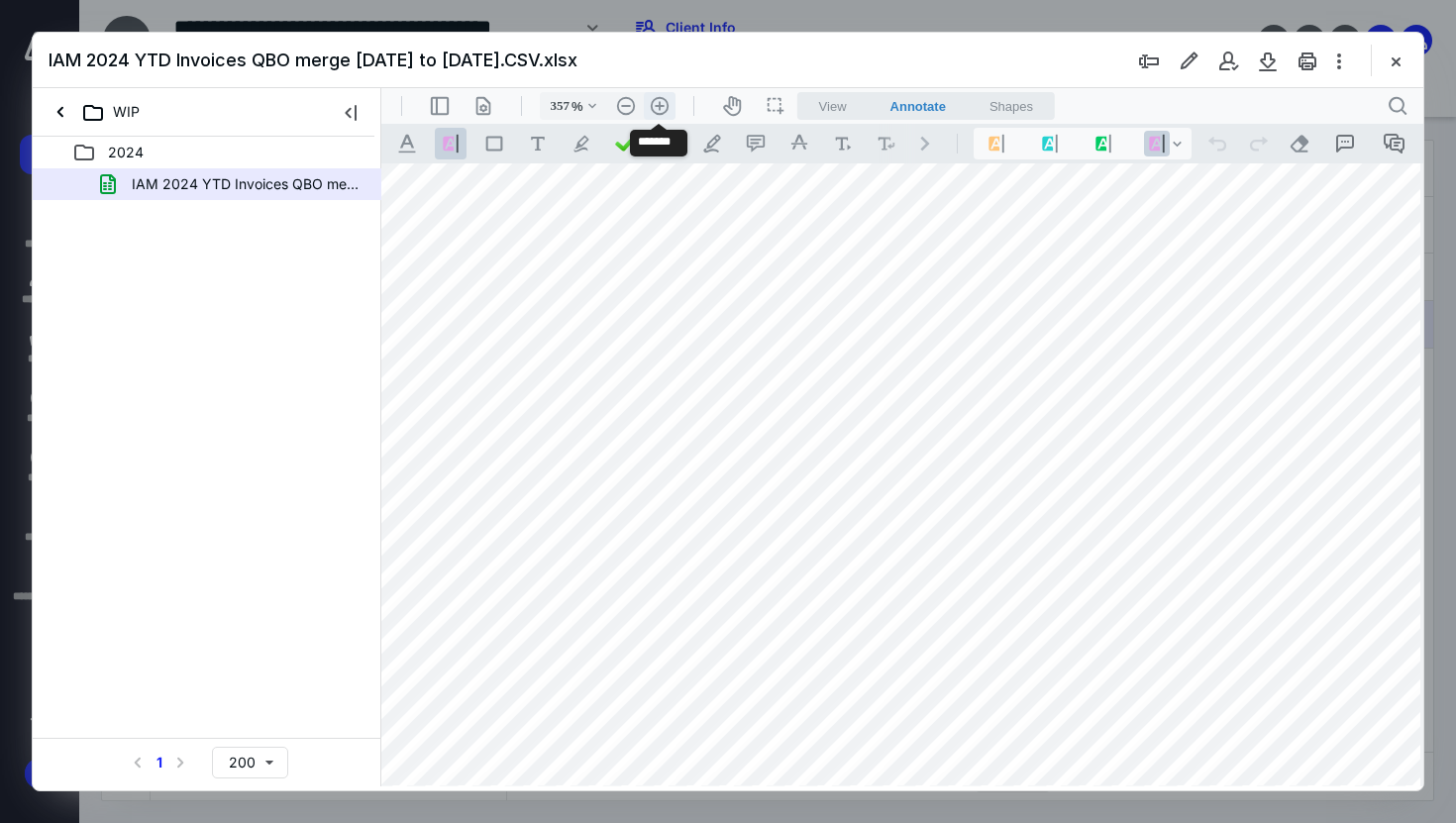 click on ".cls-1{fill:#abb0c4;} icon - header - zoom - in - line" at bounding box center [660, 106] 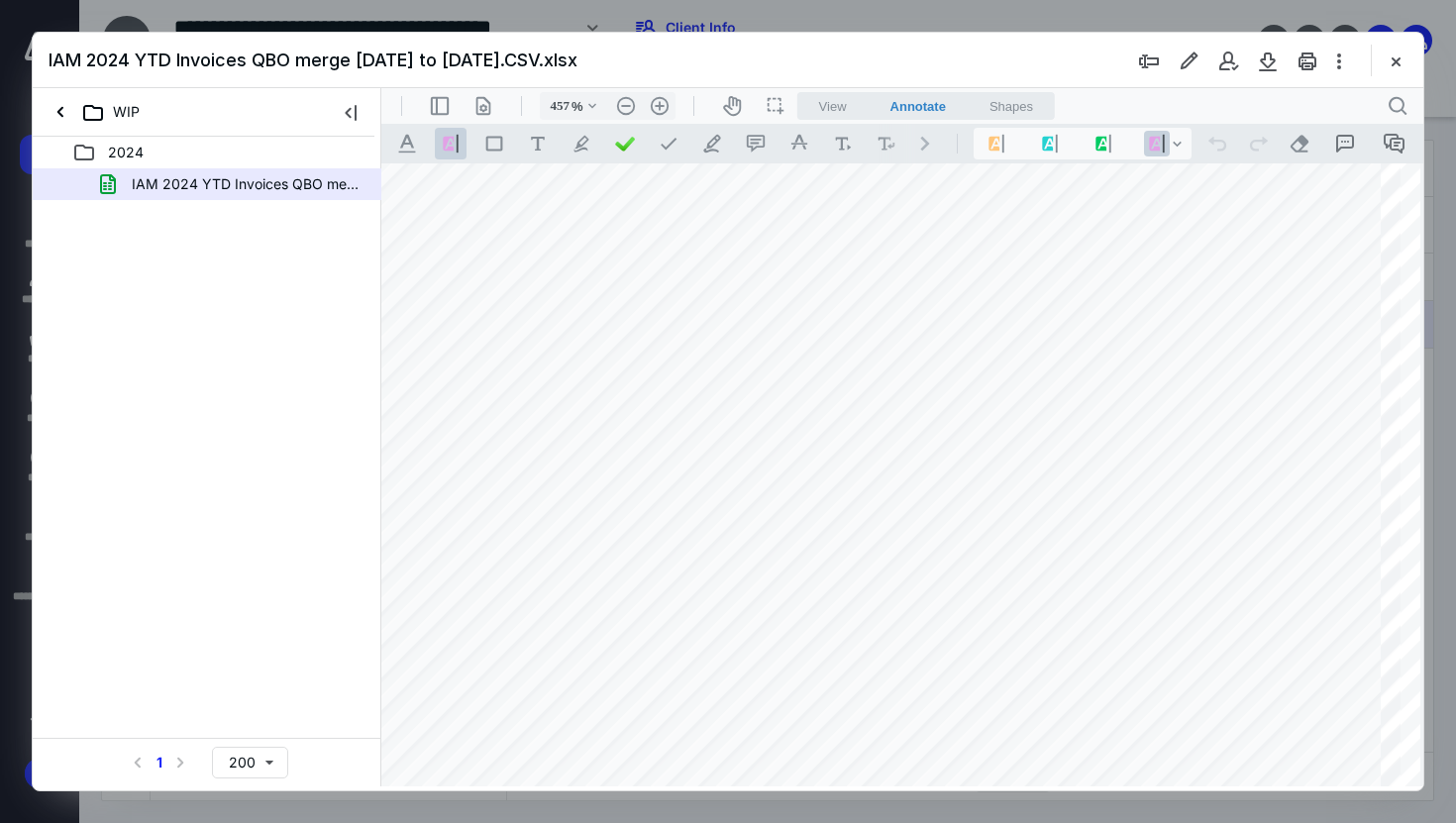 scroll, scrollTop: 1511, scrollLeft: 667, axis: both 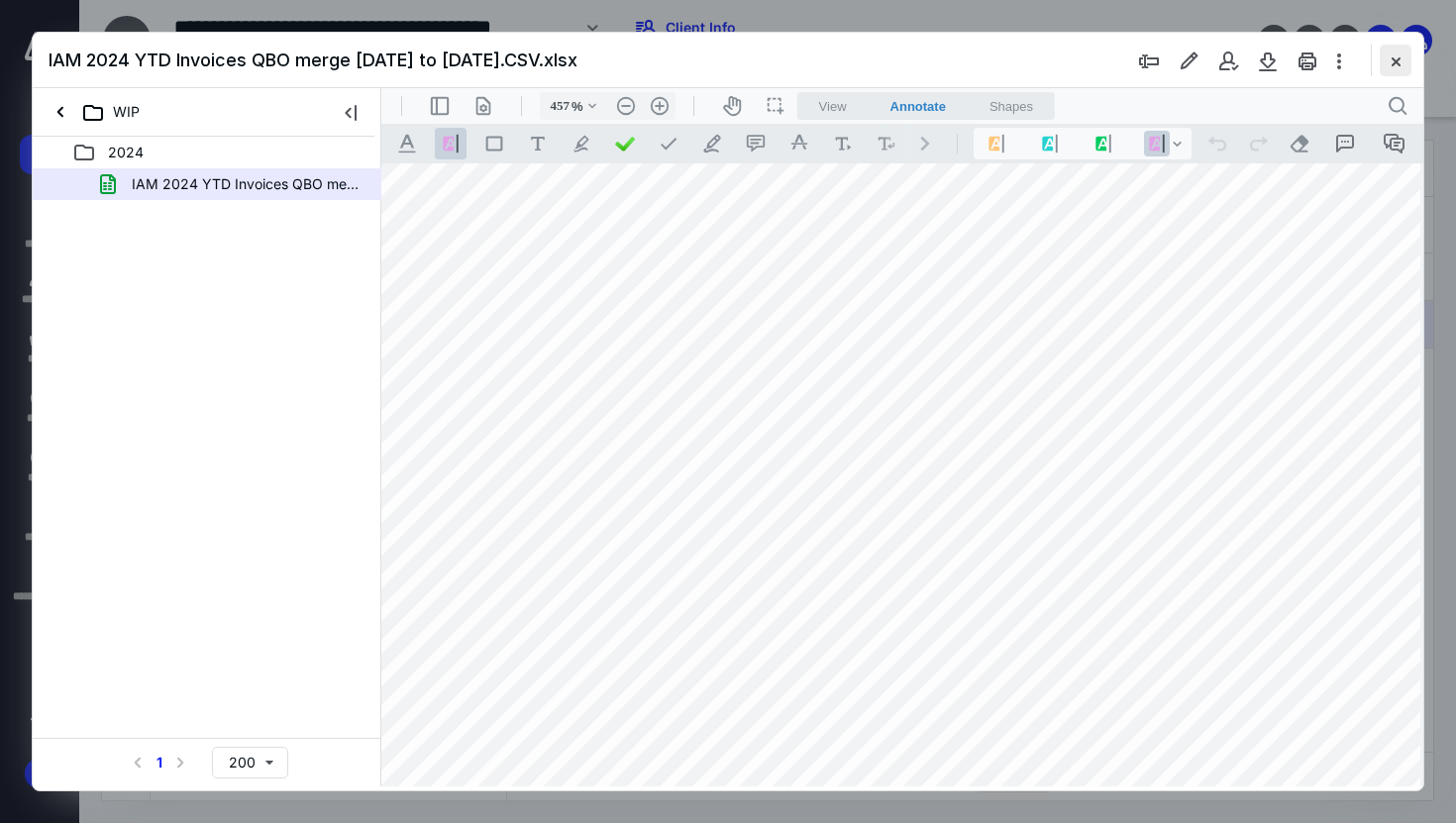 click at bounding box center (1396, 60) 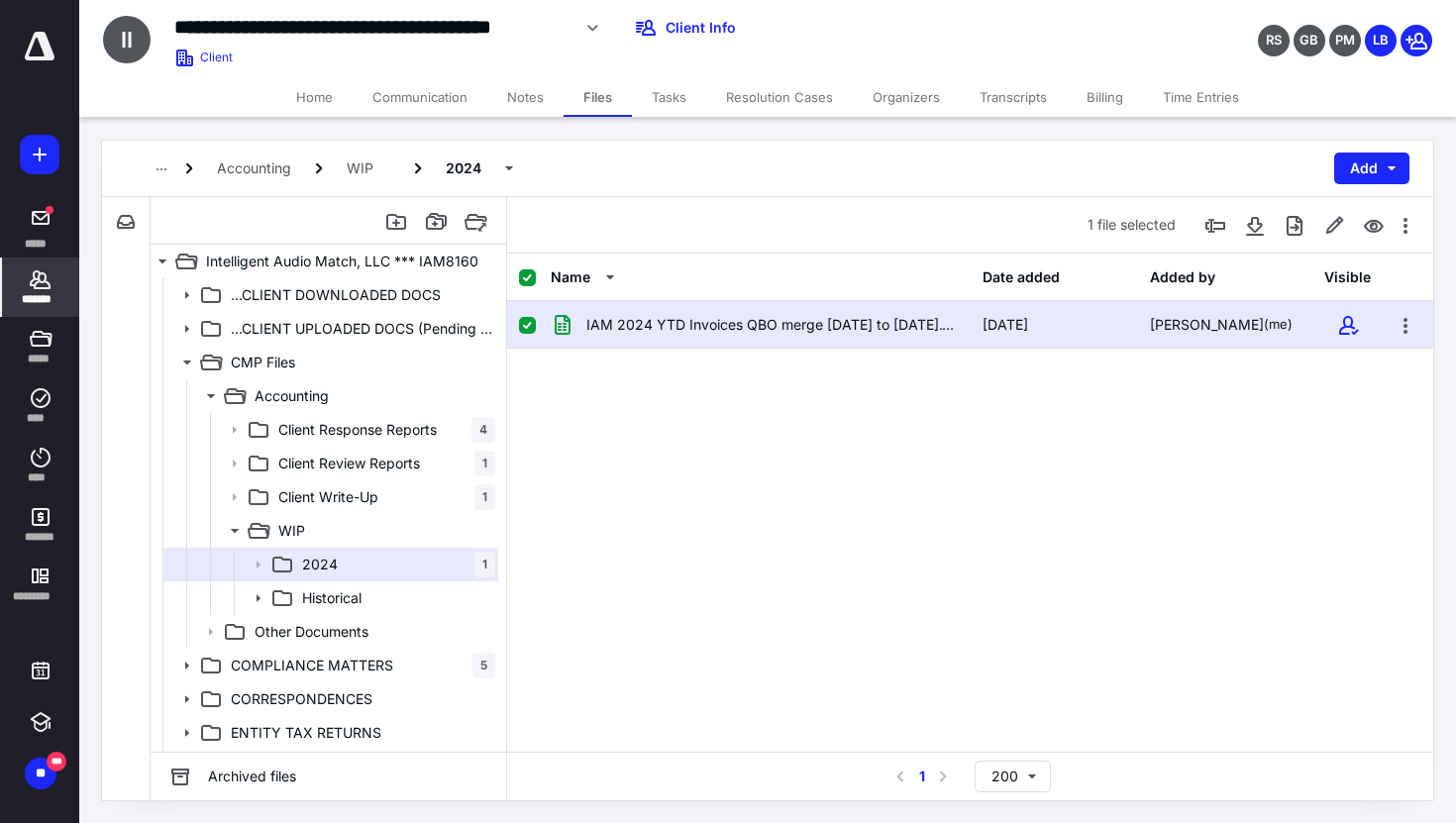 click on "*******" at bounding box center [41, 287] 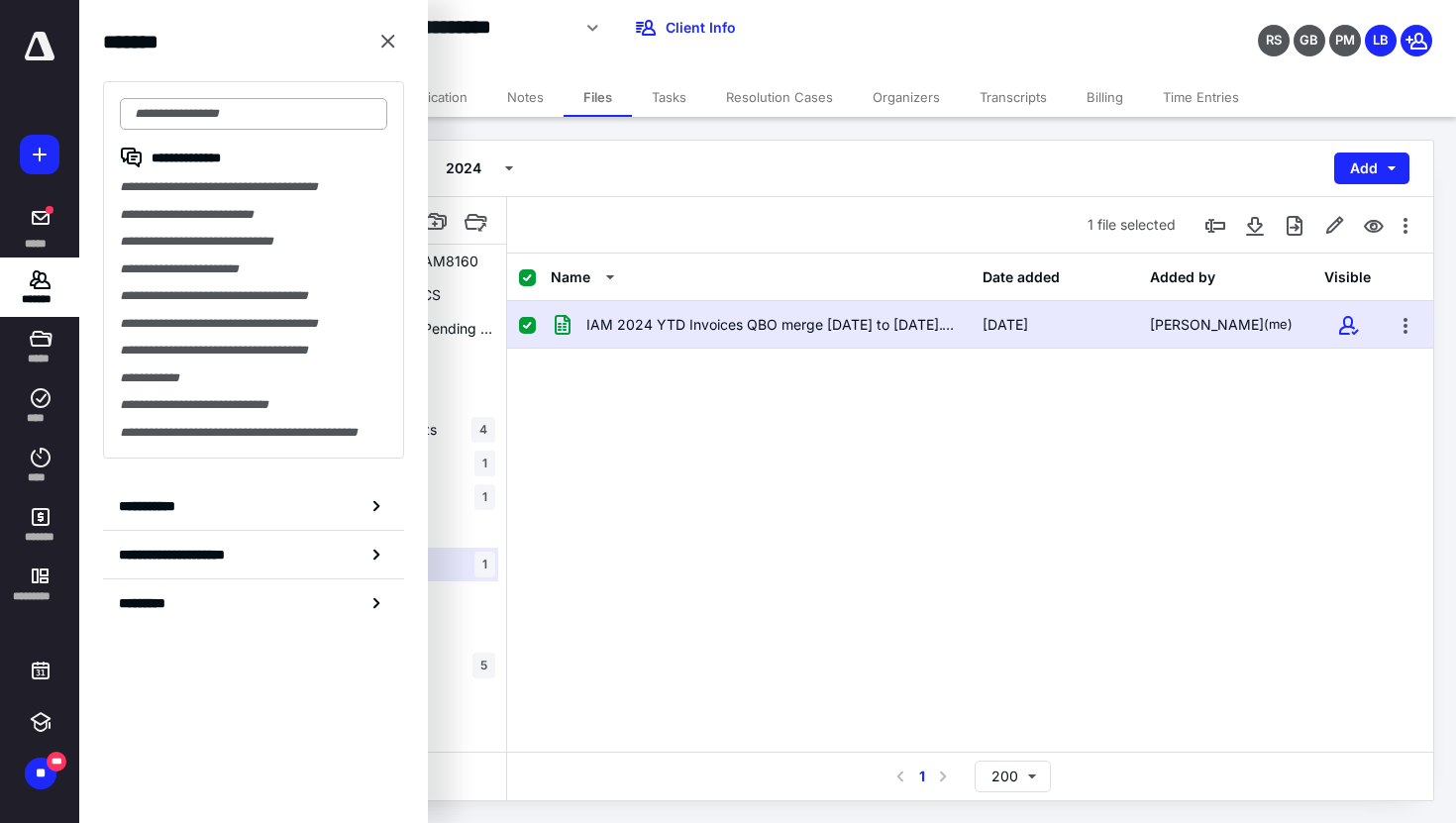 click at bounding box center [254, 114] 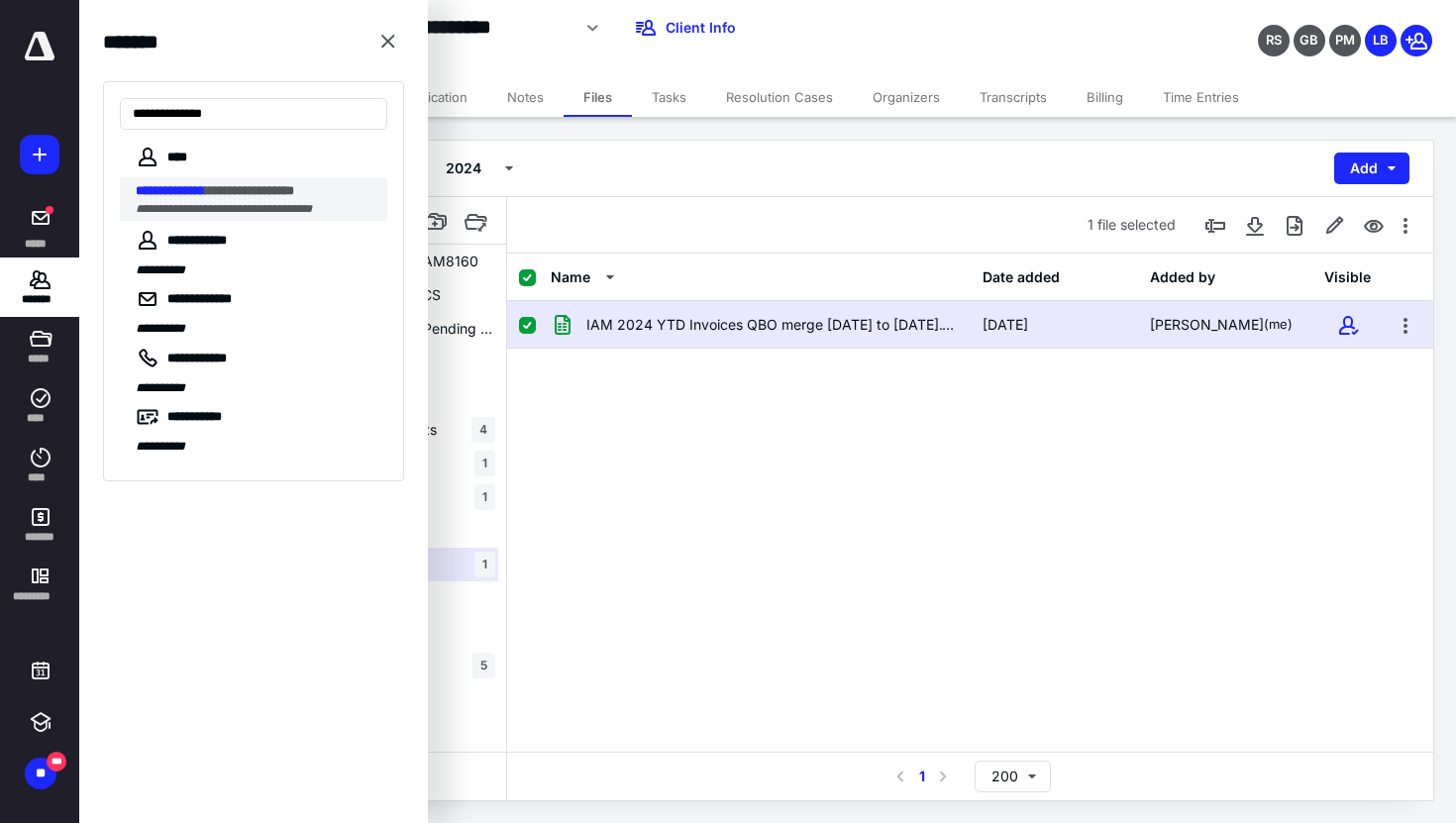 type on "**********" 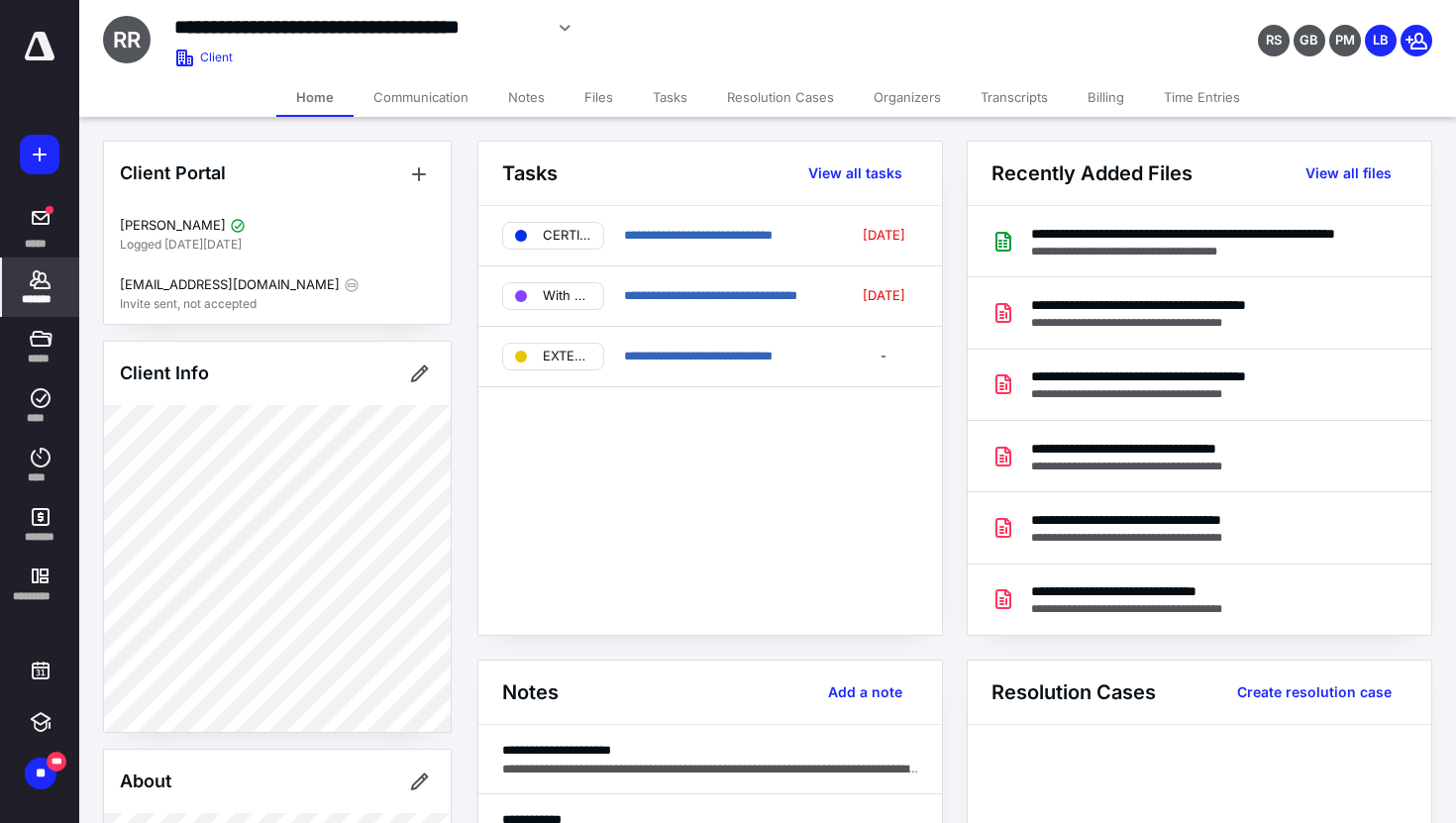 click on "Files" at bounding box center (598, 97) 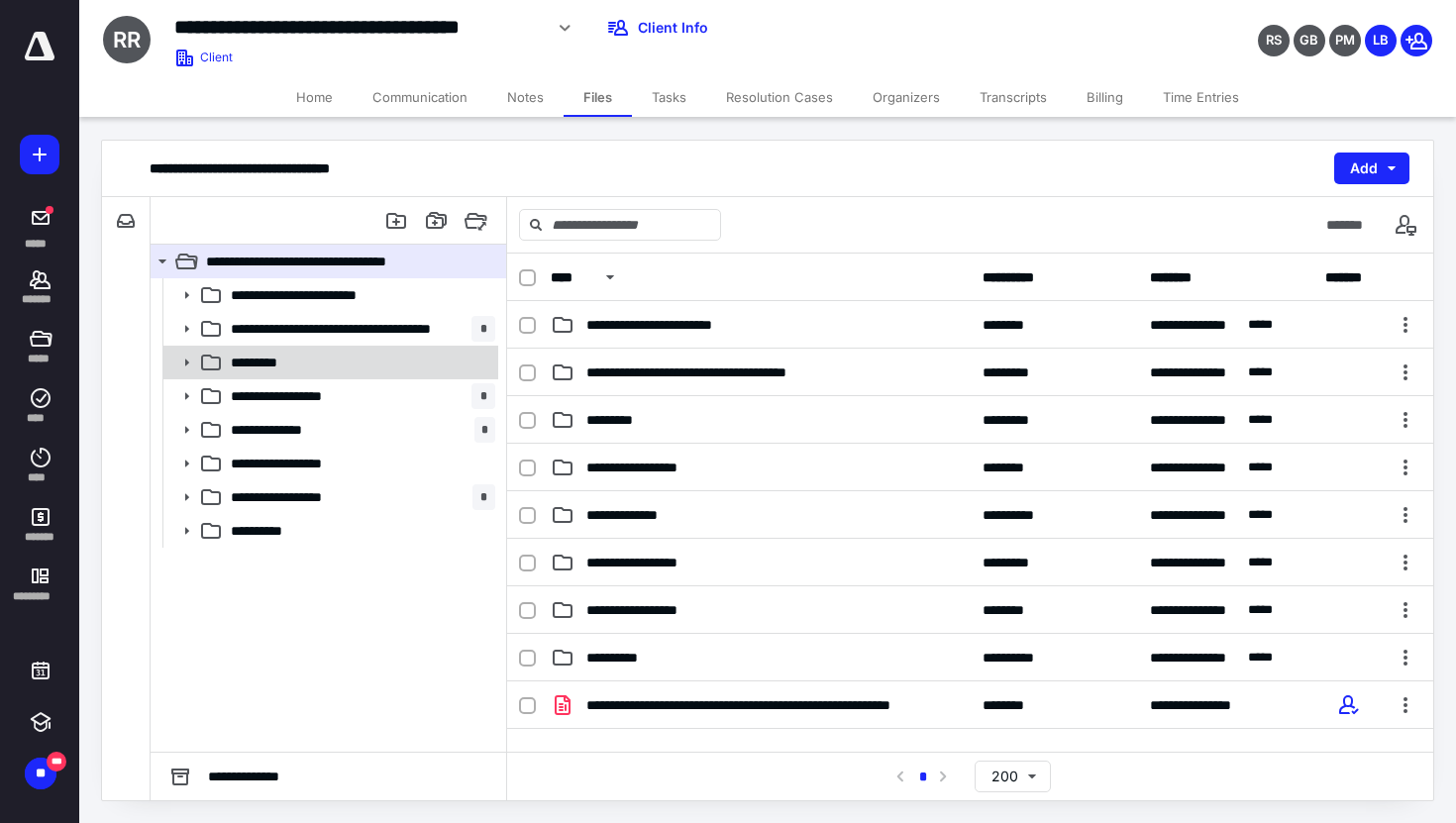click 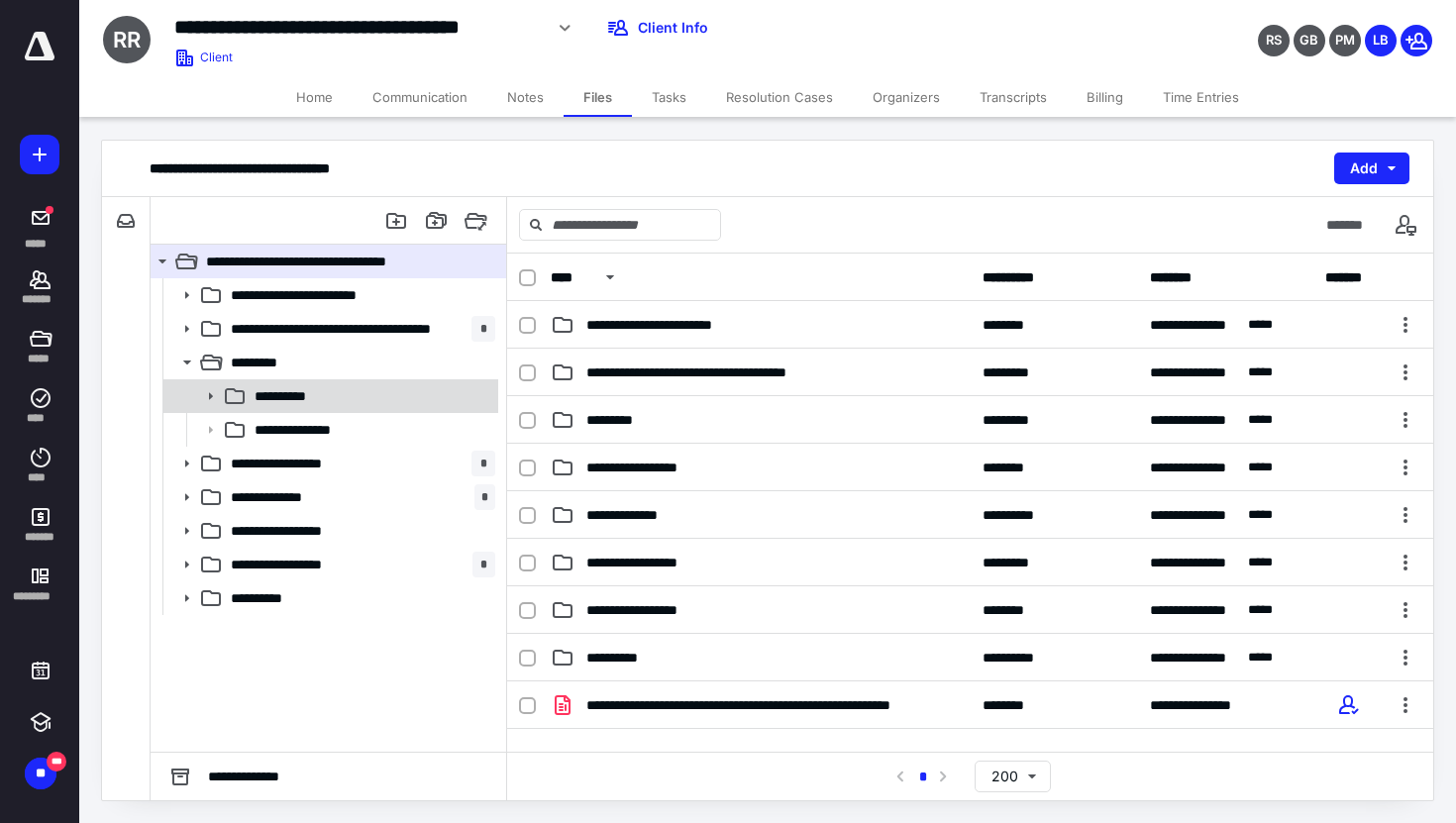 click at bounding box center [204, 396] 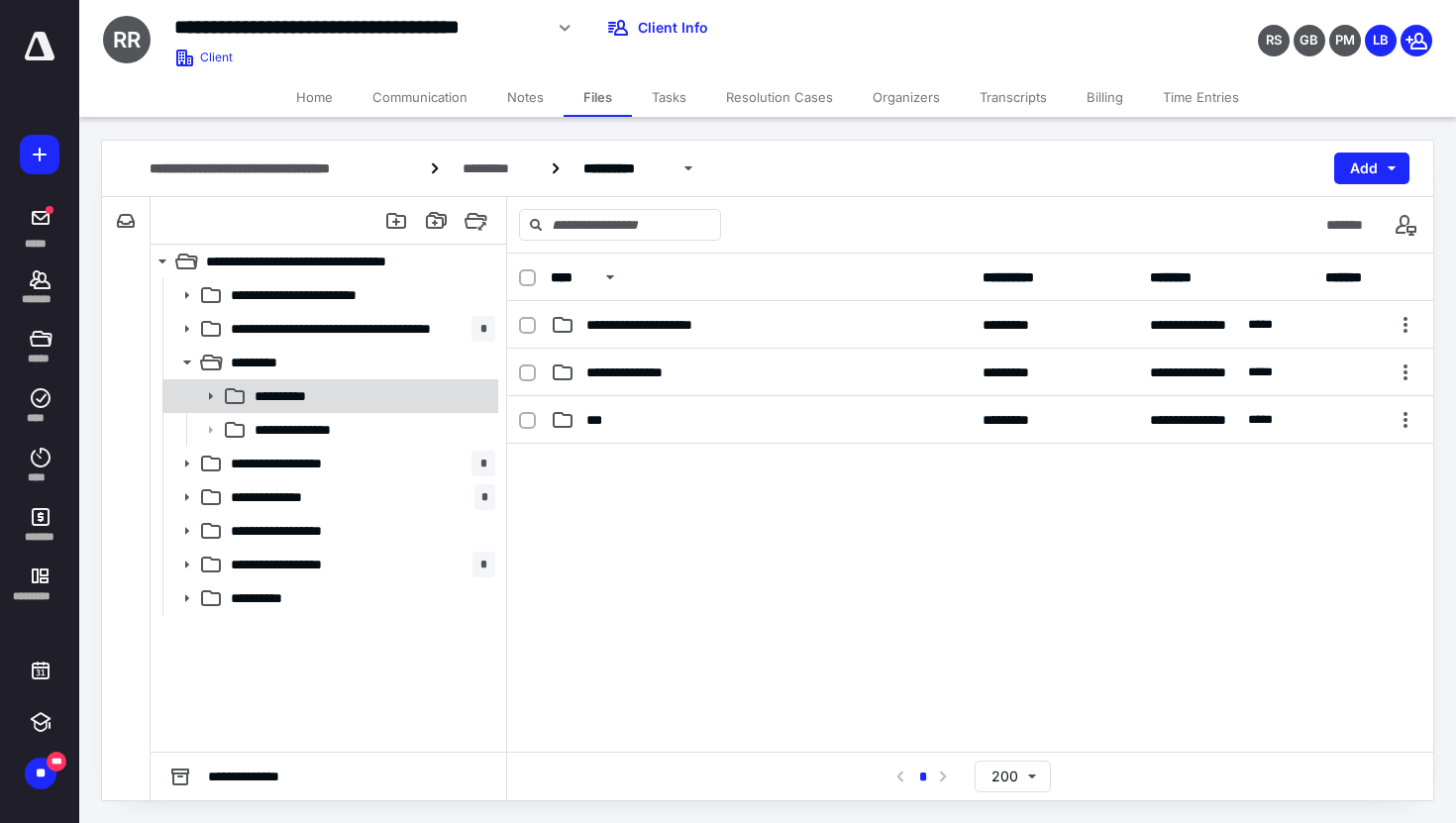 click 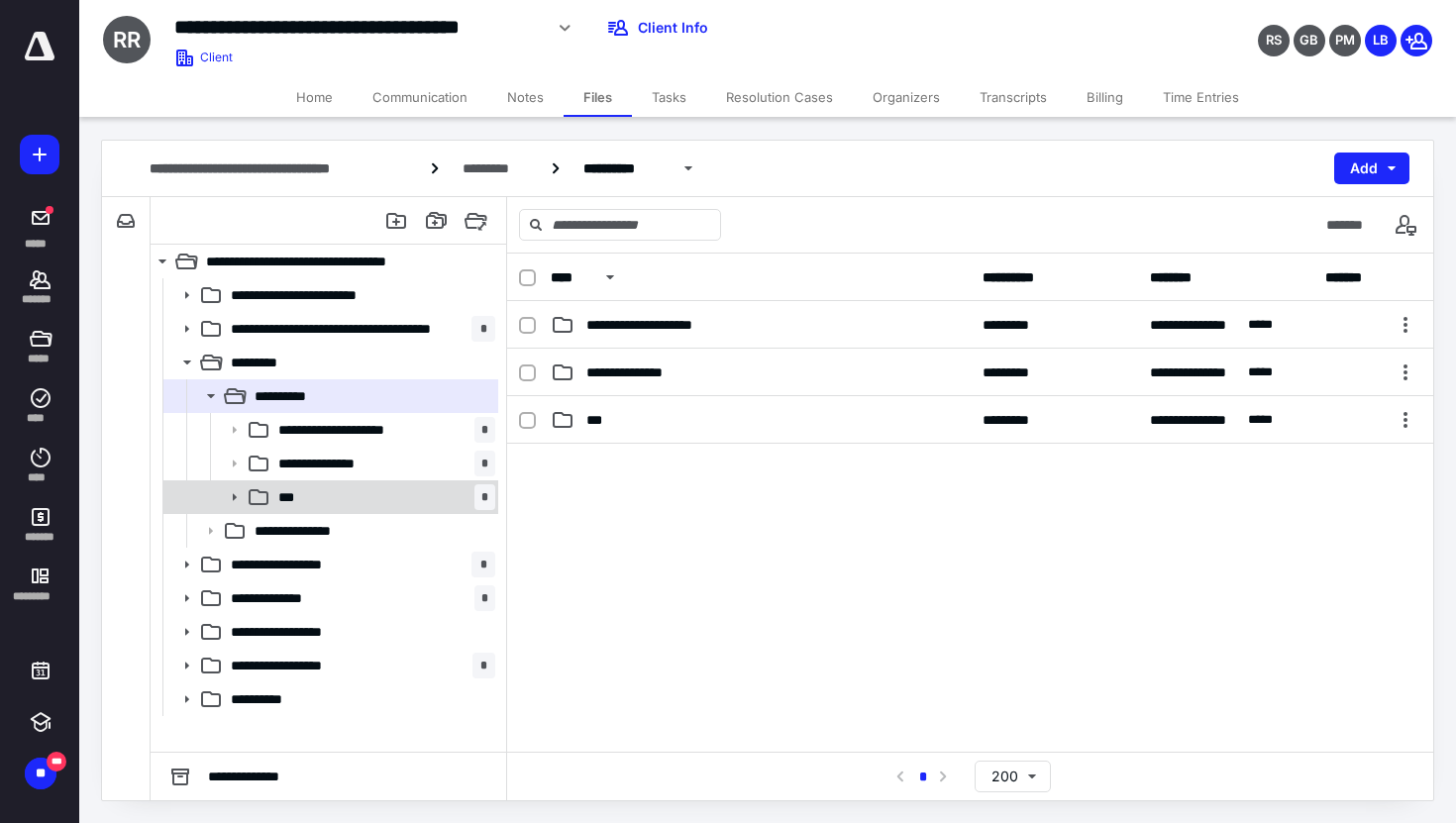 click 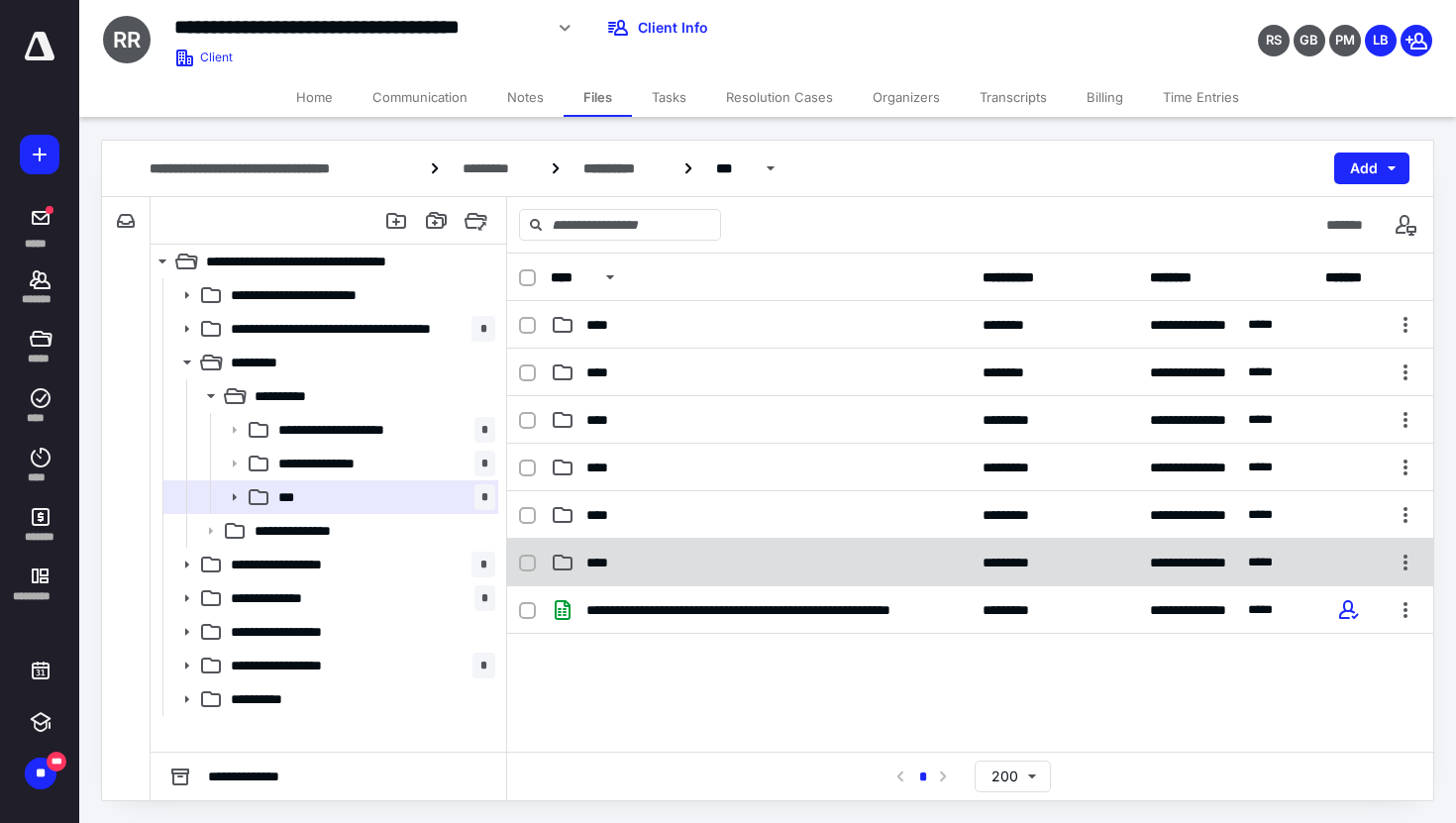 click on "****" at bounding box center (761, 563) 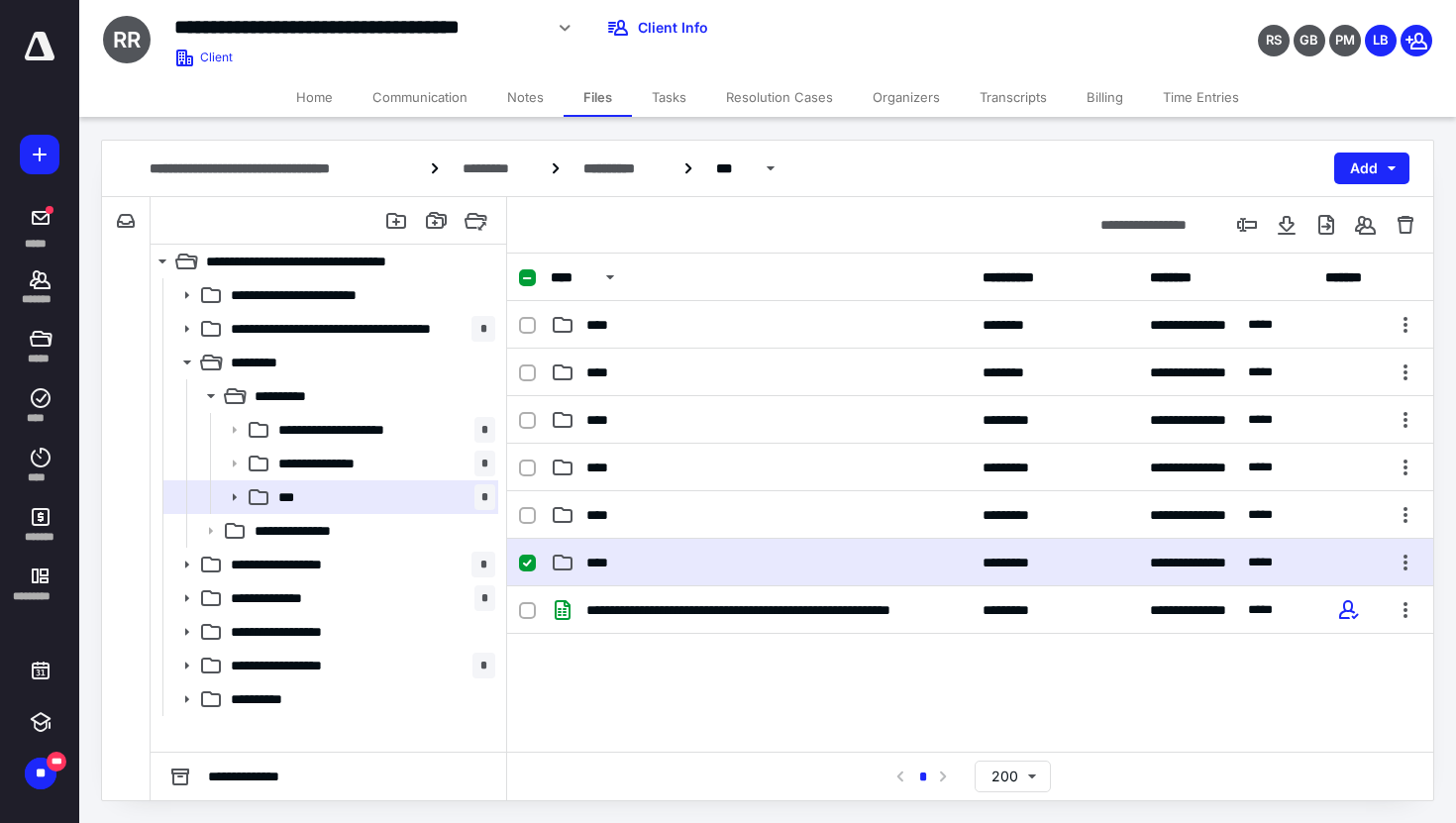 click on "****" at bounding box center (761, 563) 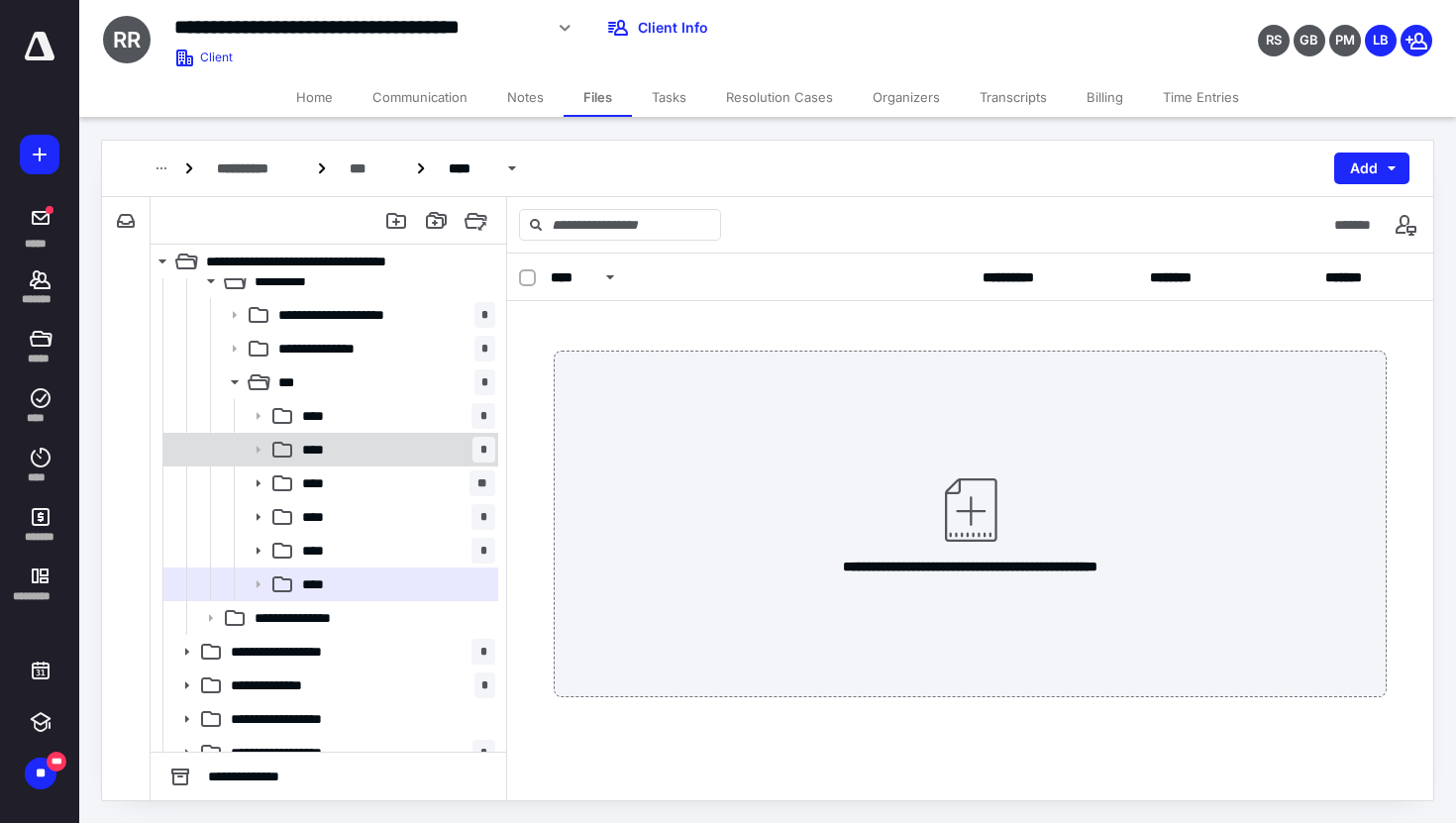 scroll, scrollTop: 104, scrollLeft: 0, axis: vertical 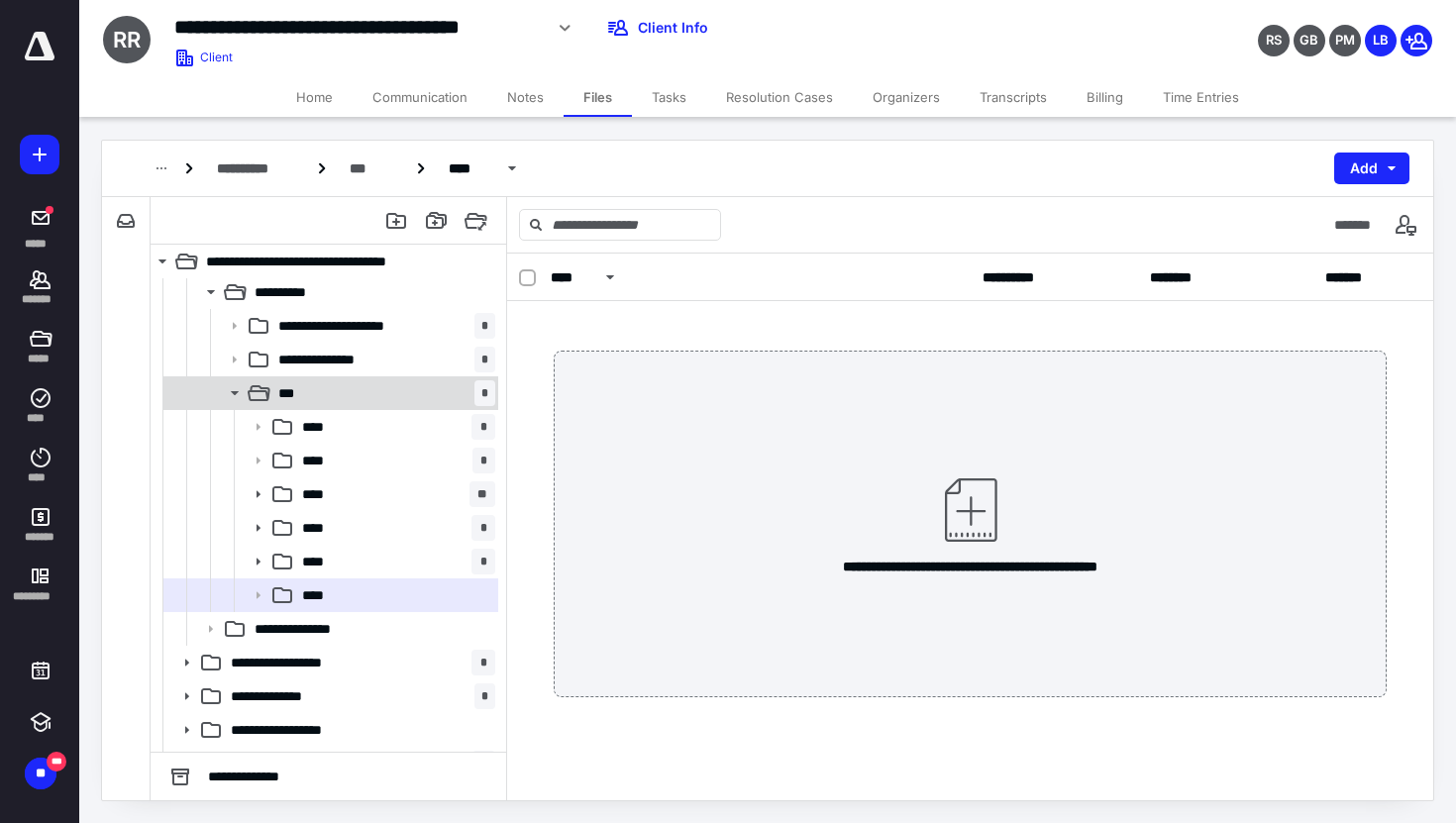 click on "*** *" at bounding box center [382, 393] 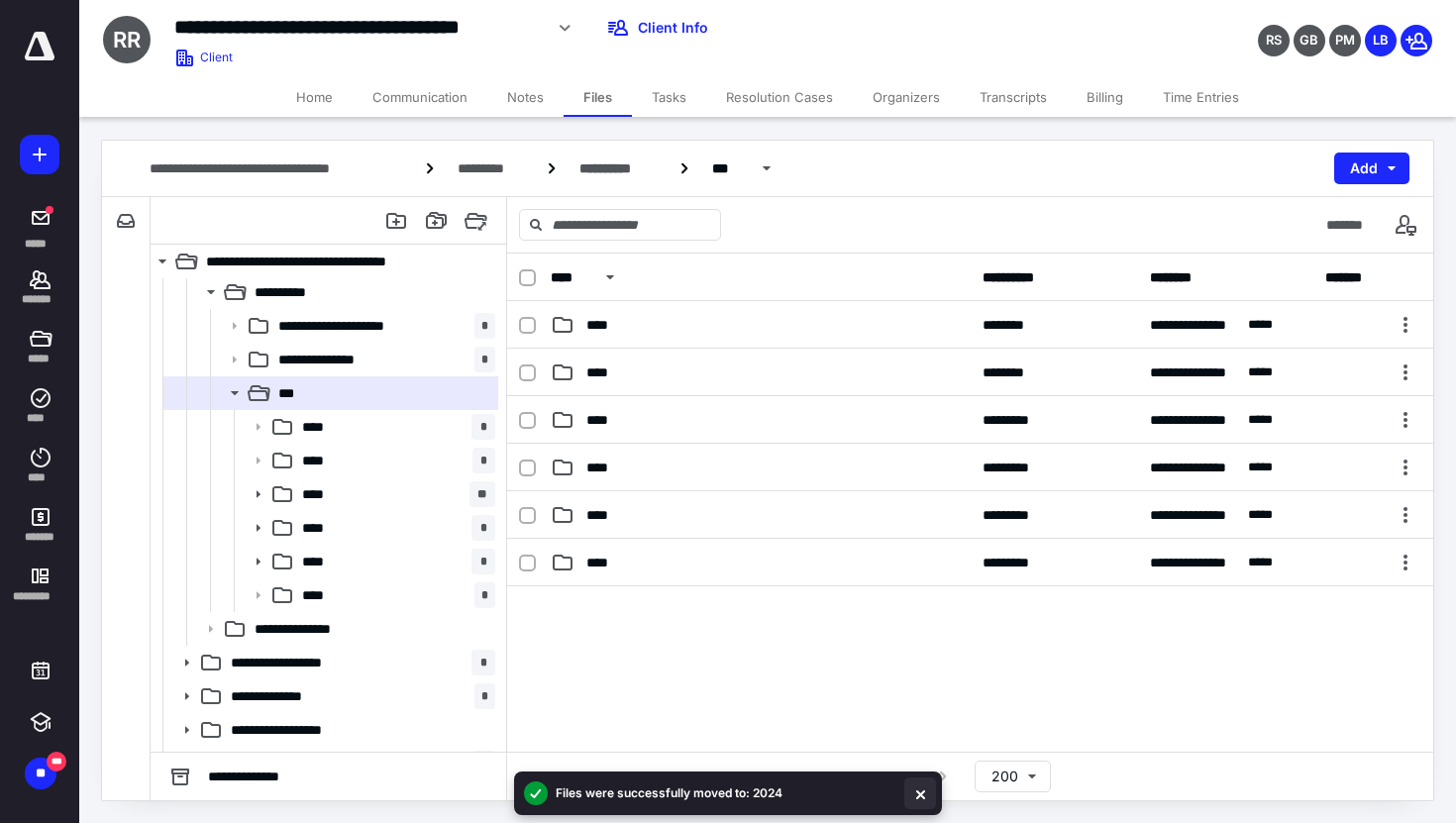click at bounding box center (920, 793) 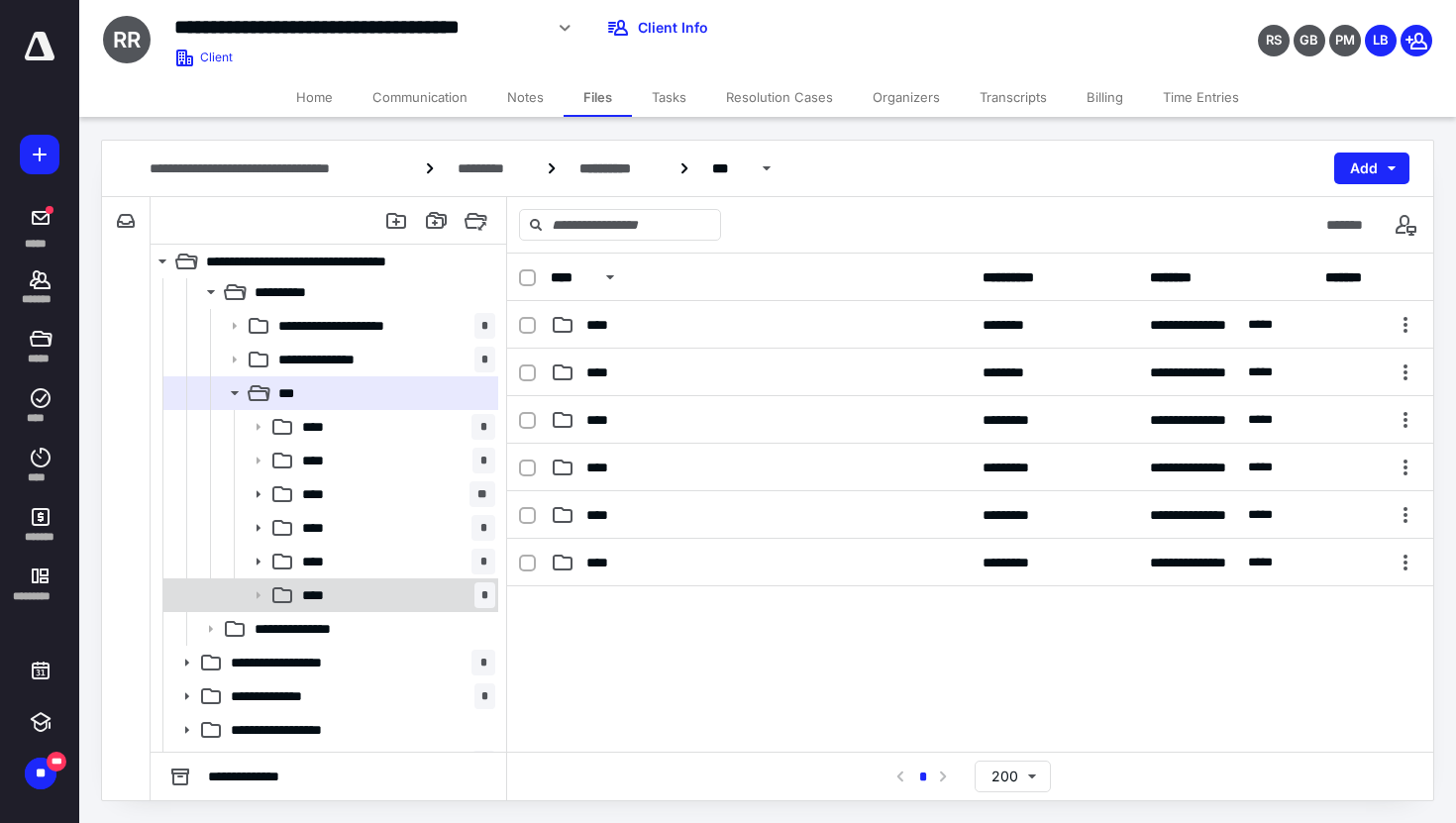 click 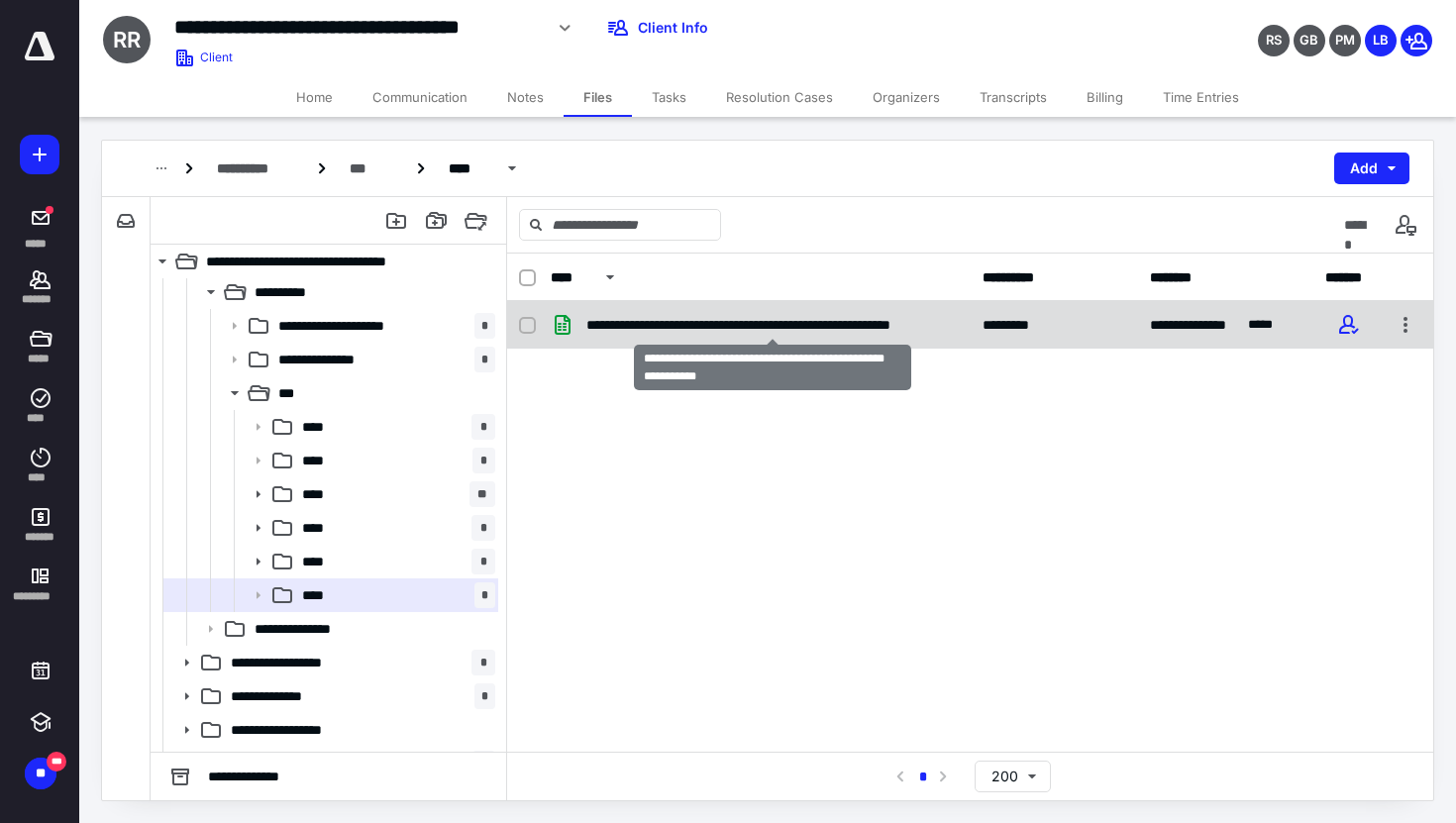 click on "**********" at bounding box center [773, 325] 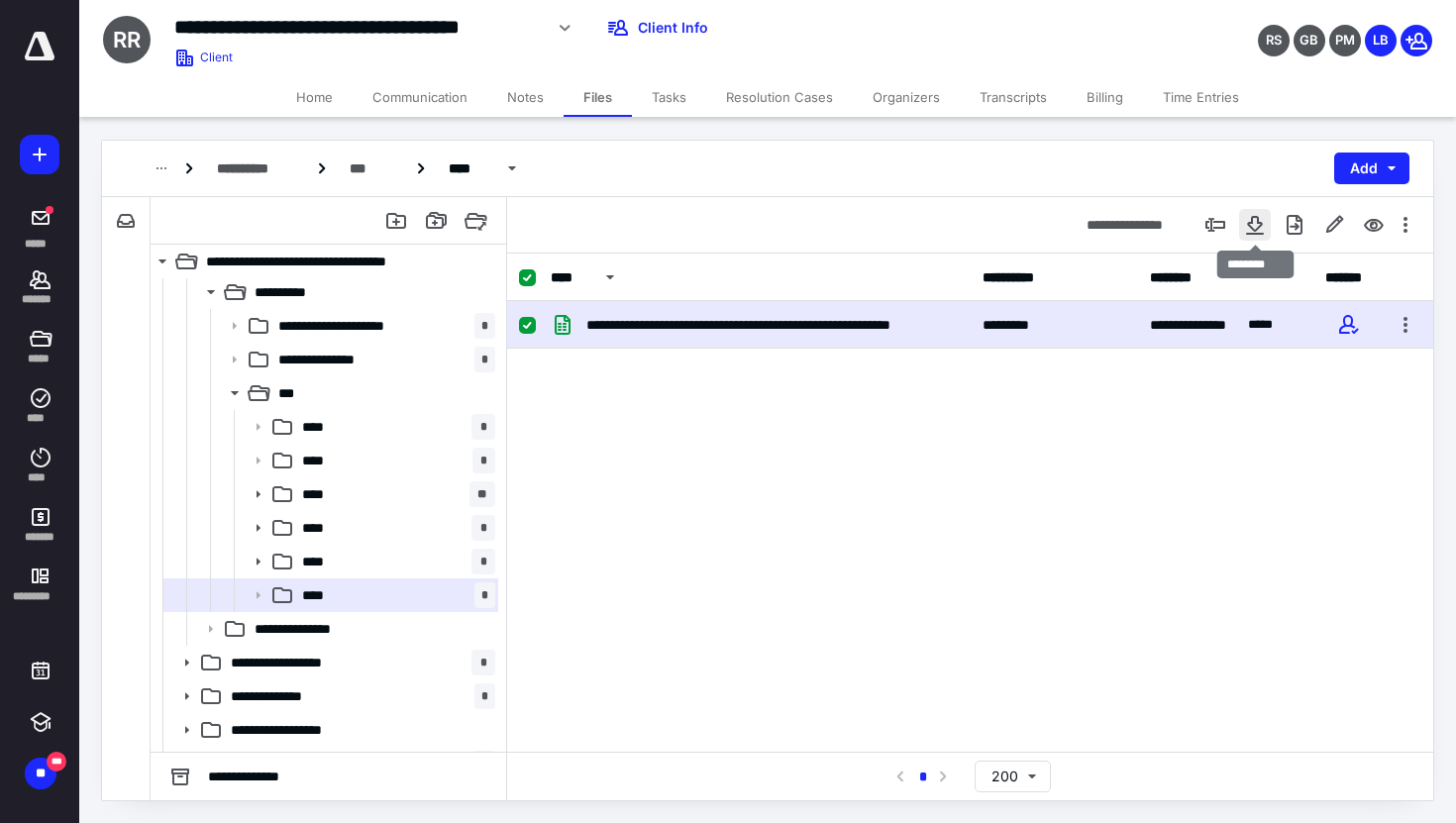 click at bounding box center (1255, 225) 